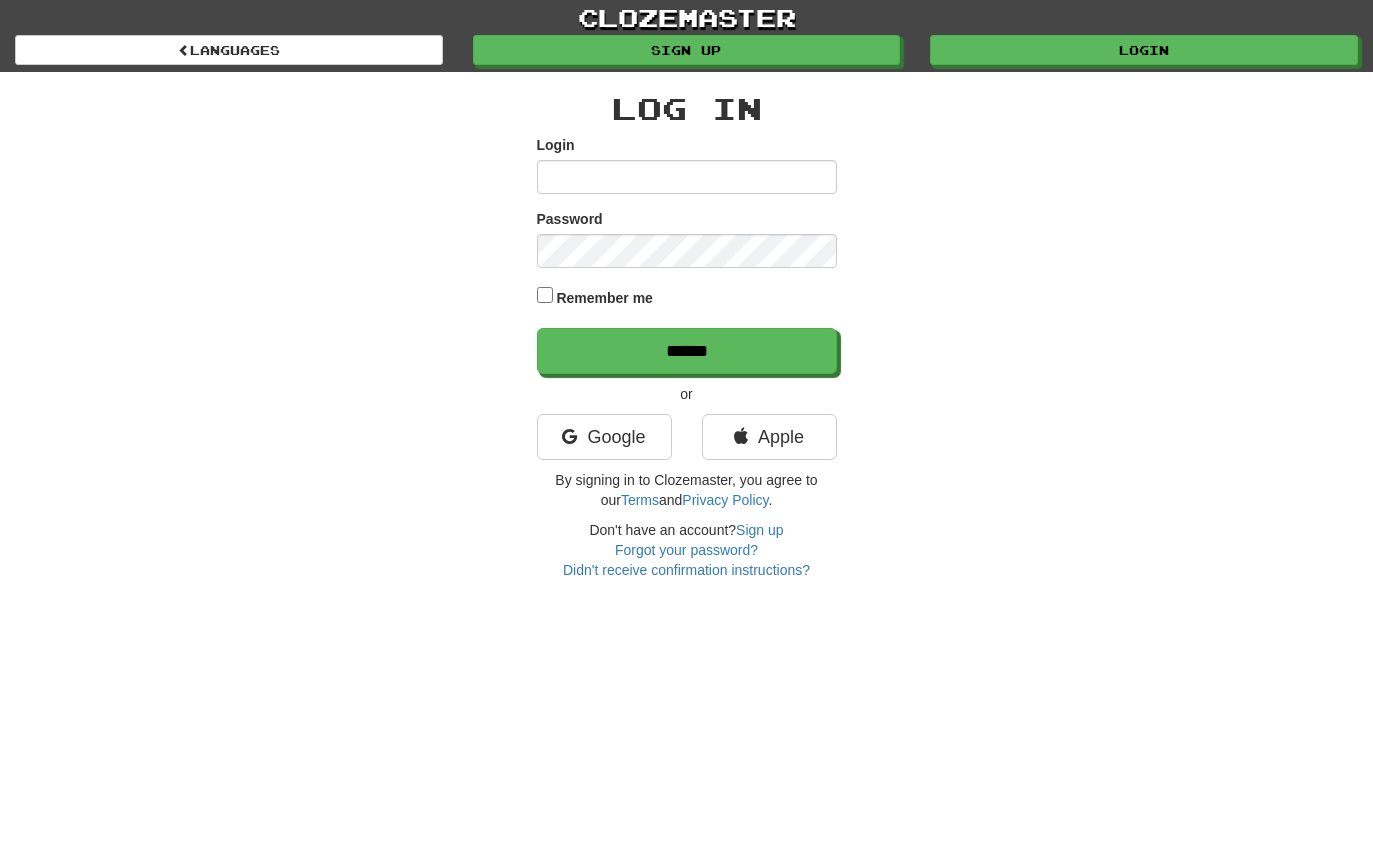 scroll, scrollTop: 107, scrollLeft: 0, axis: vertical 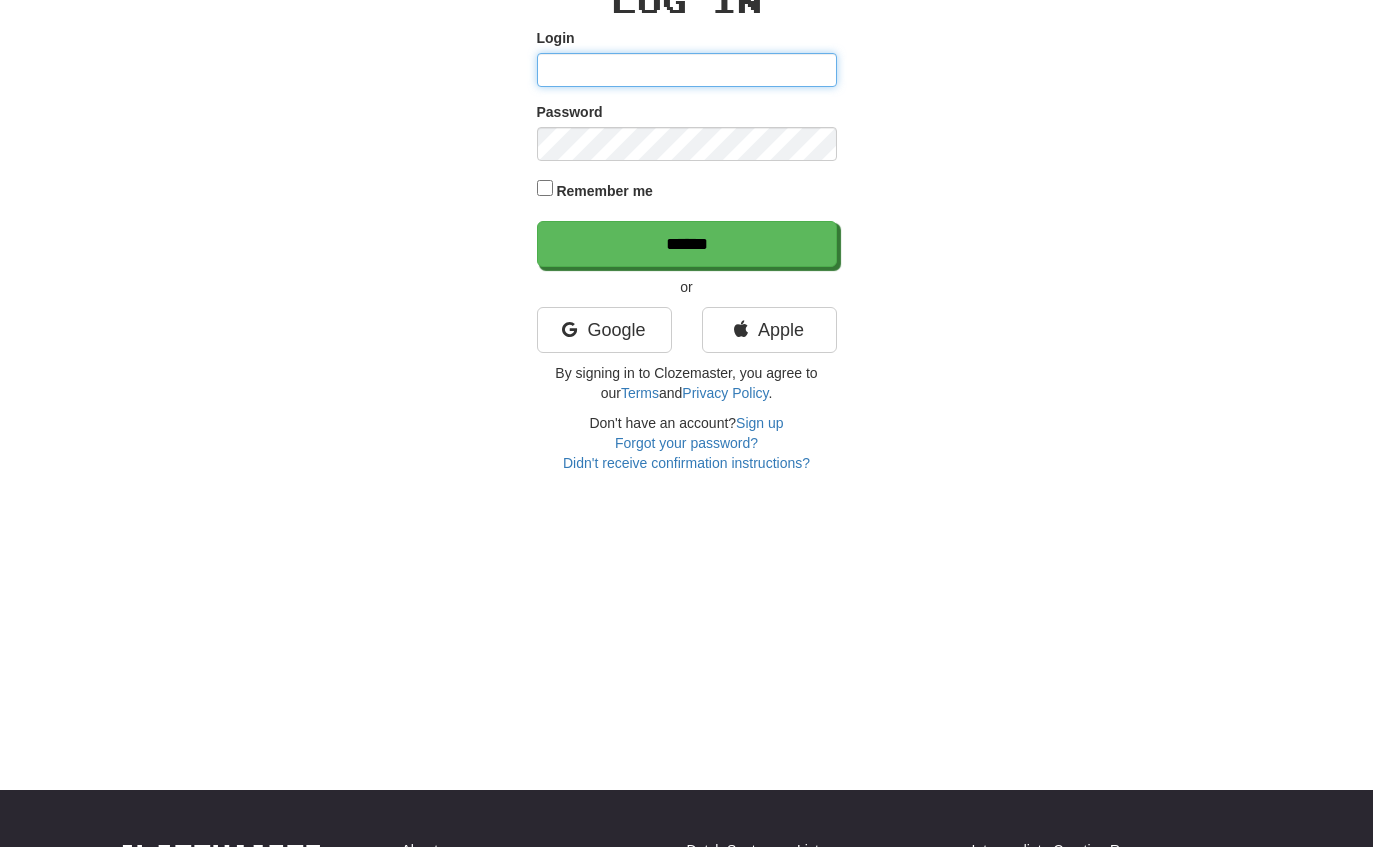 type on "*" 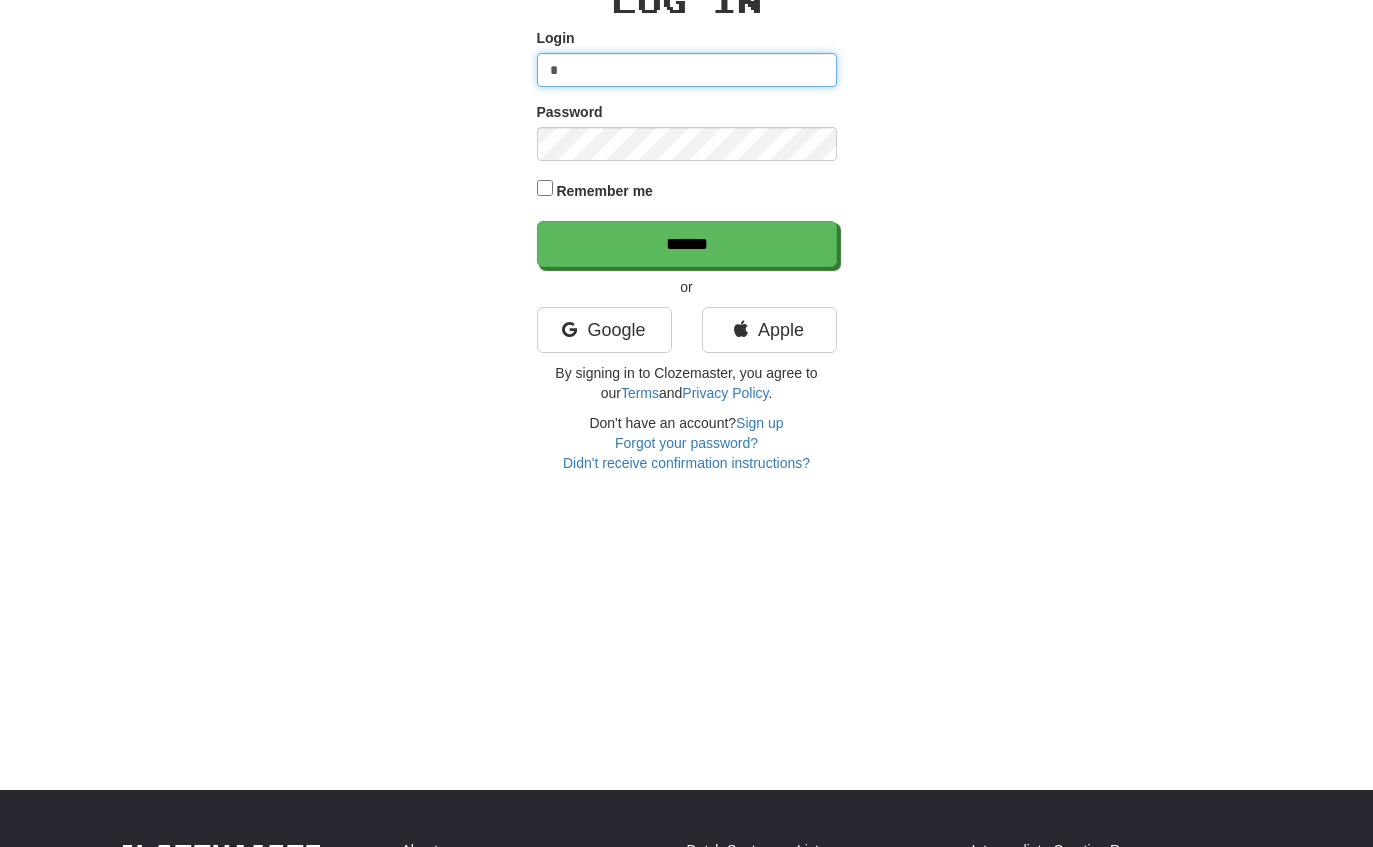 type 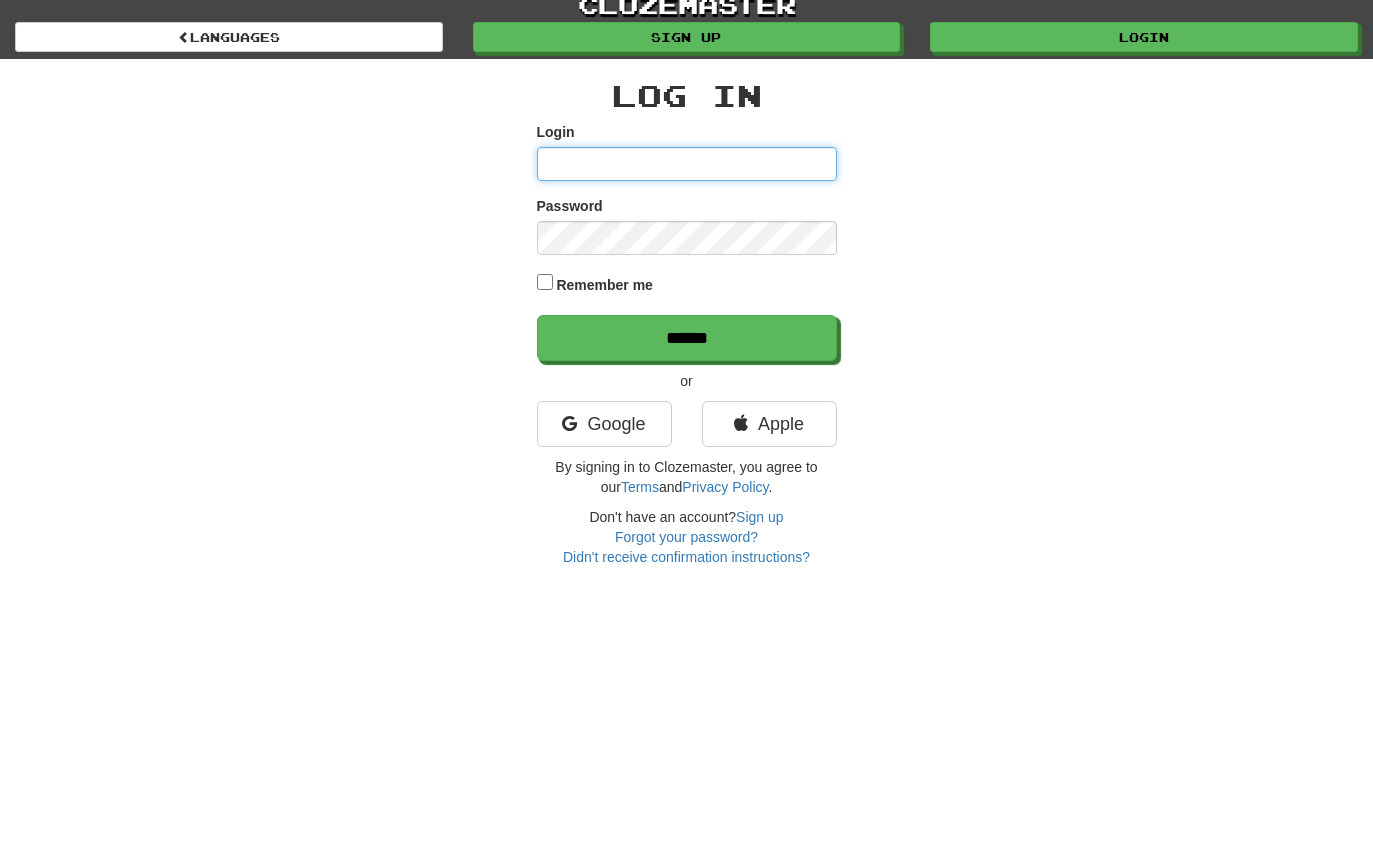 scroll, scrollTop: 0, scrollLeft: 0, axis: both 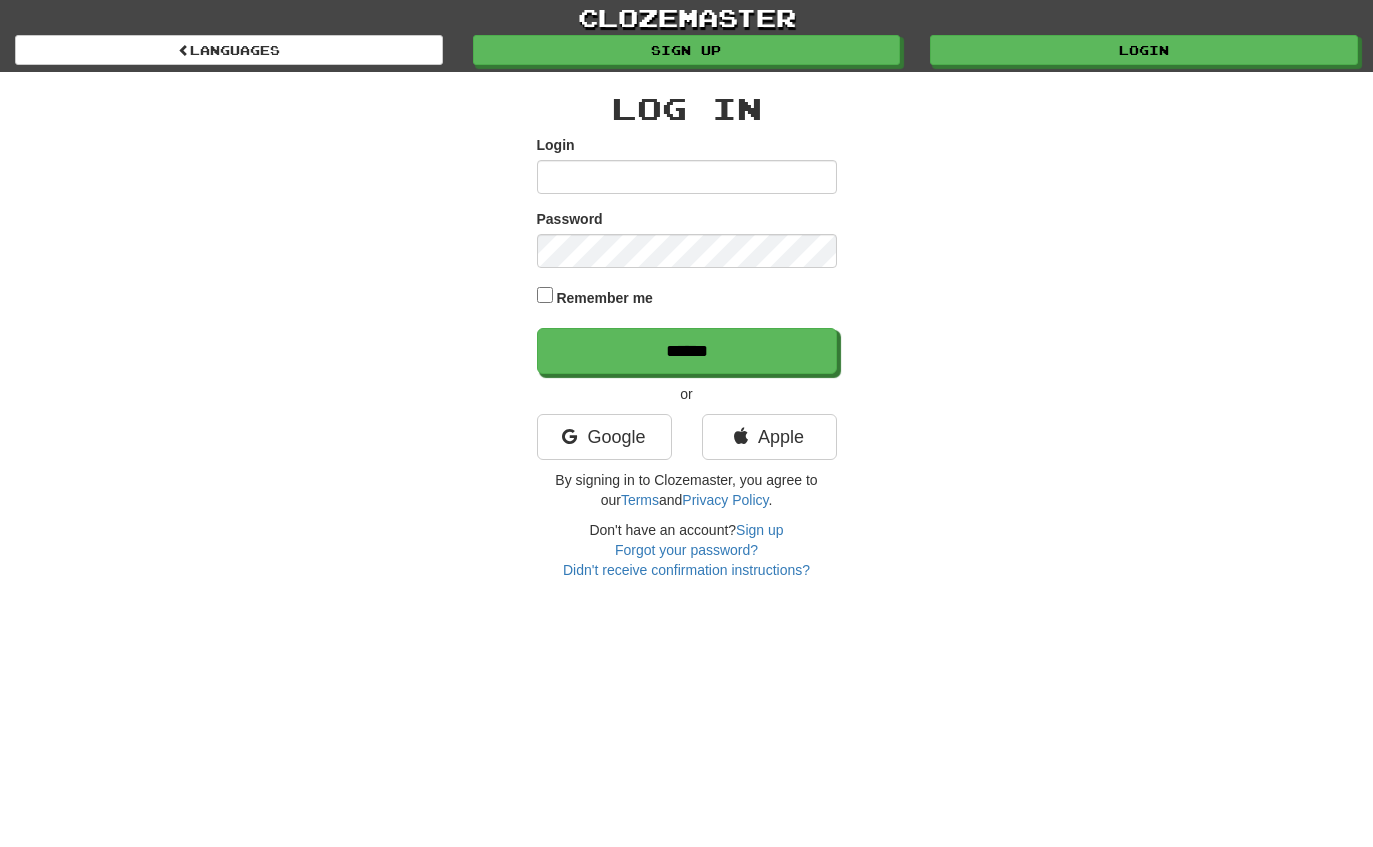 click on "Languages" at bounding box center (229, 50) 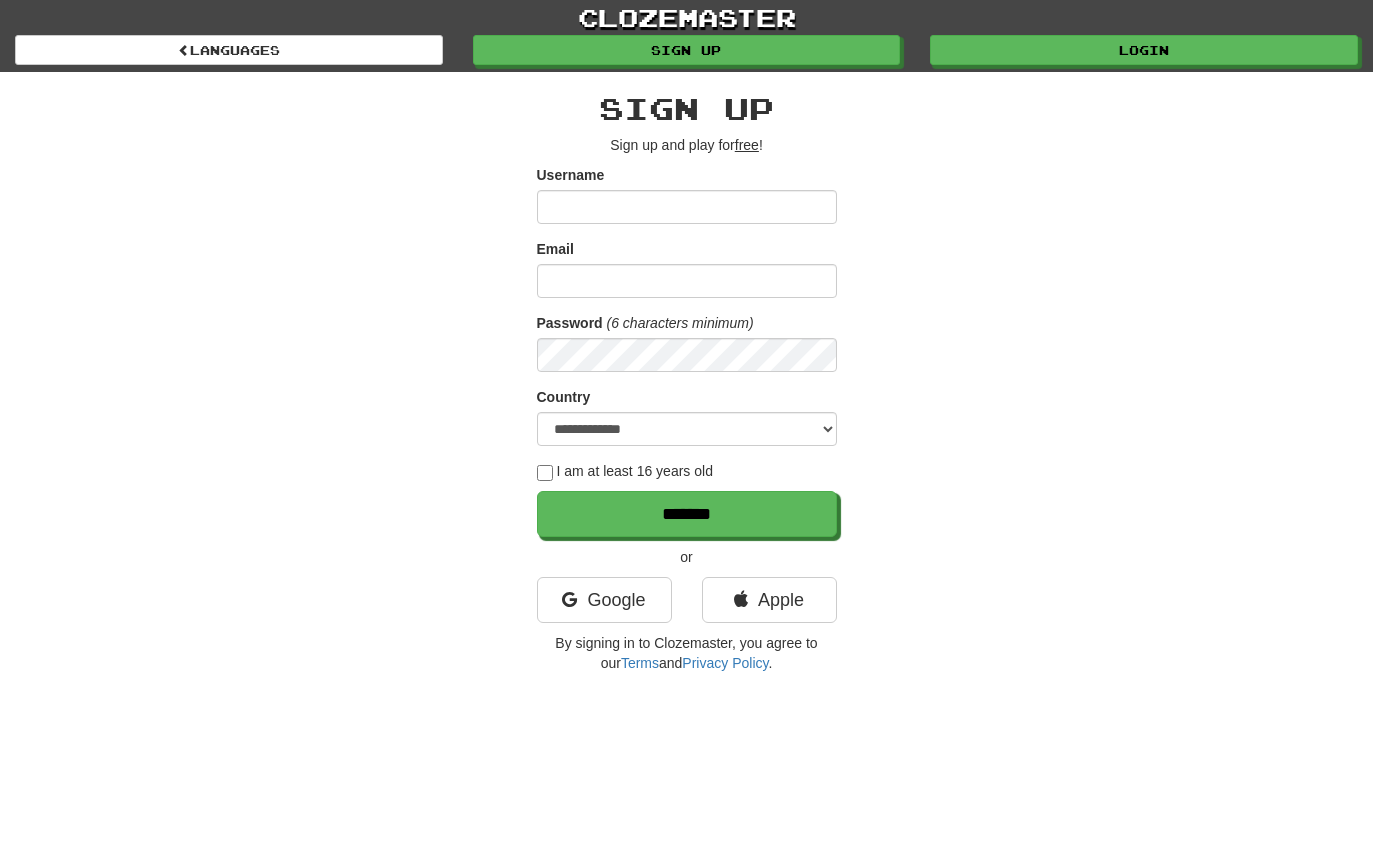 scroll, scrollTop: 0, scrollLeft: 0, axis: both 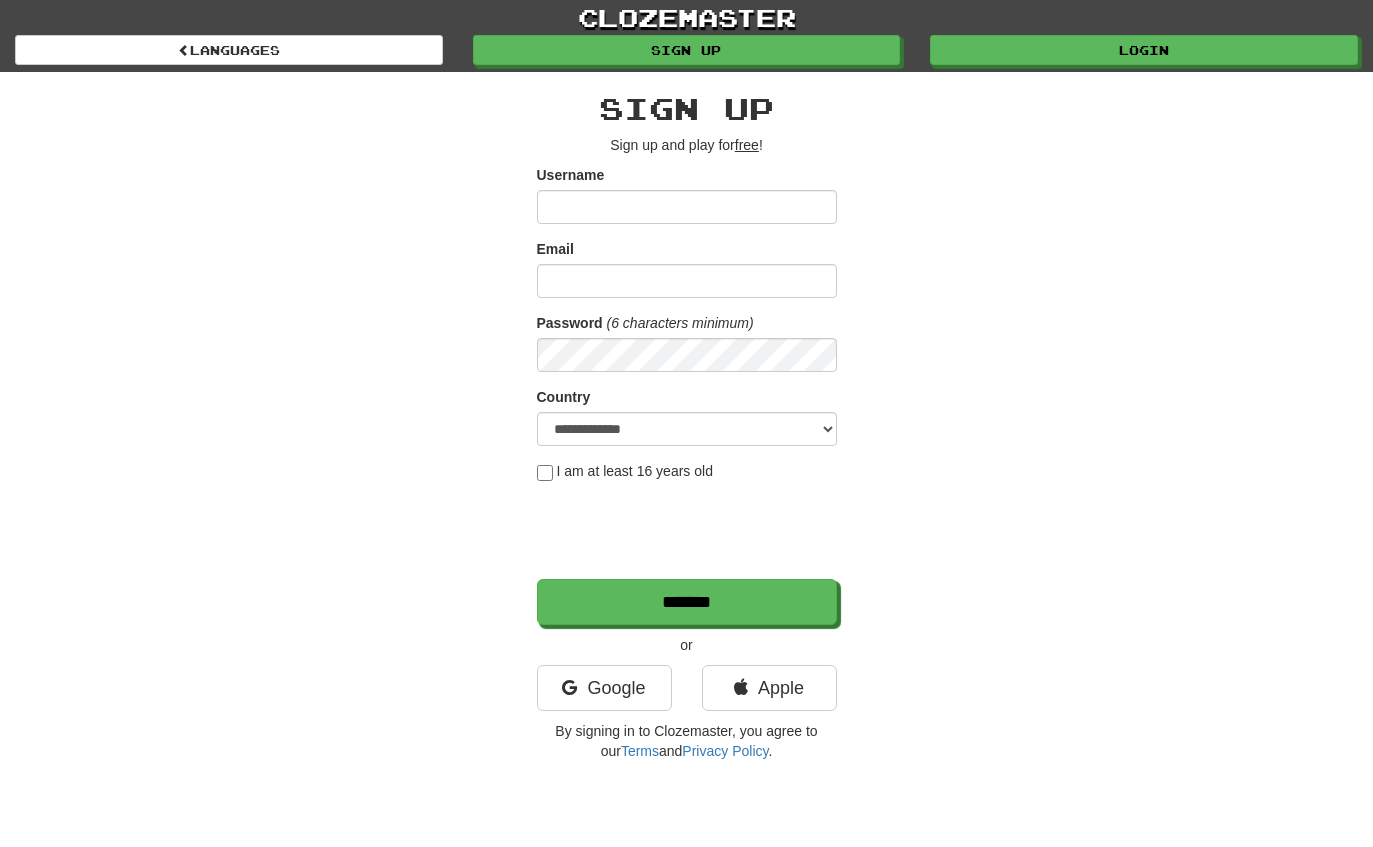 click on "Languages" at bounding box center (229, 50) 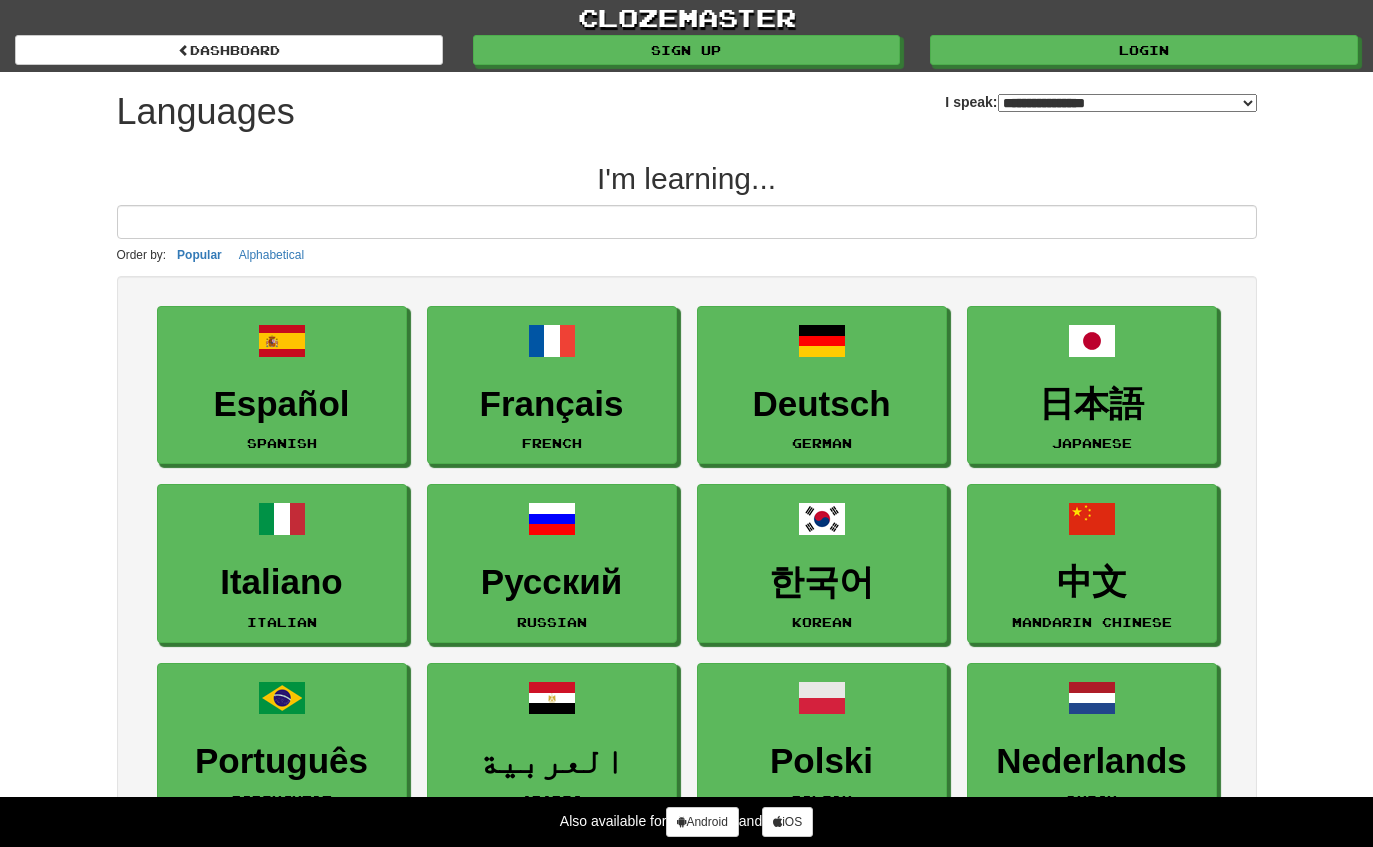 select on "*******" 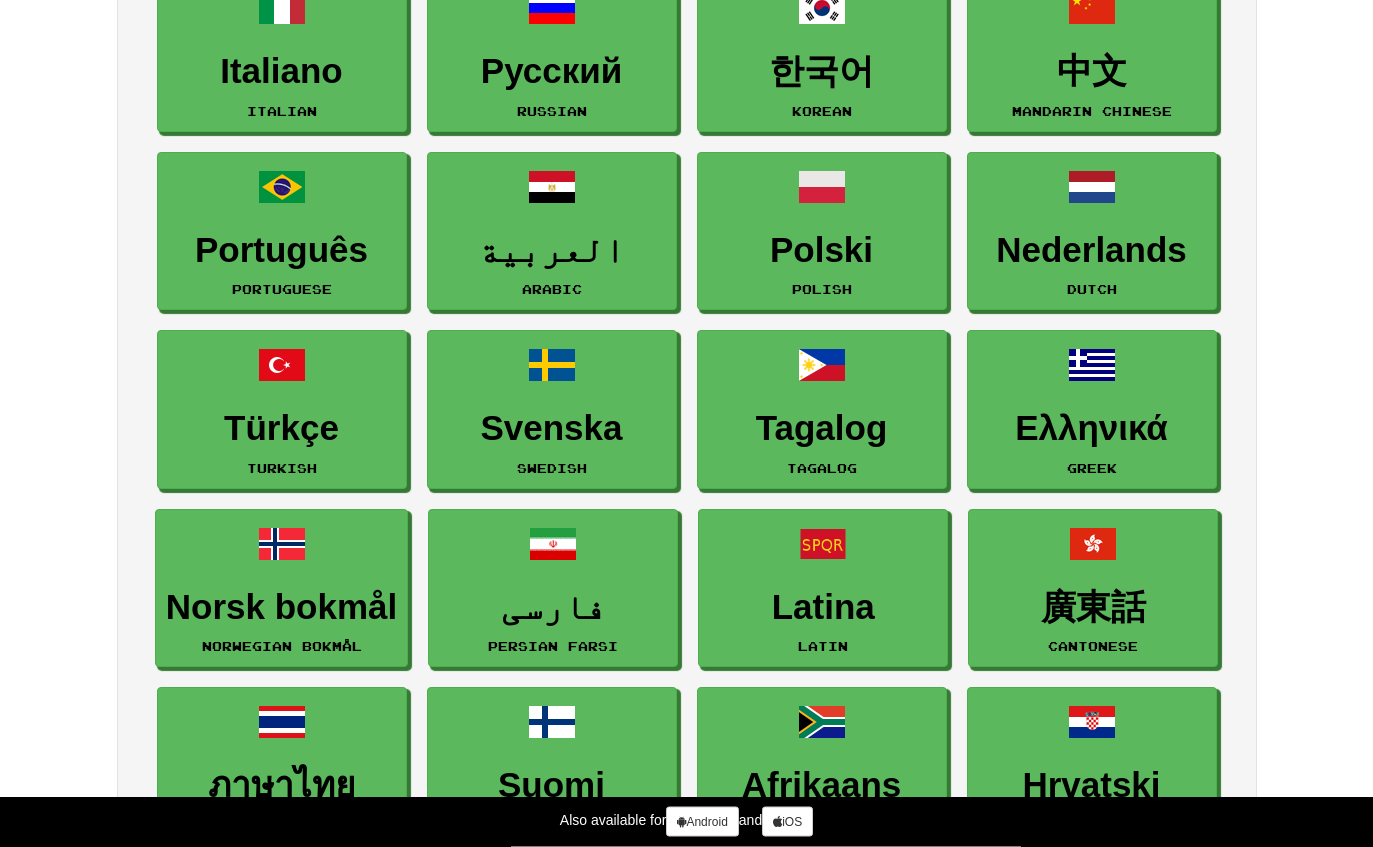 scroll, scrollTop: 511, scrollLeft: 0, axis: vertical 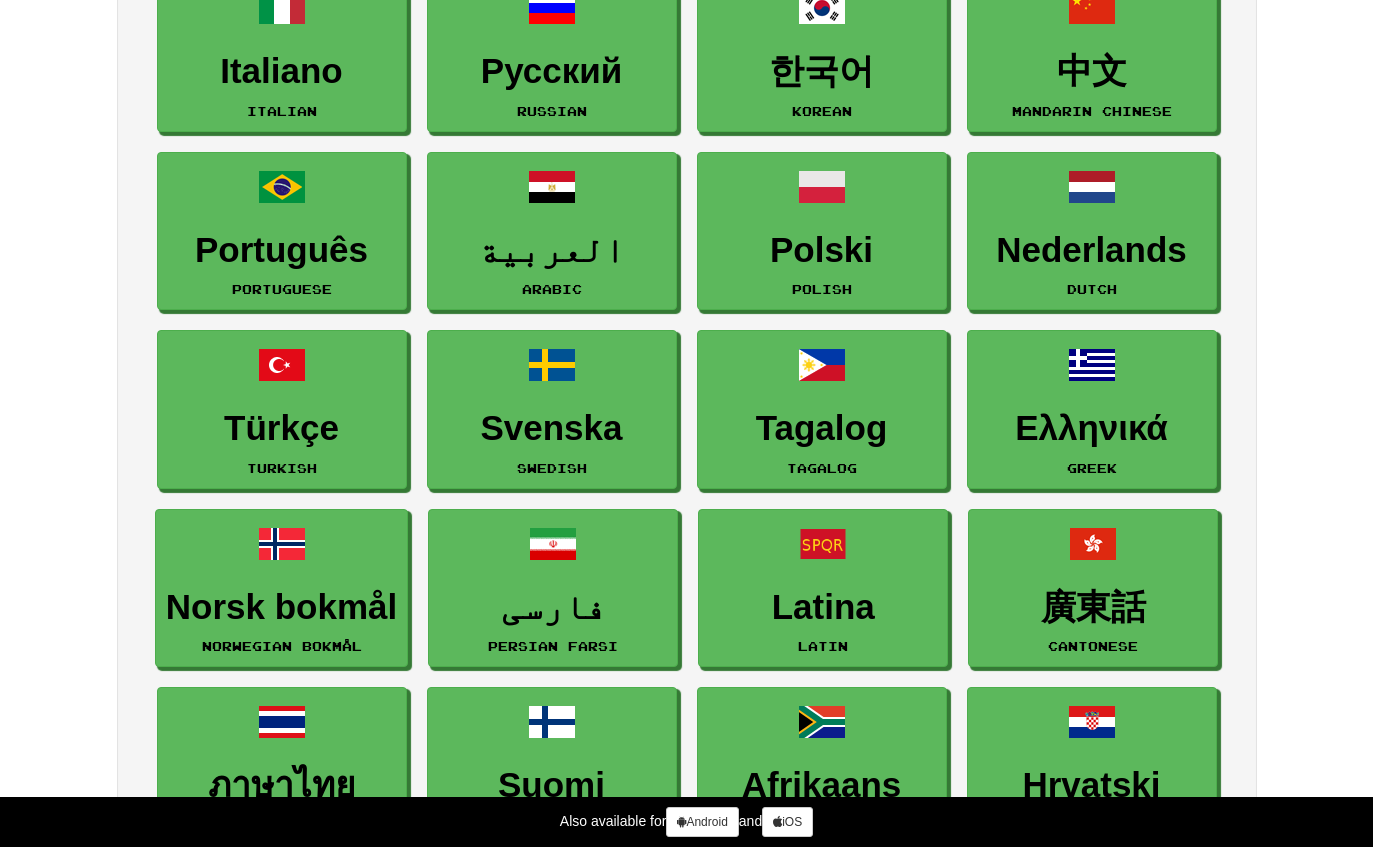 click on "中文" at bounding box center (1092, 71) 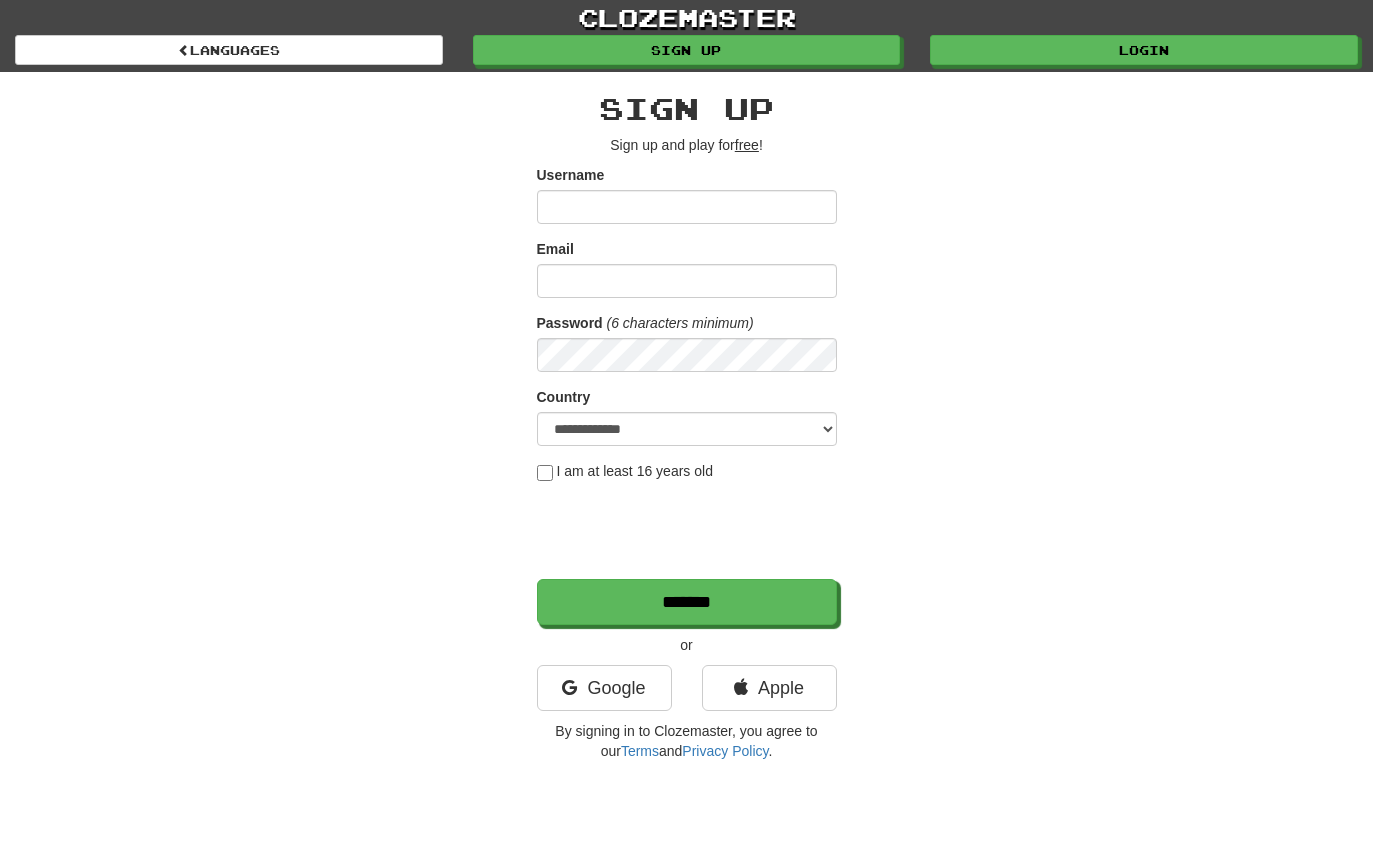 scroll, scrollTop: 0, scrollLeft: 0, axis: both 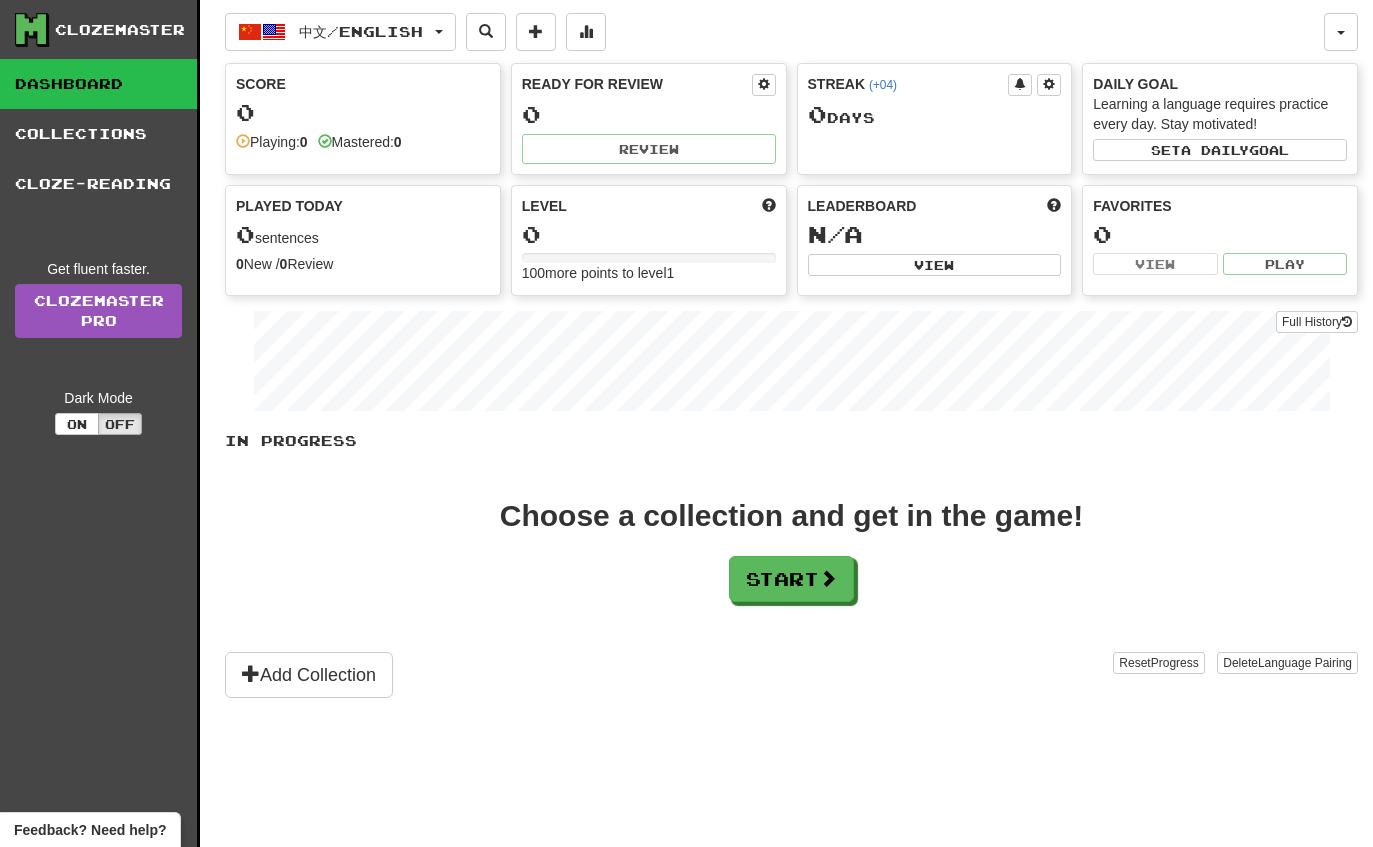 click on "Collections" at bounding box center [98, 134] 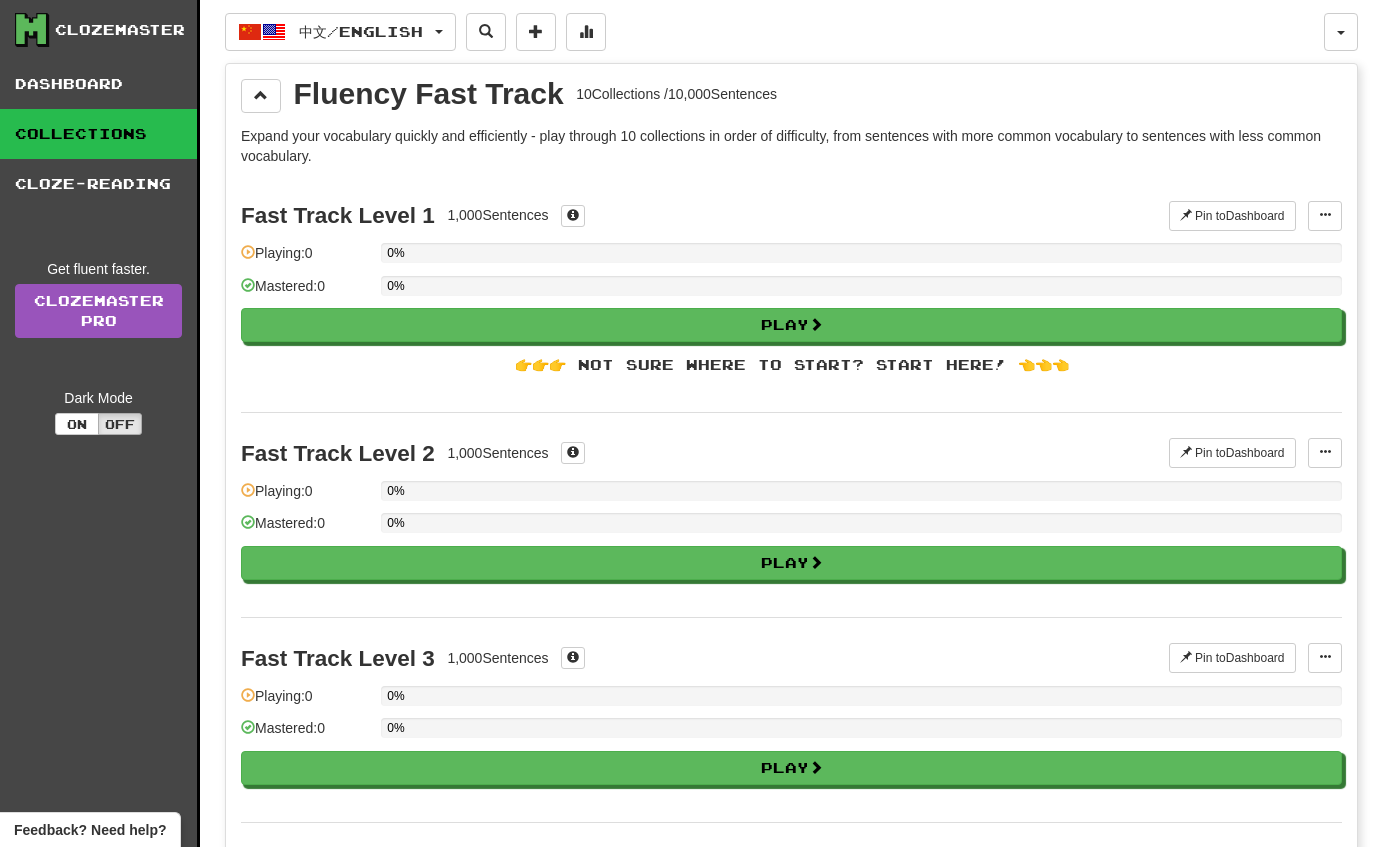click on "Dashboard" at bounding box center (98, 84) 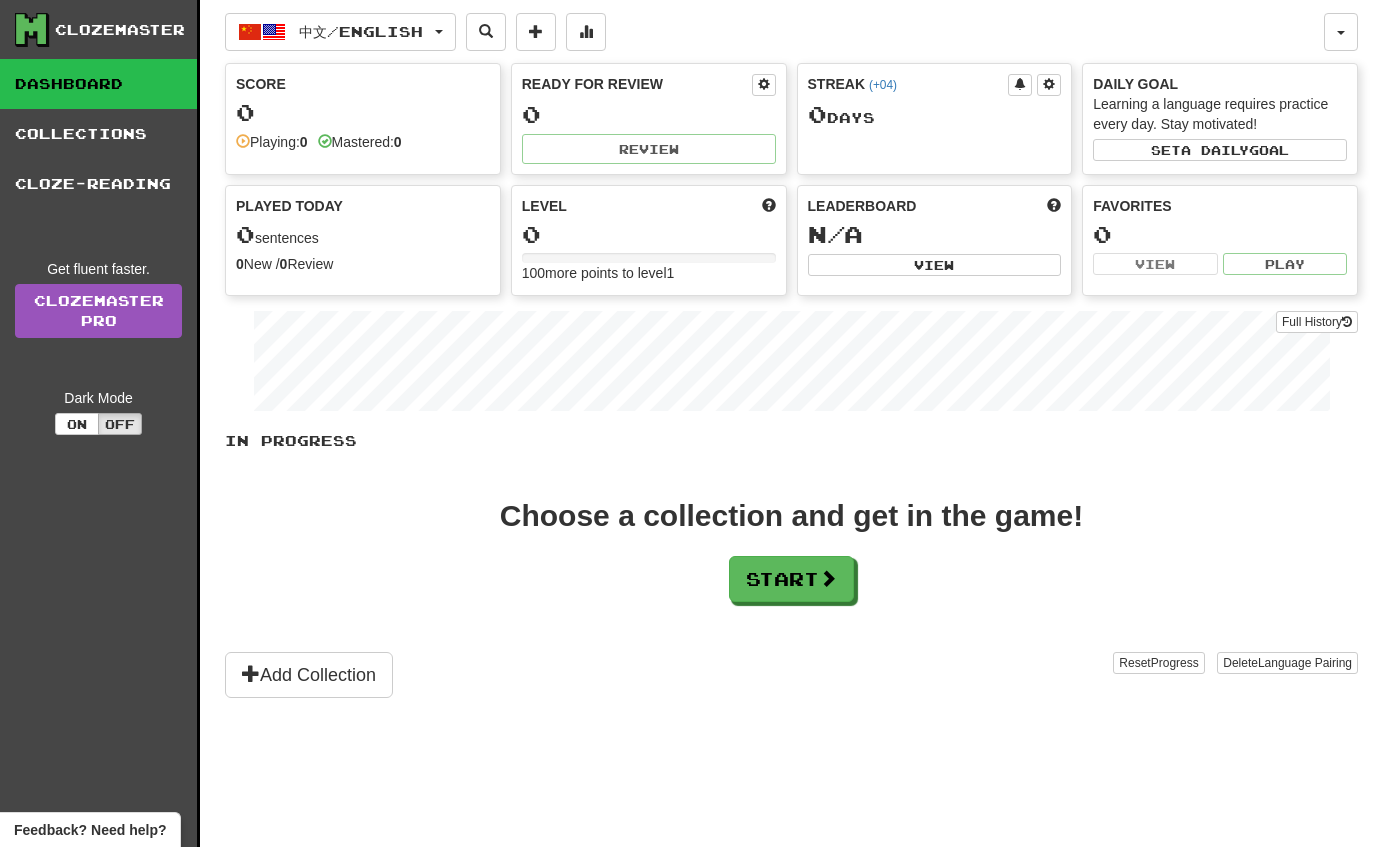 click on "Start" at bounding box center [791, 579] 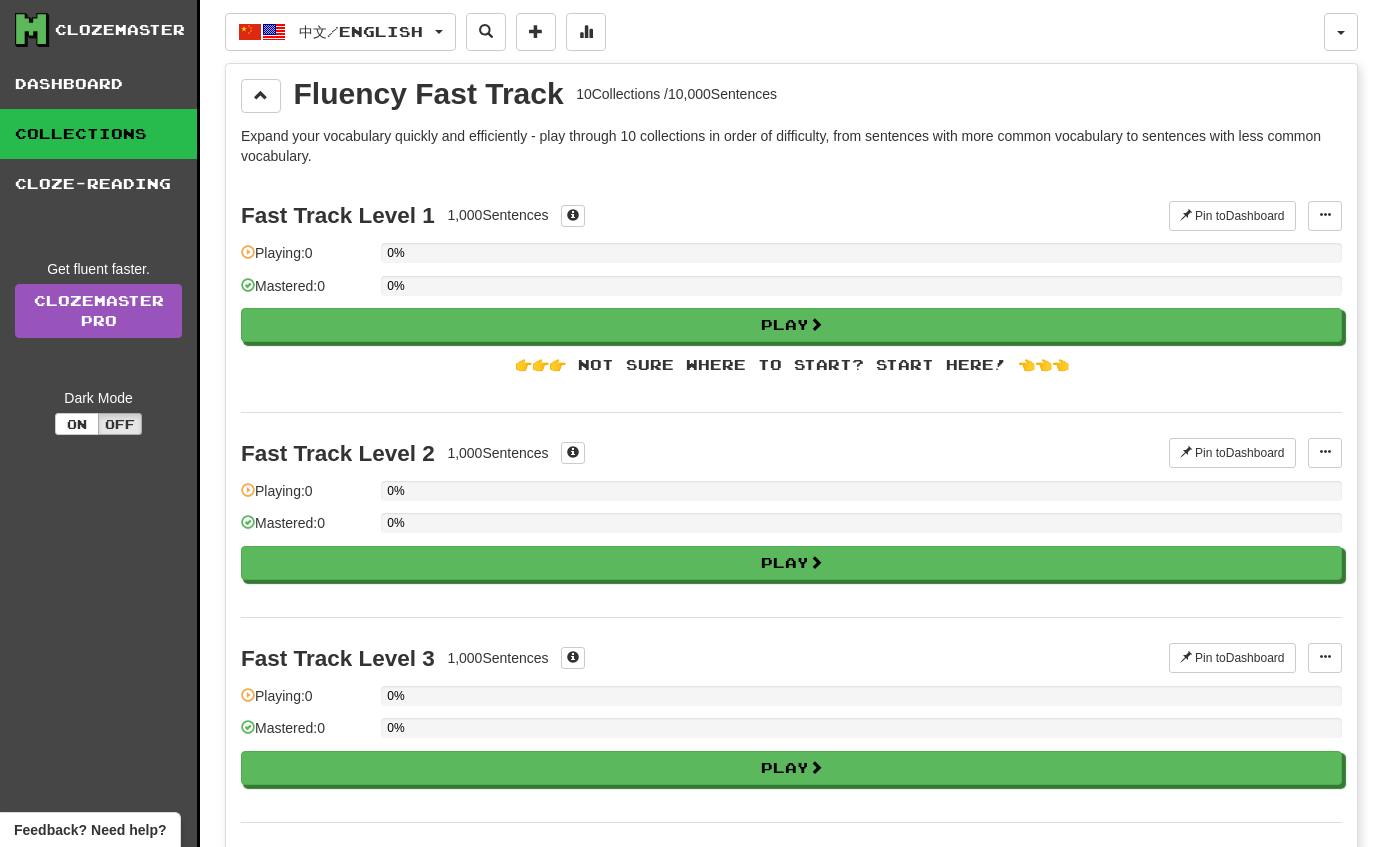 click at bounding box center [816, 324] 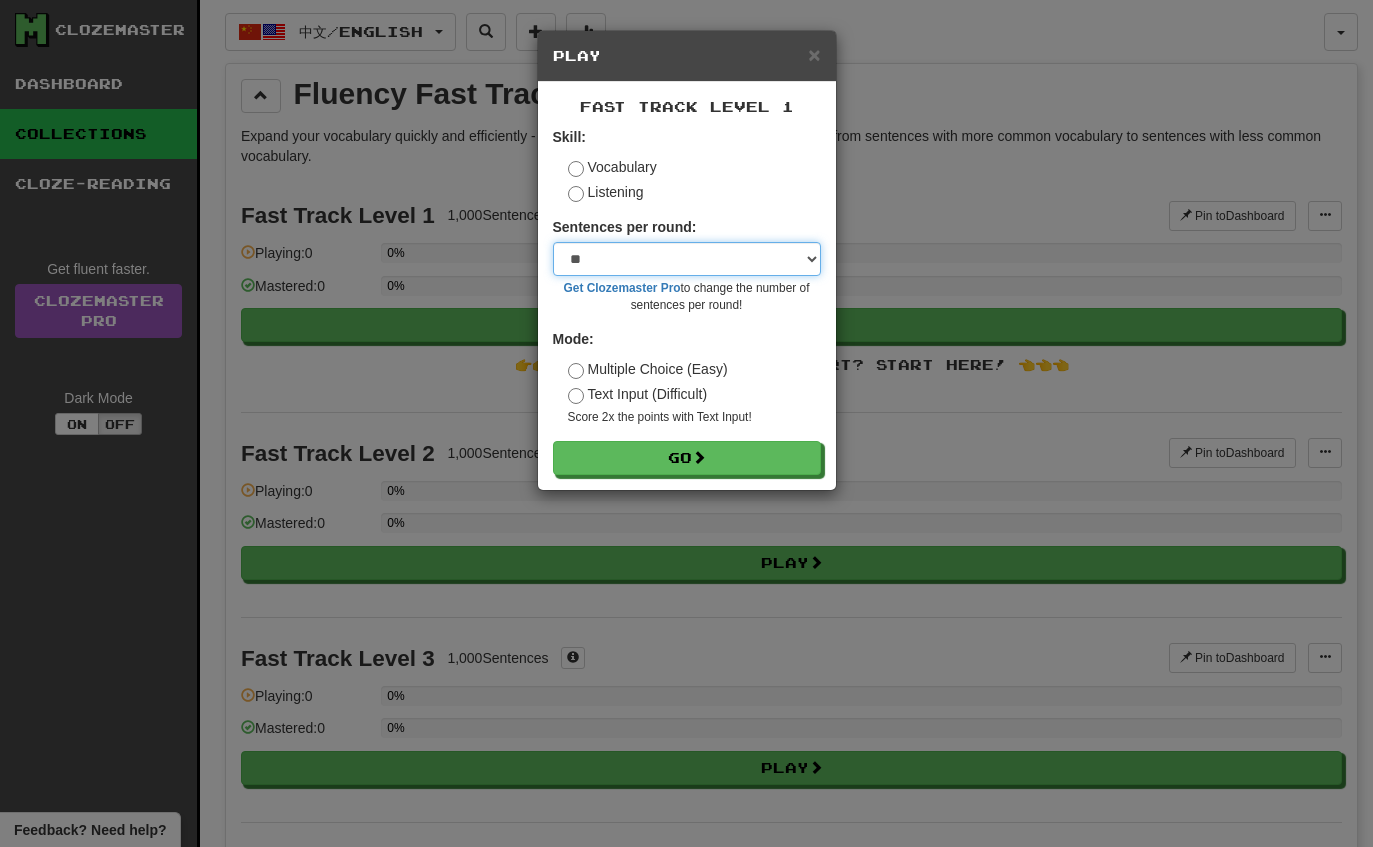 click on "* ** ** ** ** ** *** ********" at bounding box center [687, 259] 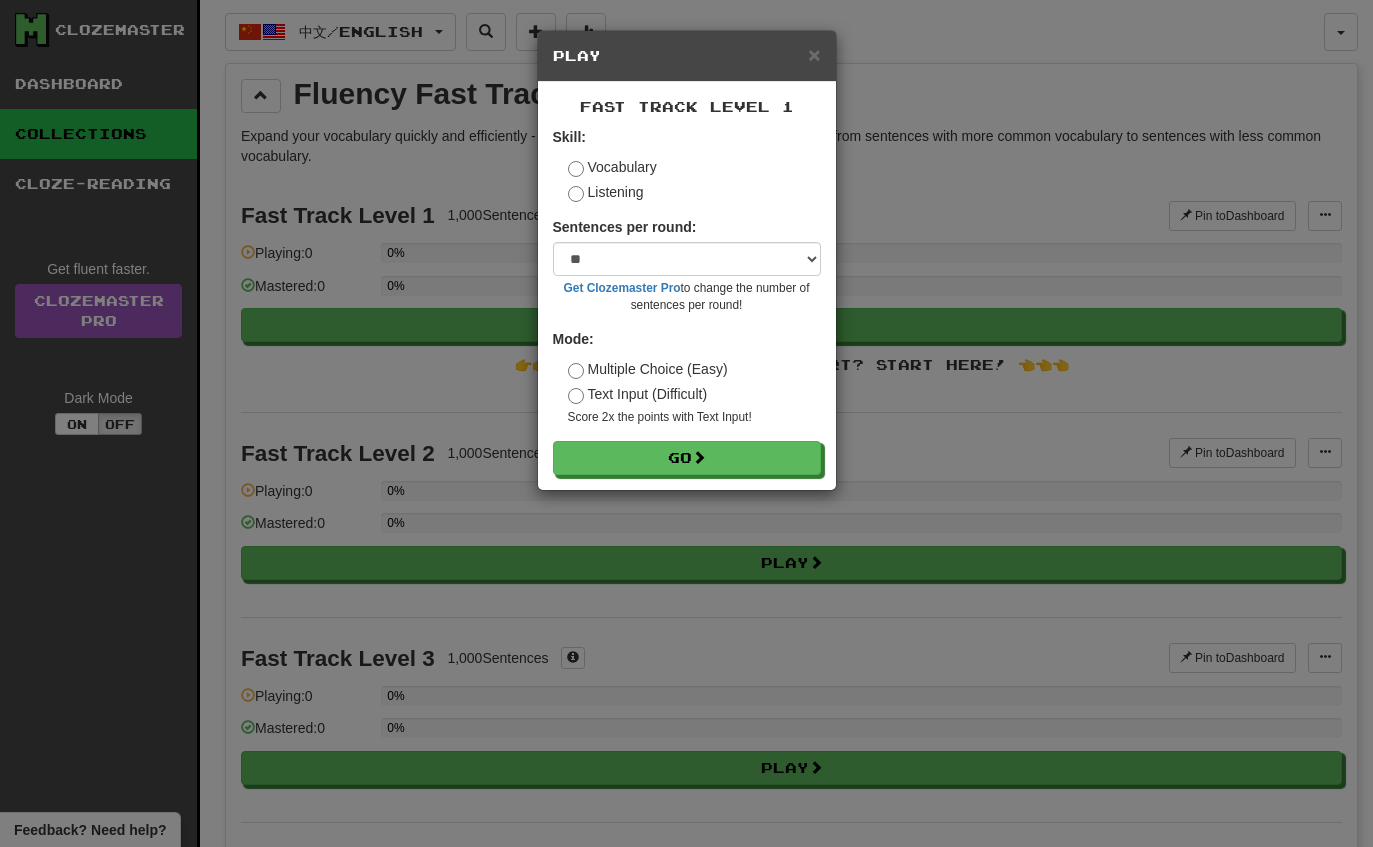 click on "Go" at bounding box center [687, 458] 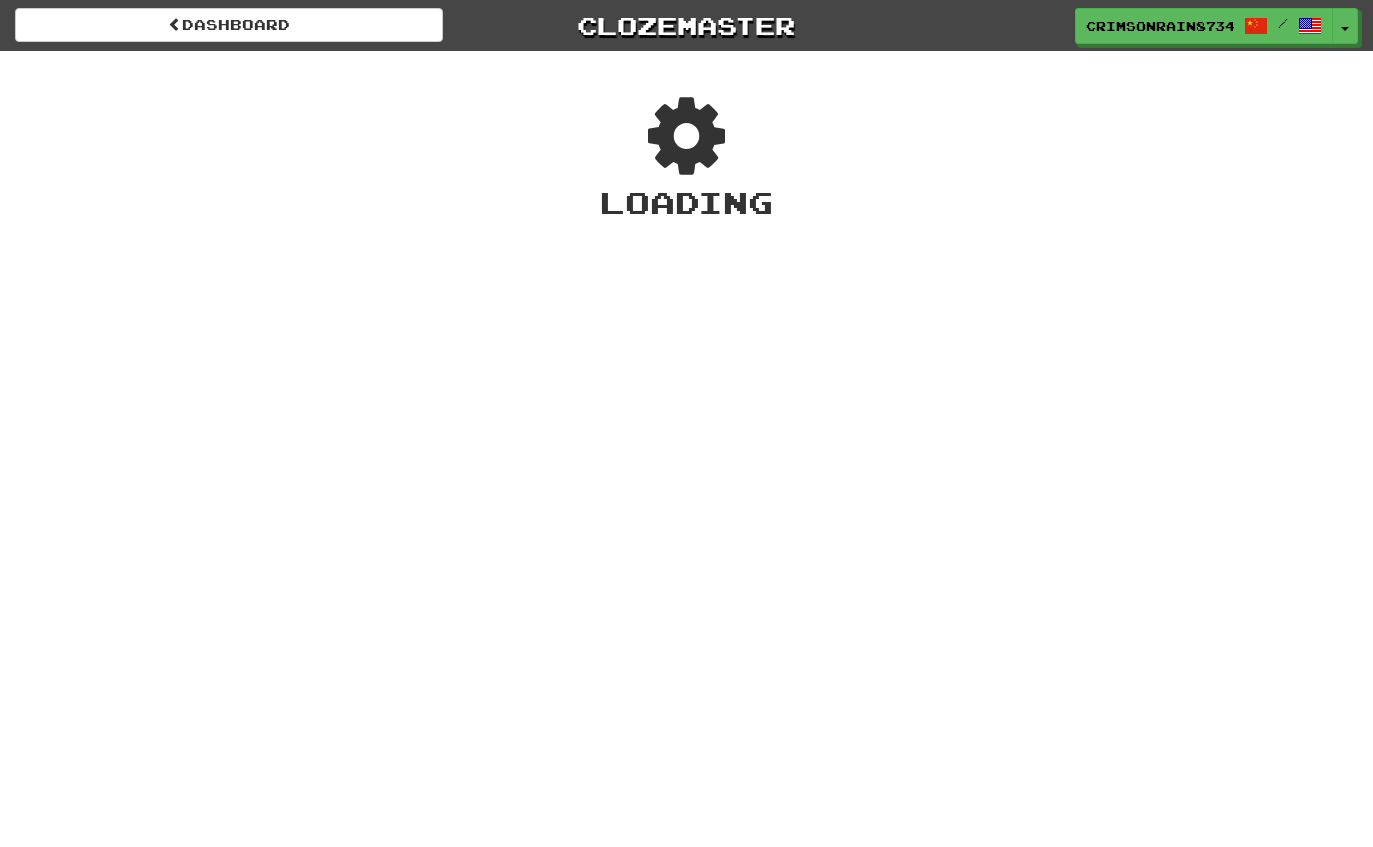 scroll, scrollTop: 0, scrollLeft: 0, axis: both 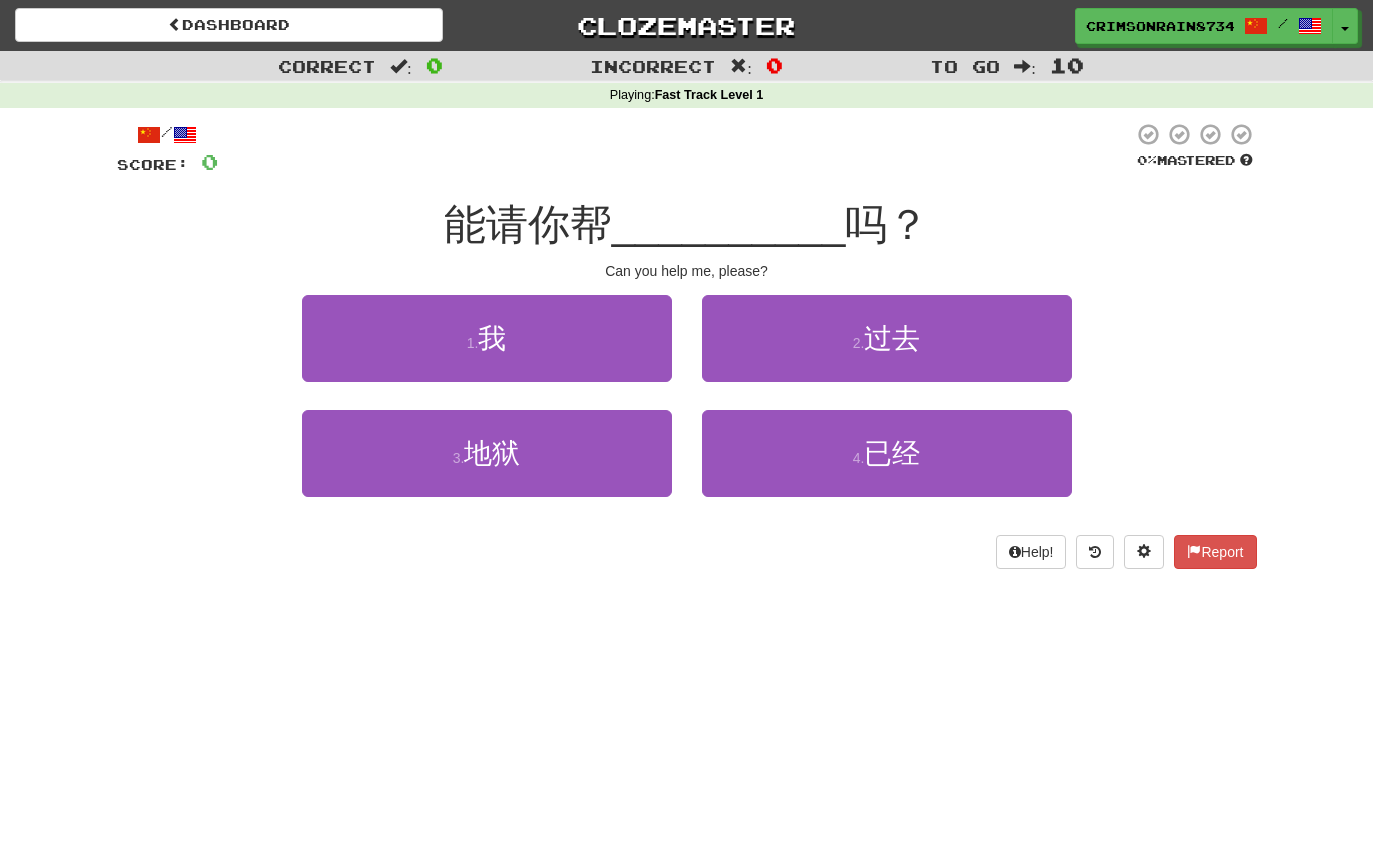 click on "1 .  我" at bounding box center (487, 338) 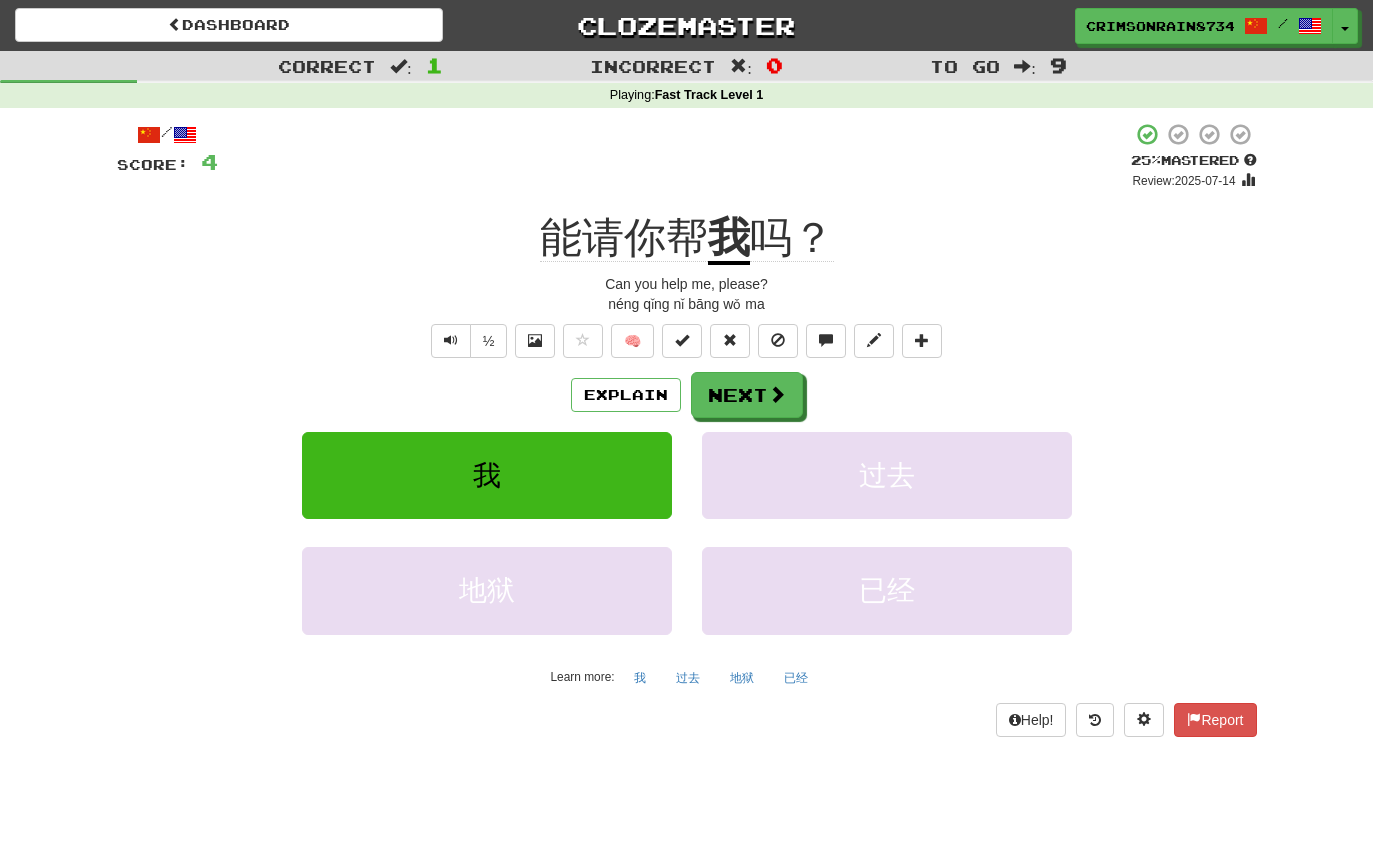 click at bounding box center (451, 341) 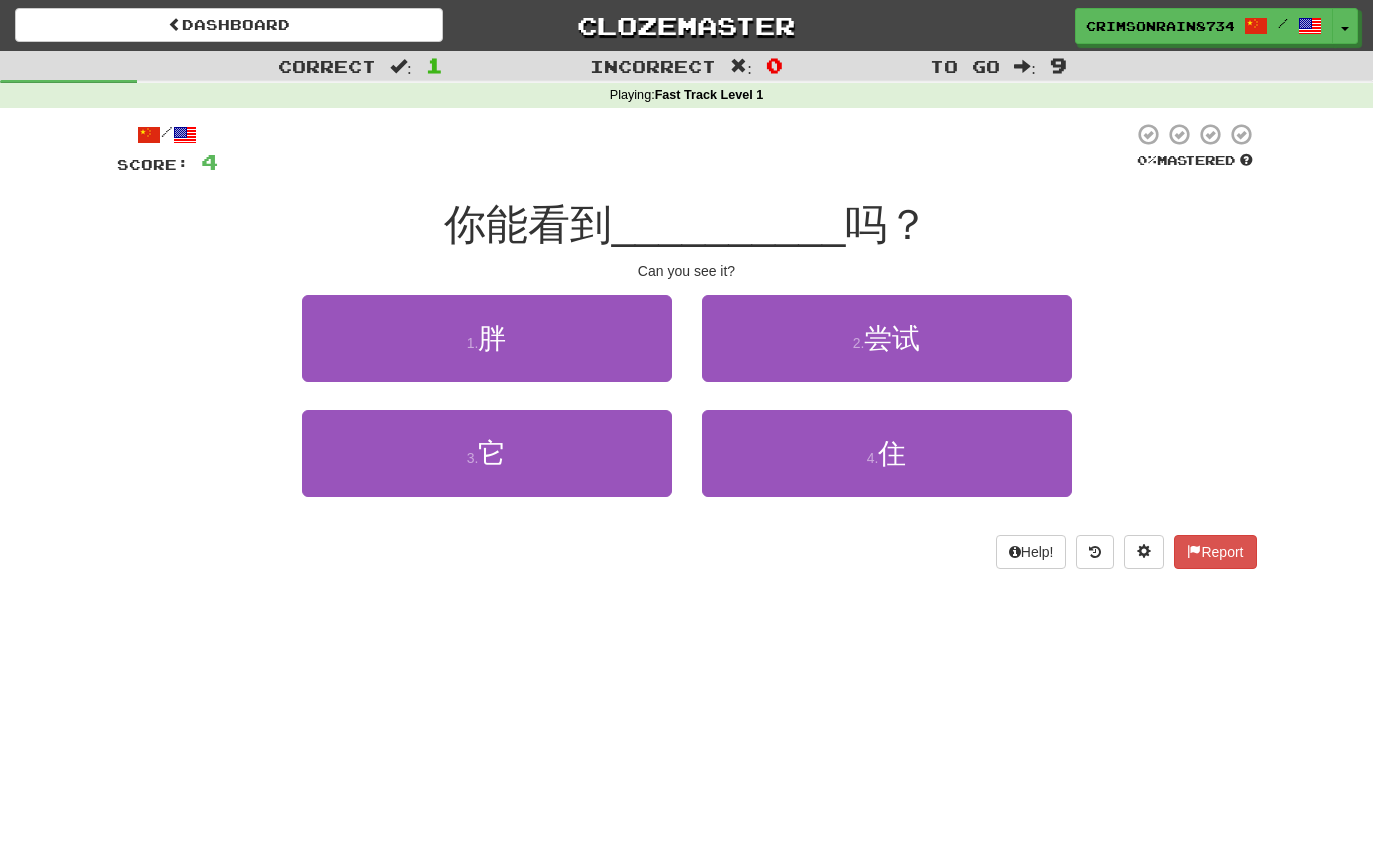 click on "3 .  它" at bounding box center [487, 453] 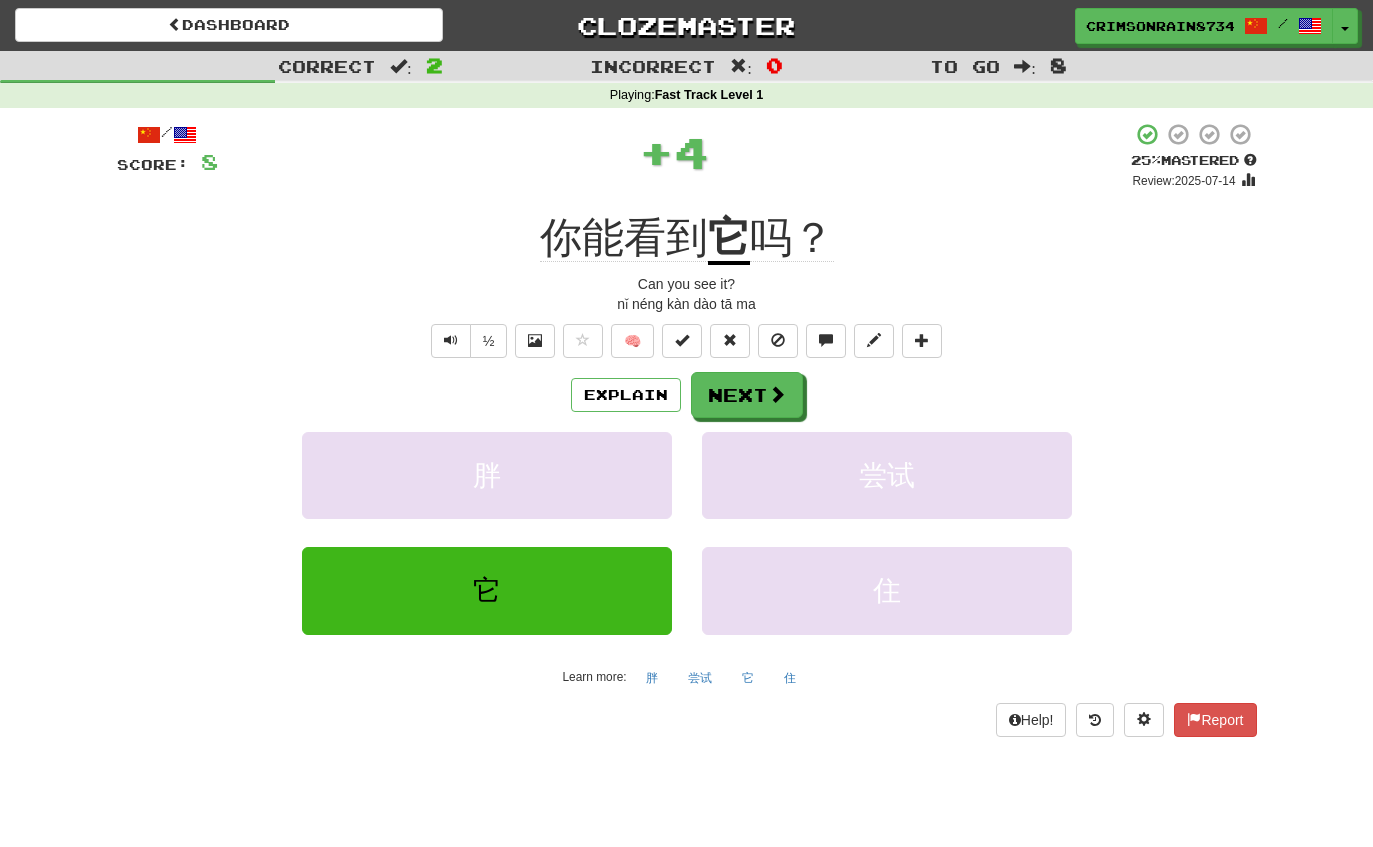 click at bounding box center (777, 394) 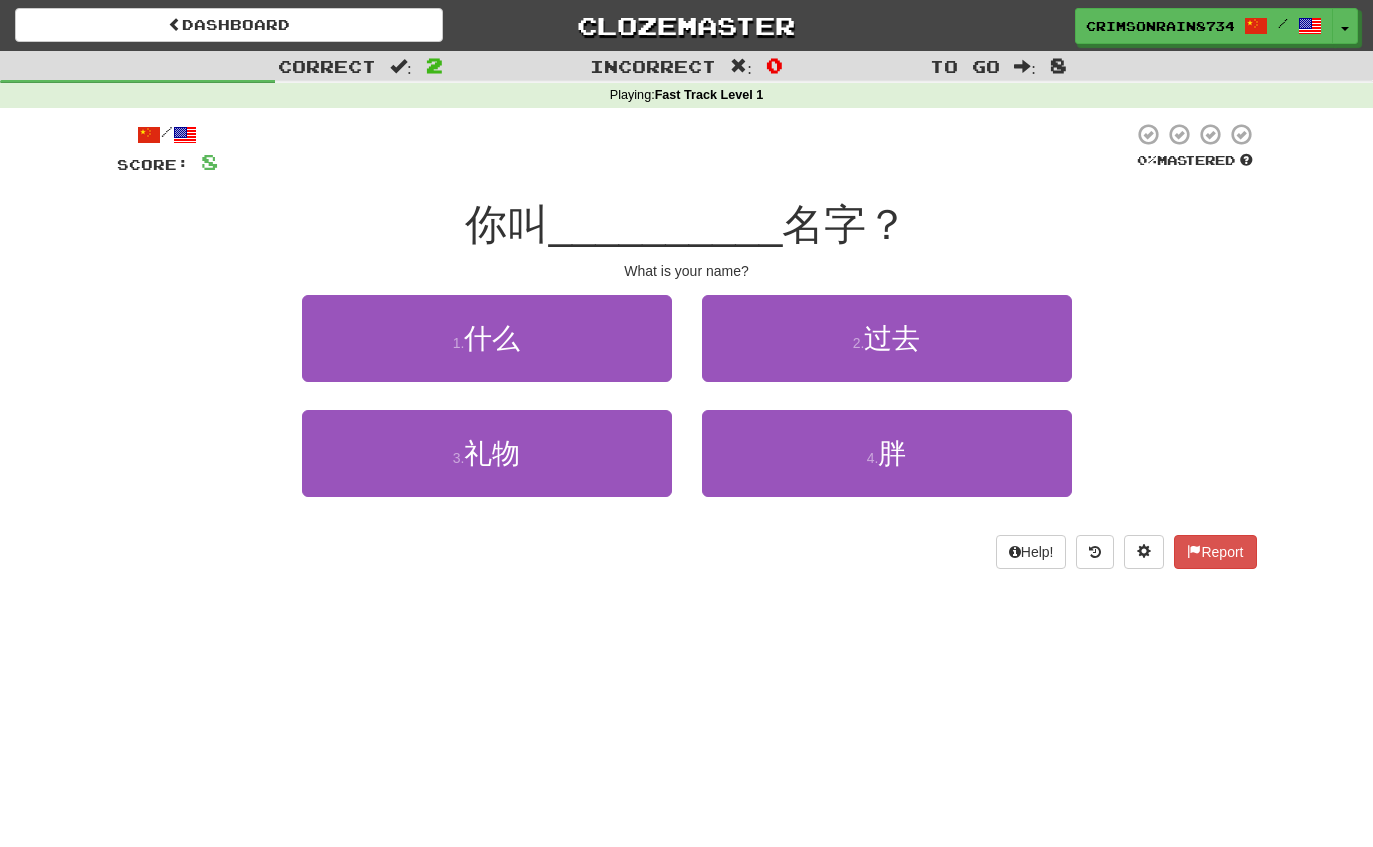 click on "1 .  什么" at bounding box center [487, 338] 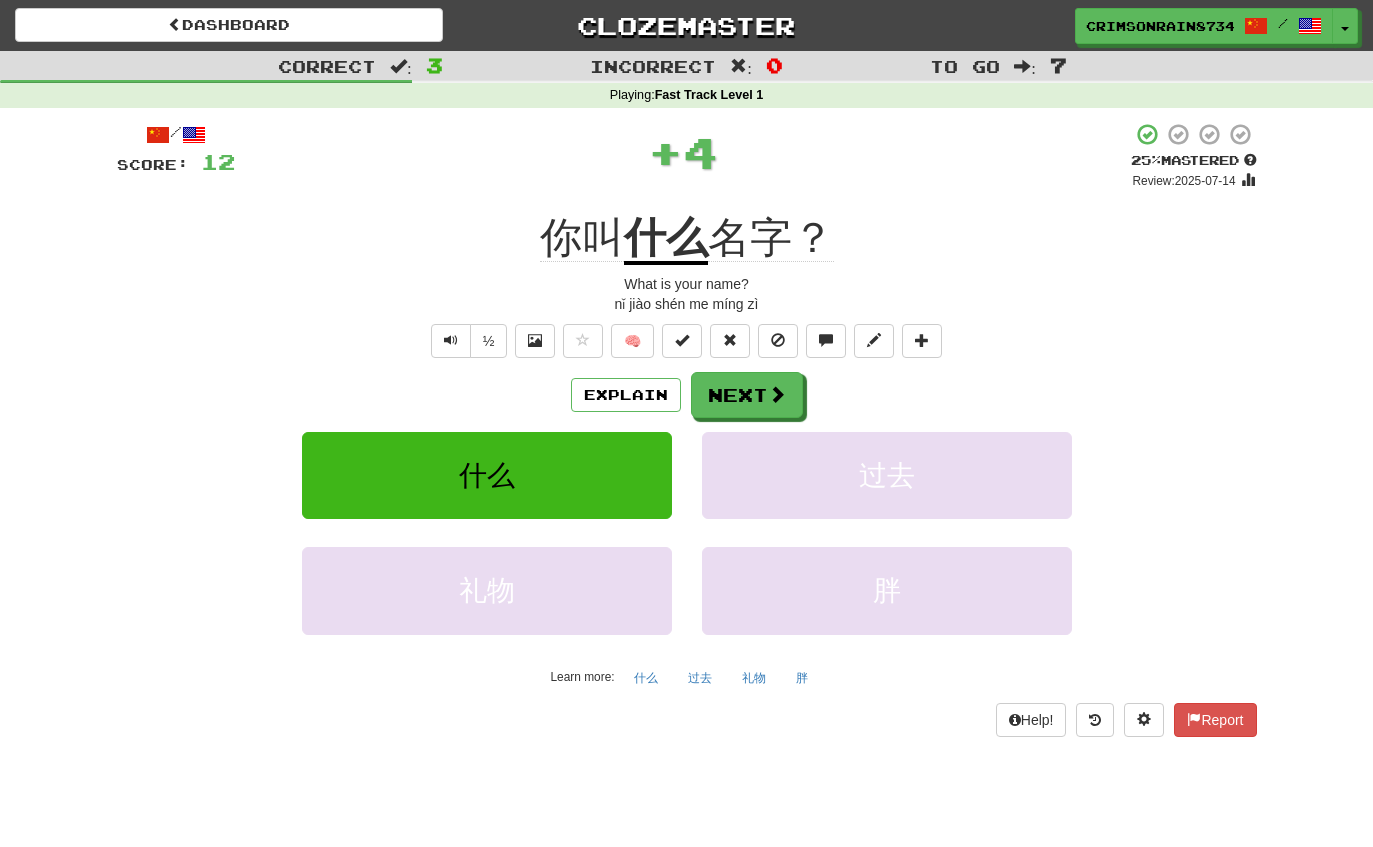 click on "Next" at bounding box center (747, 395) 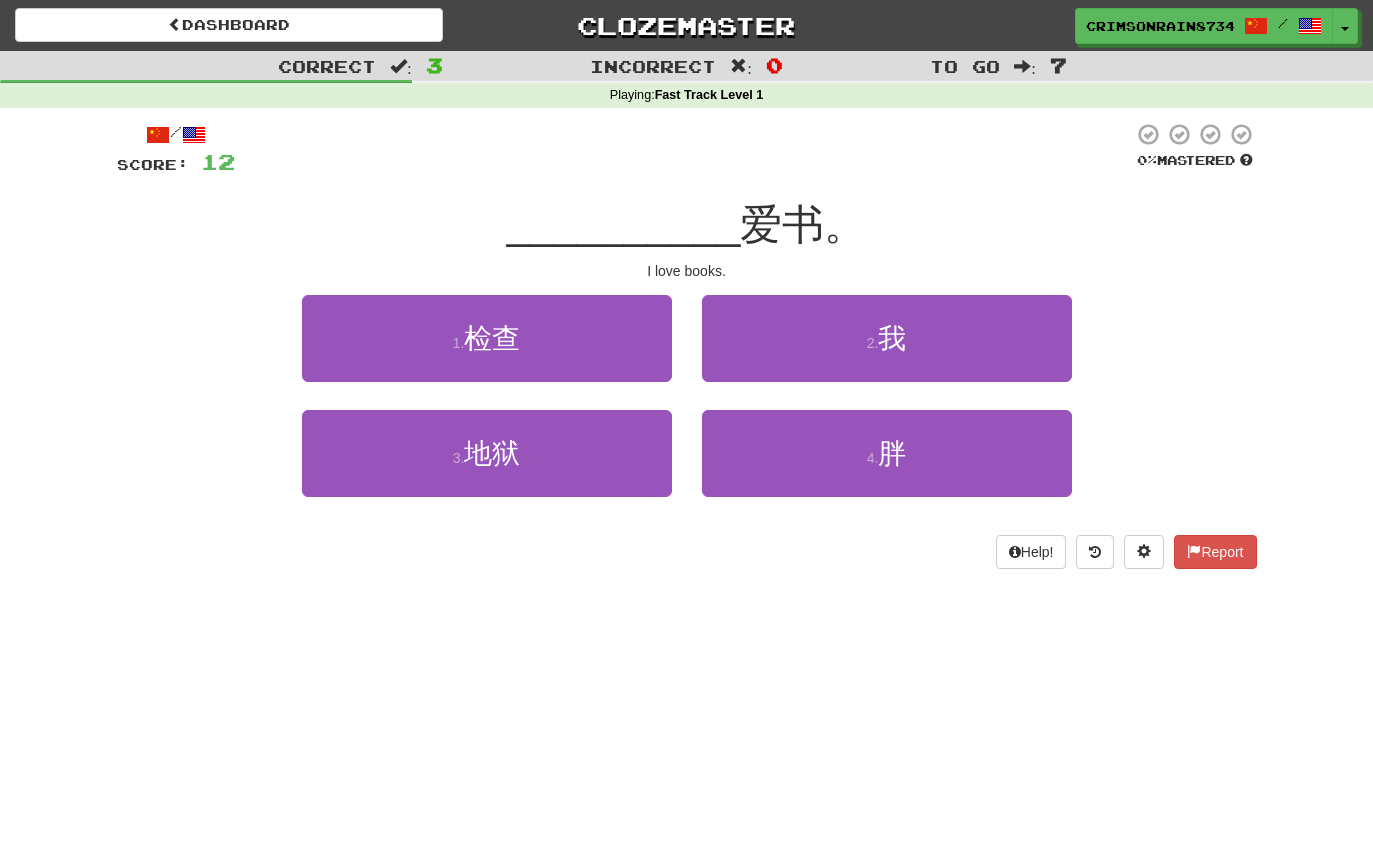 click on "2 .  我" at bounding box center [887, 338] 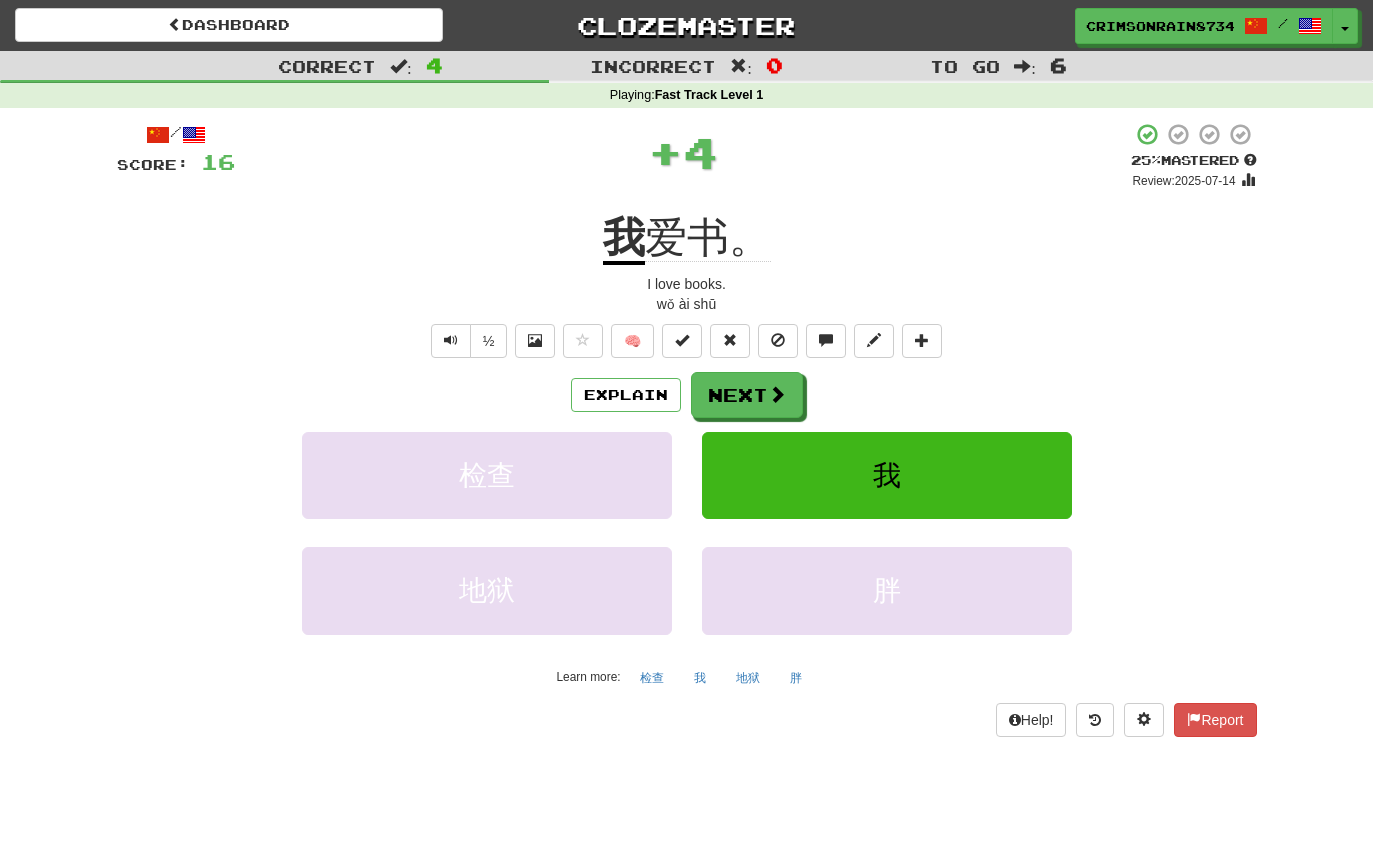 click on "Next" at bounding box center (747, 395) 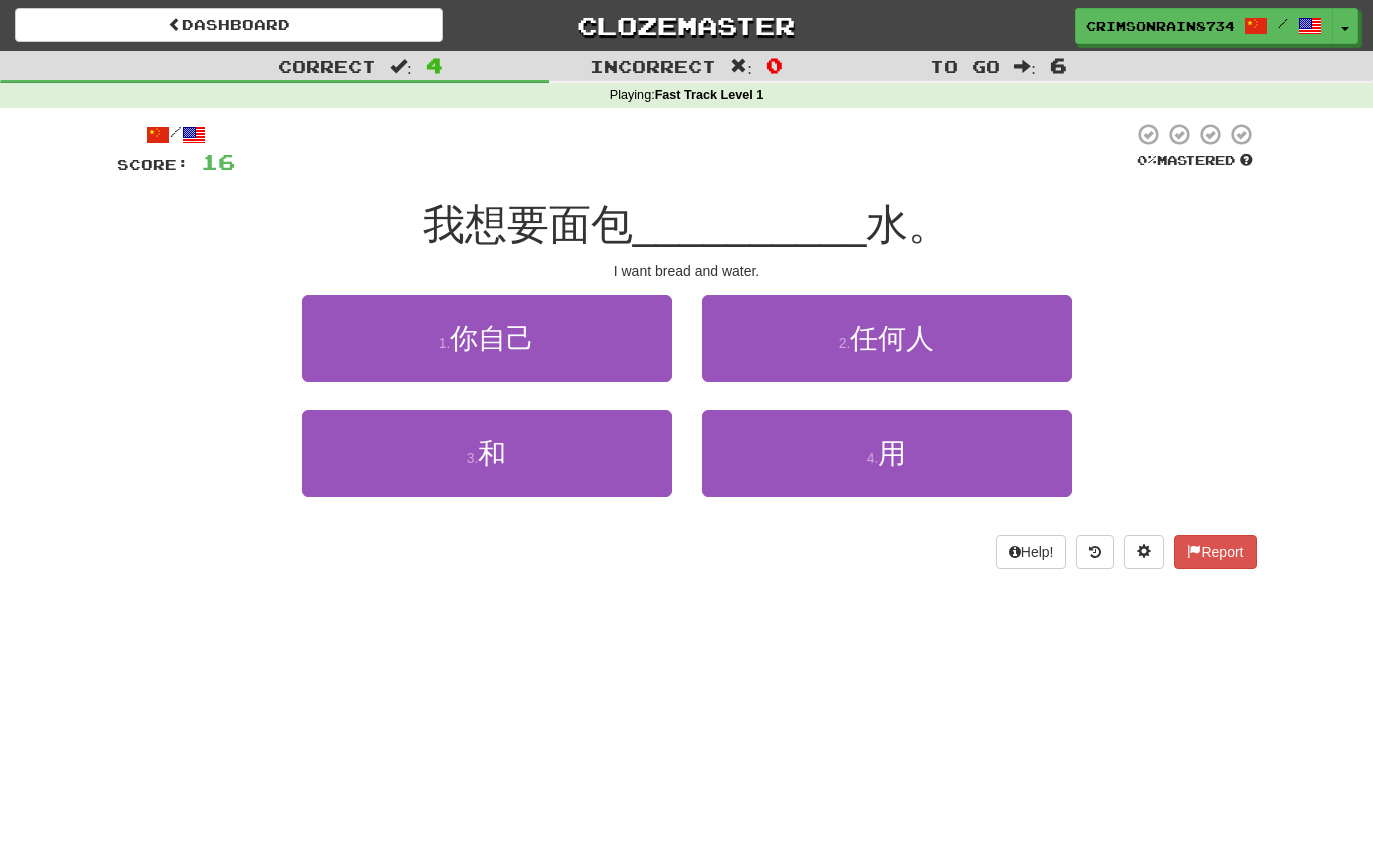 click on "3 .  和" at bounding box center (487, 453) 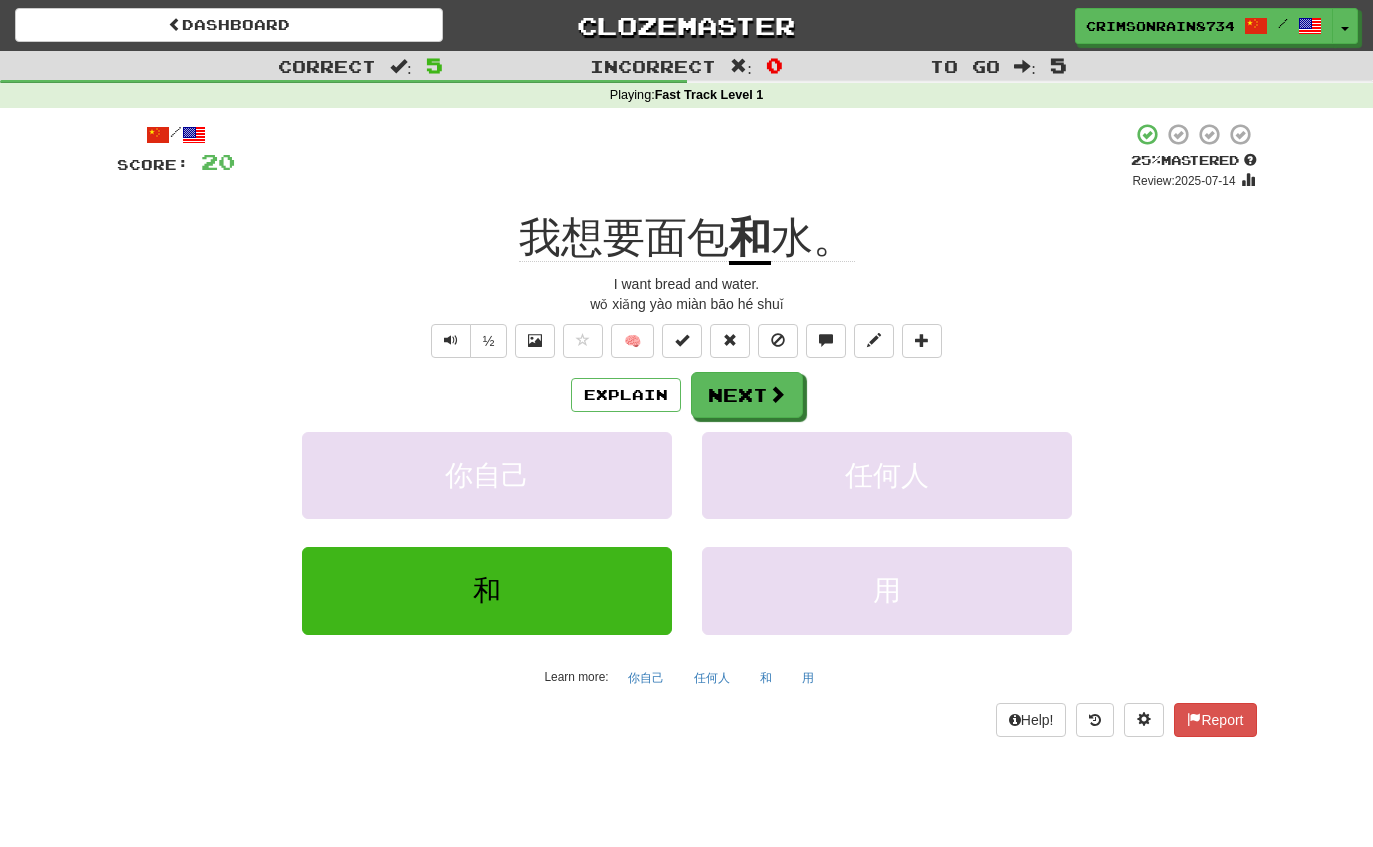 click on "Next" at bounding box center (747, 395) 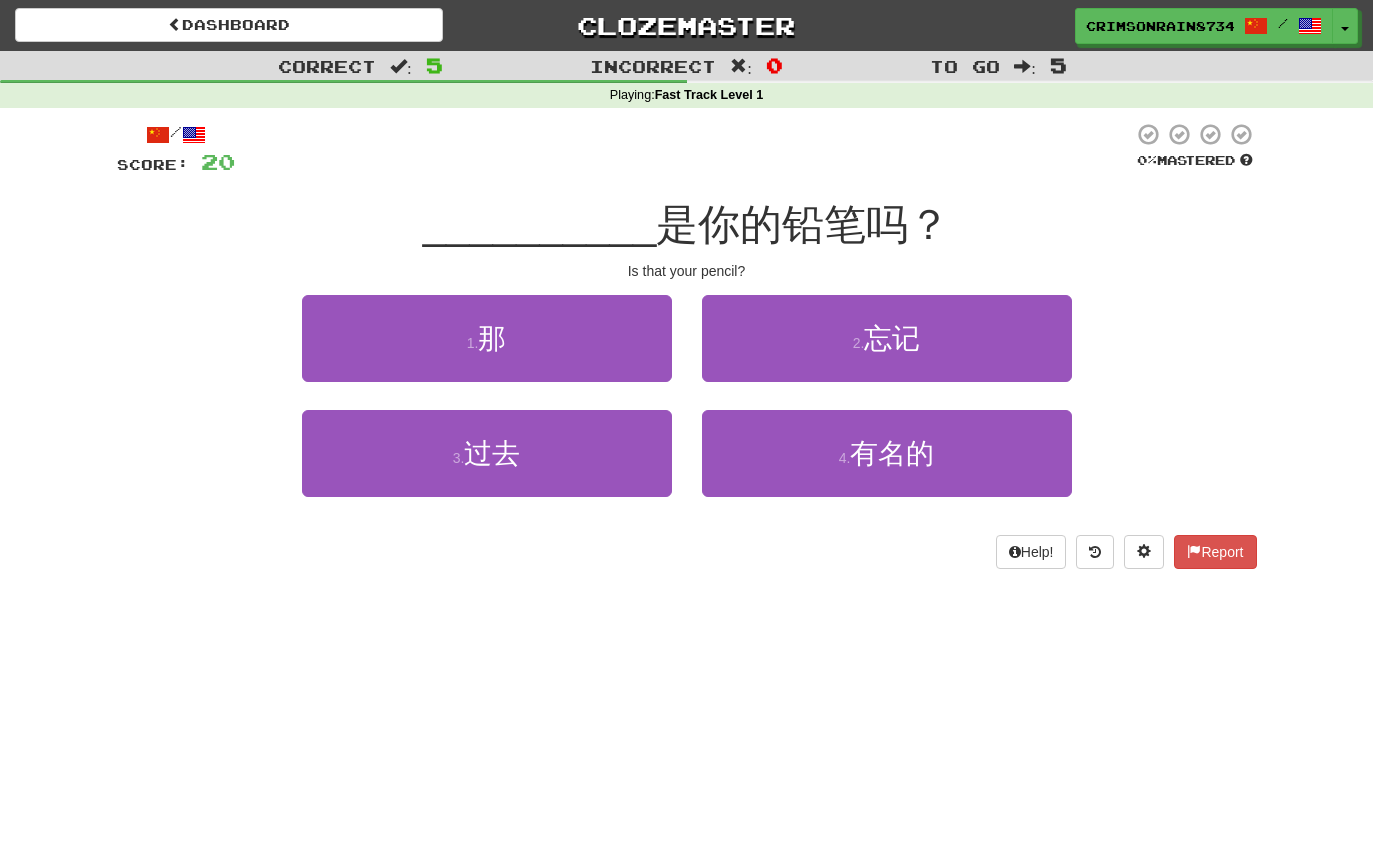 click on "是你的铅笔吗？" at bounding box center [803, 224] 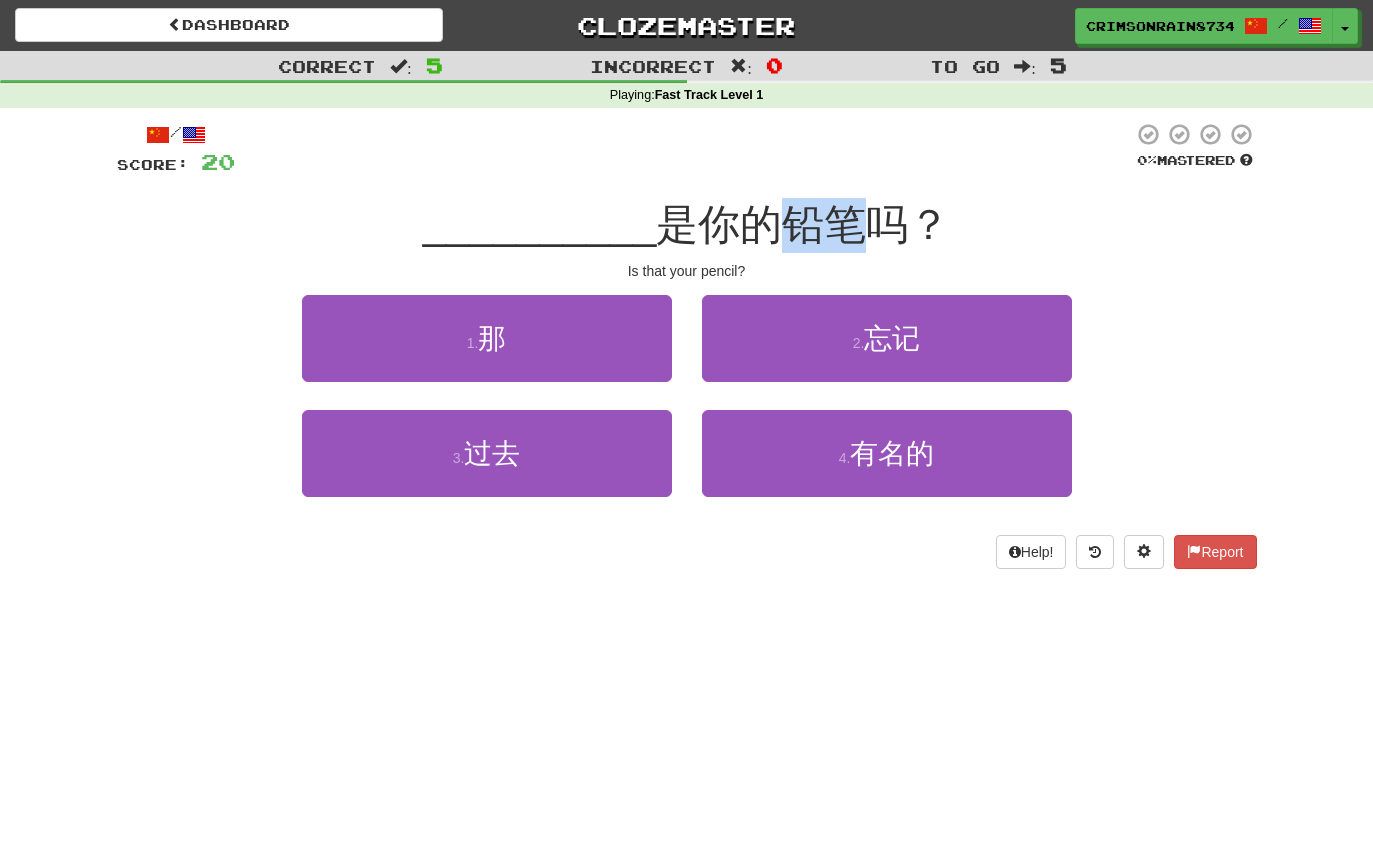 click on "4 .  有名的" at bounding box center [887, 453] 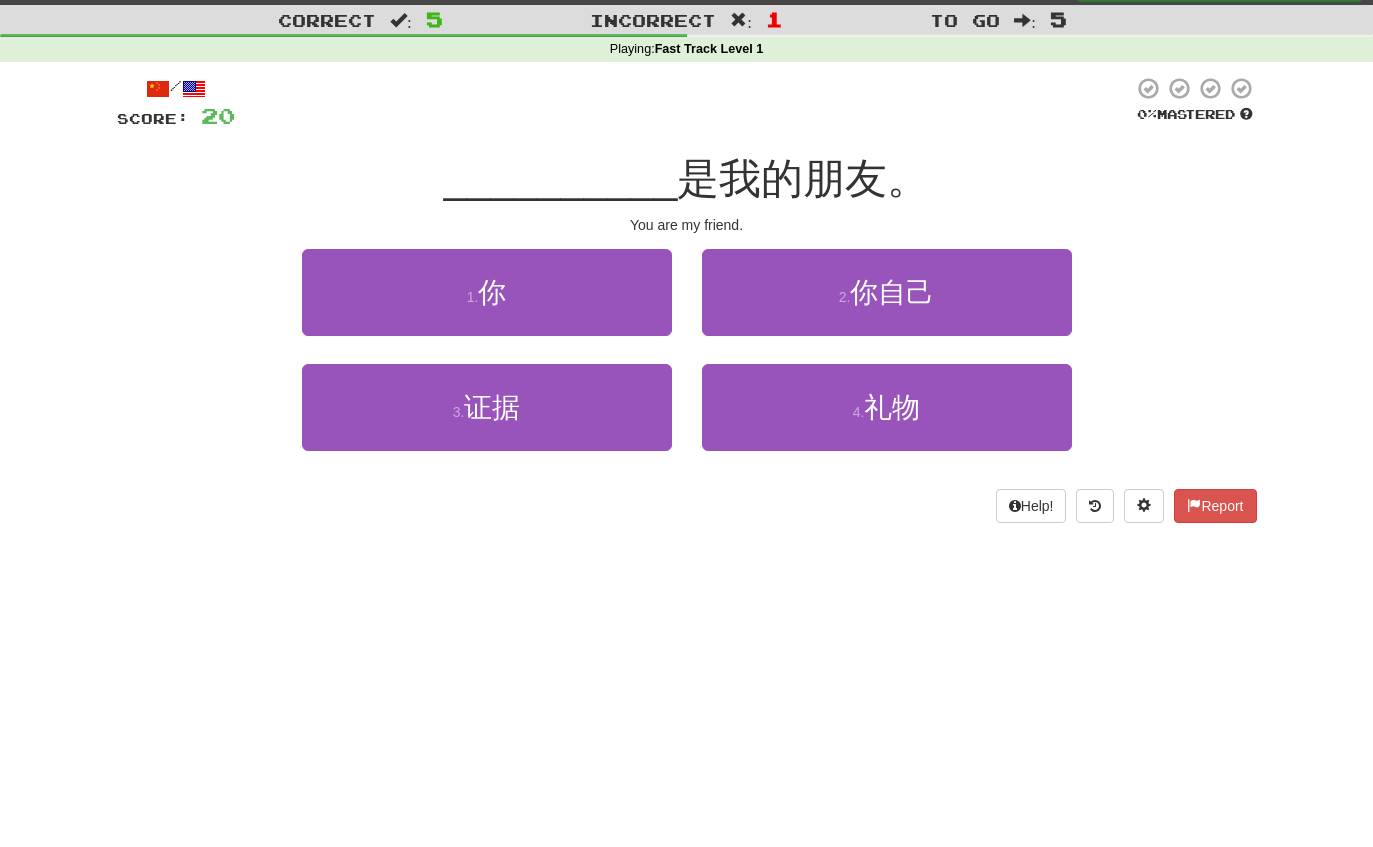 scroll, scrollTop: 46, scrollLeft: 0, axis: vertical 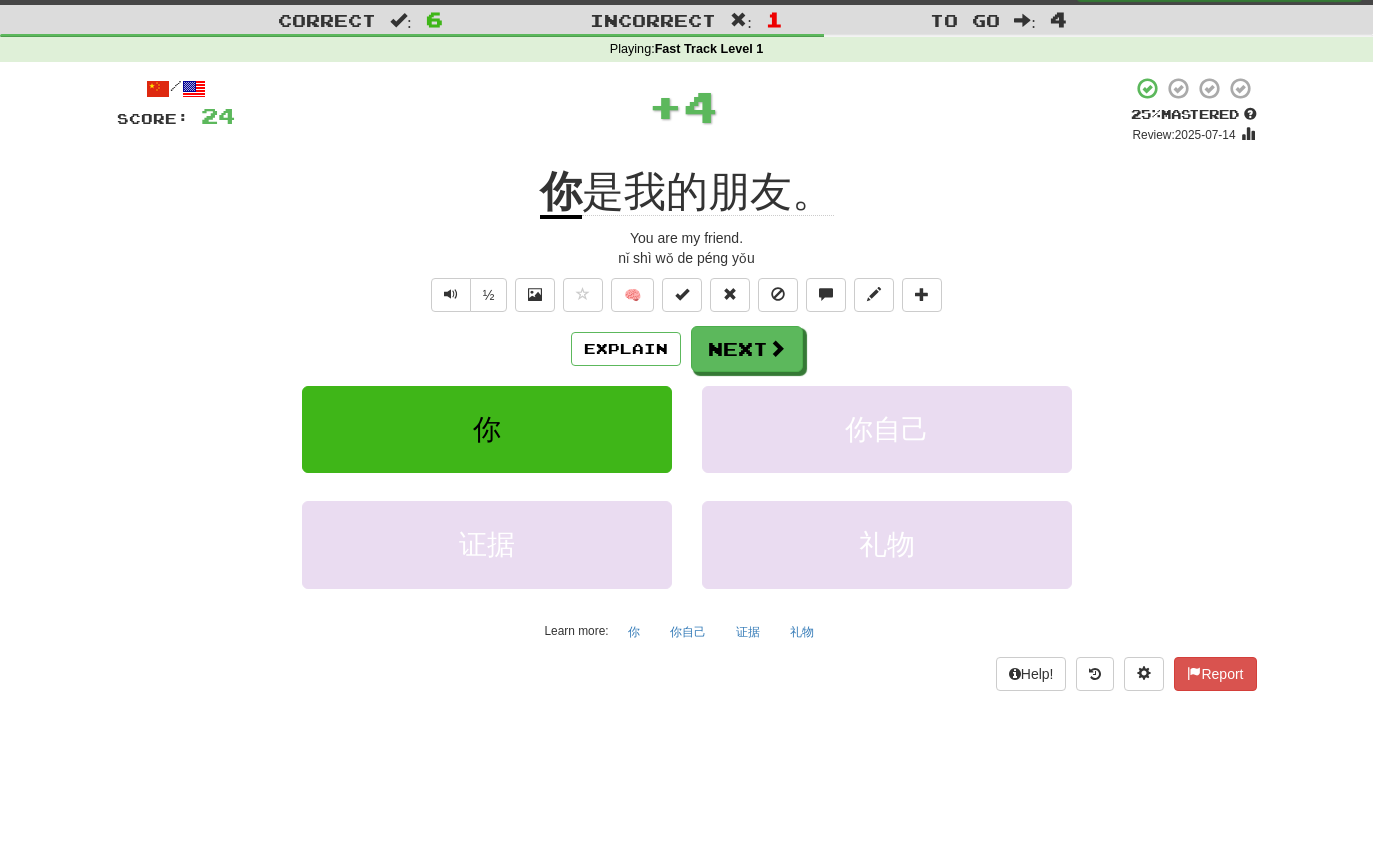 click on "Next" at bounding box center [747, 349] 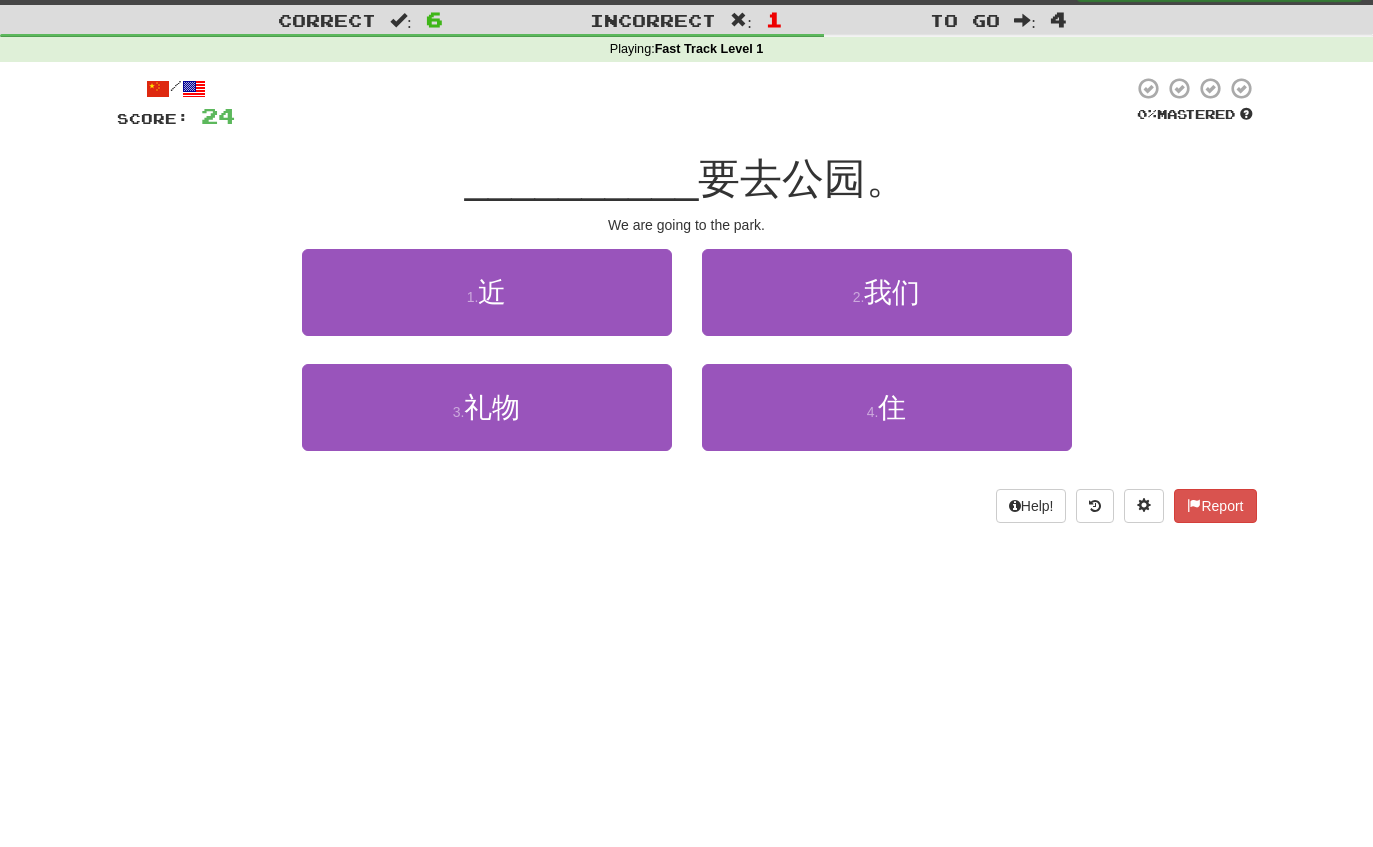 click on "我们" at bounding box center (892, 292) 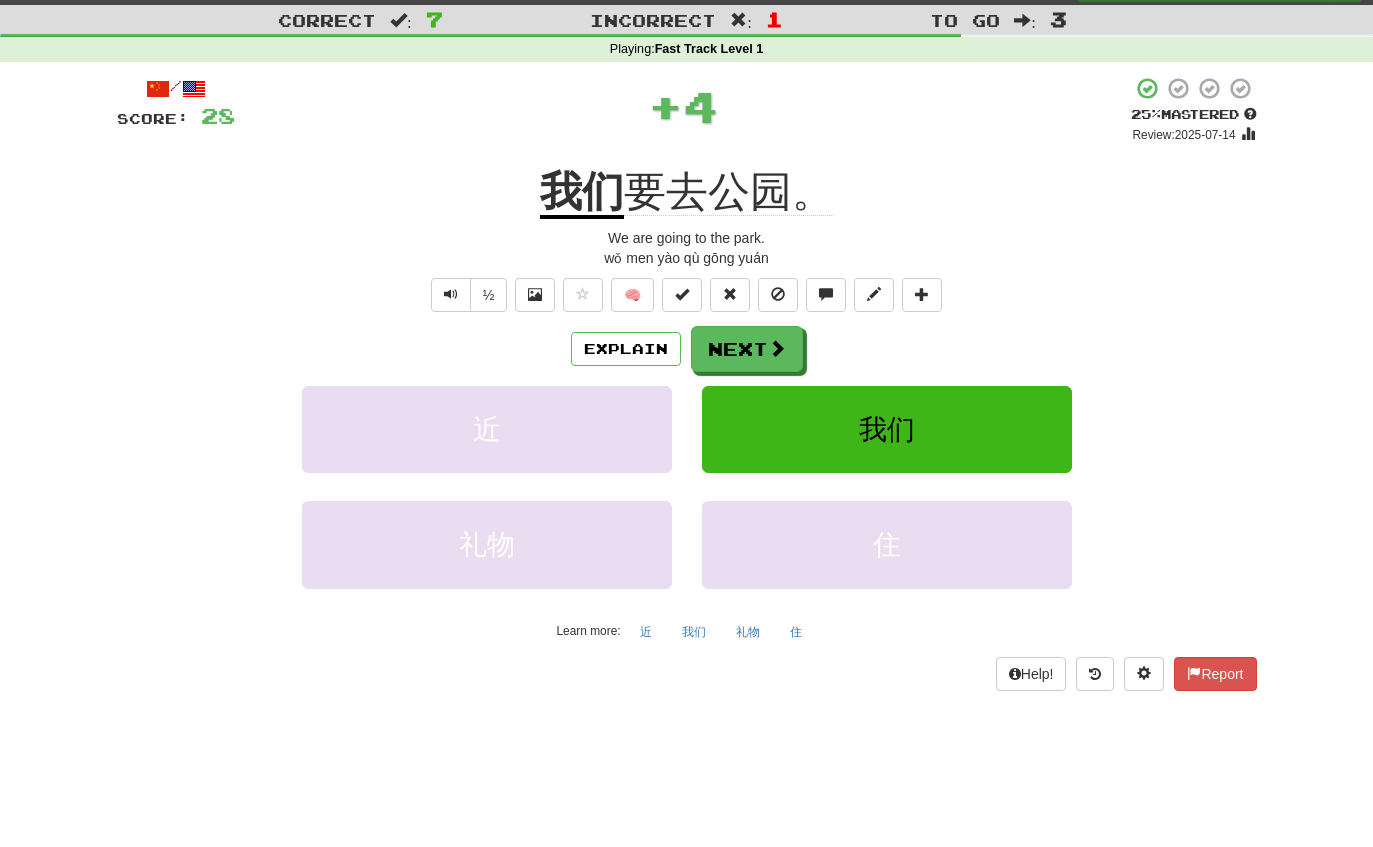 click on "Next" at bounding box center [747, 349] 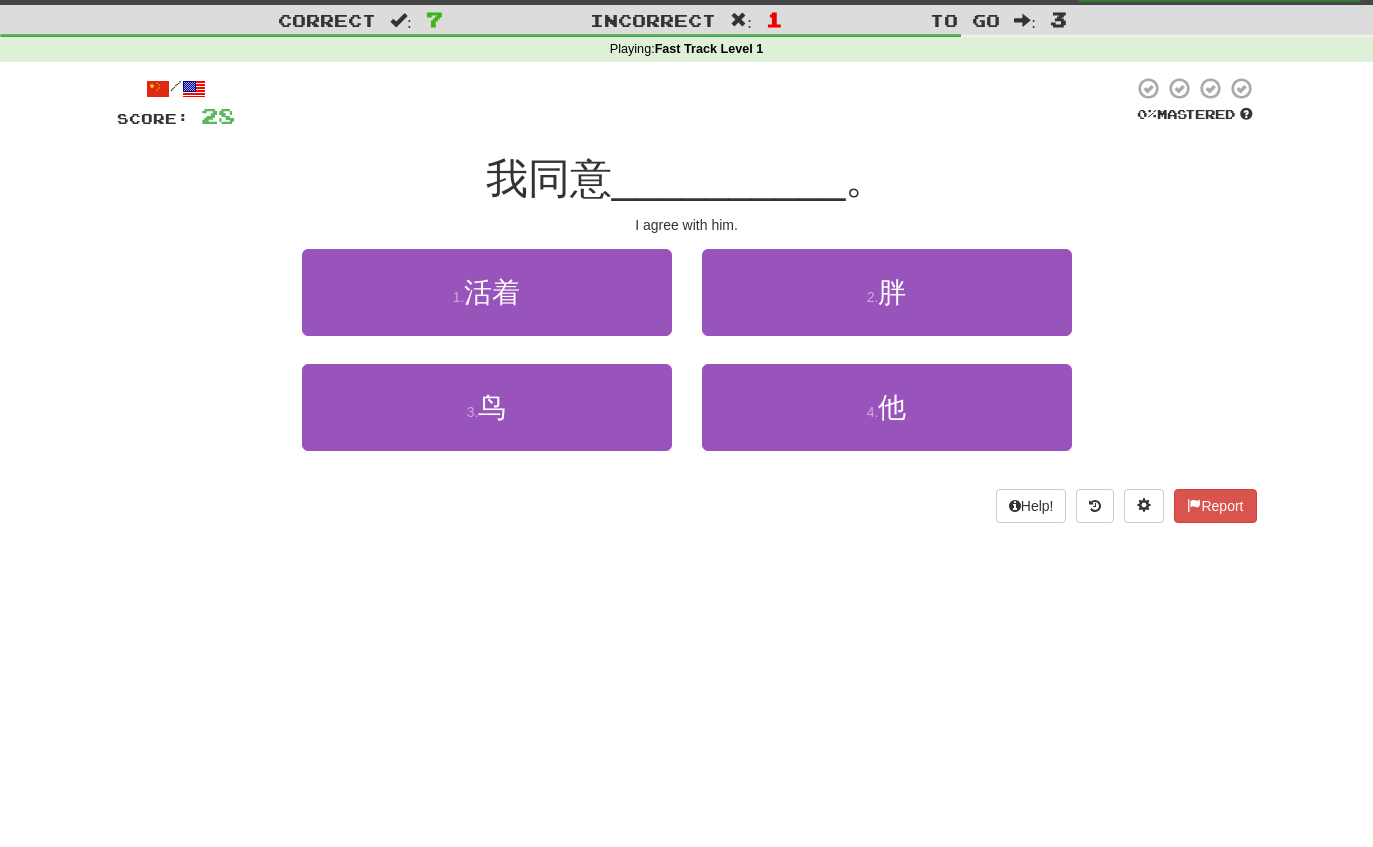 click on "4 .  他" at bounding box center (887, 407) 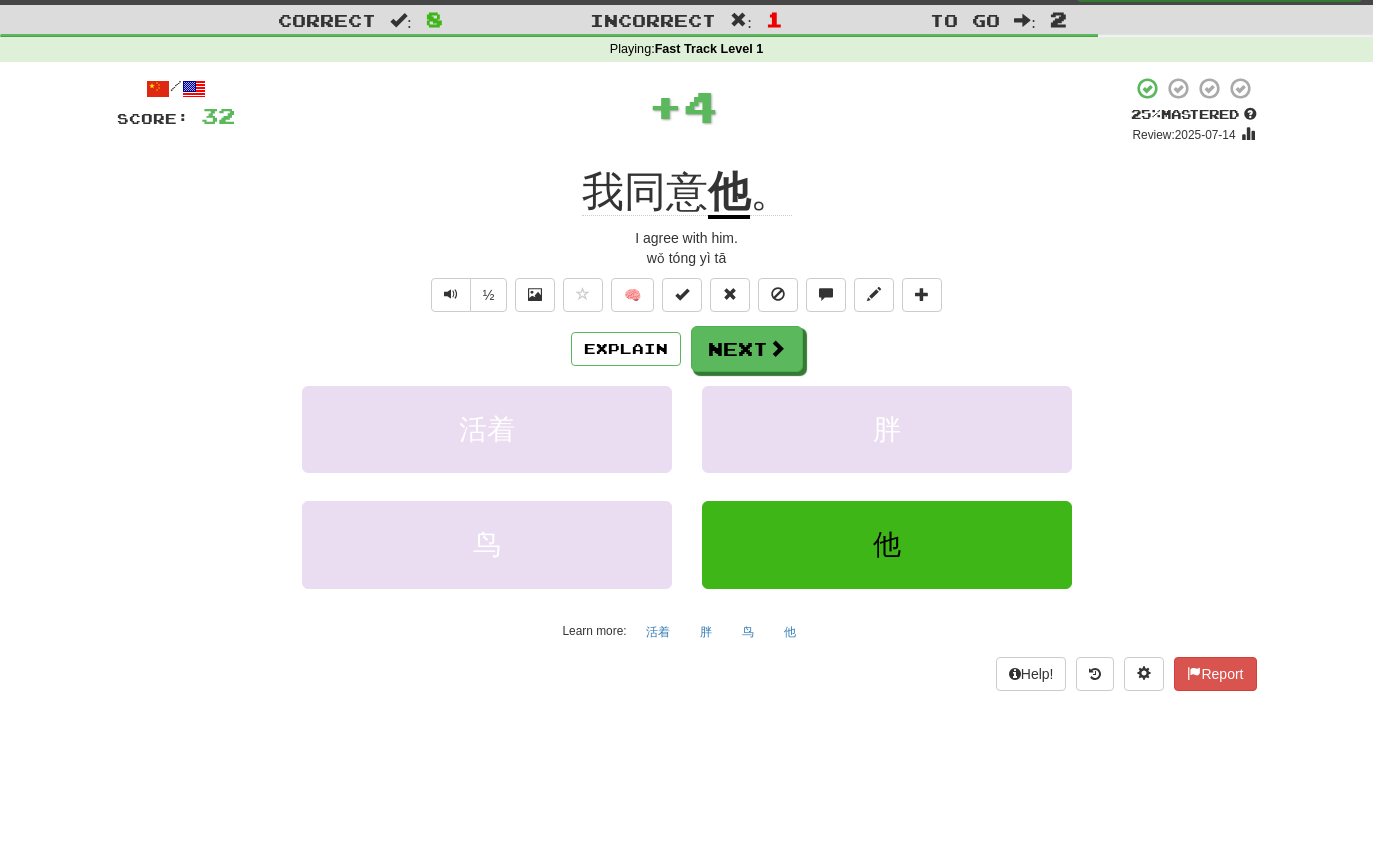click on "Next" at bounding box center (747, 349) 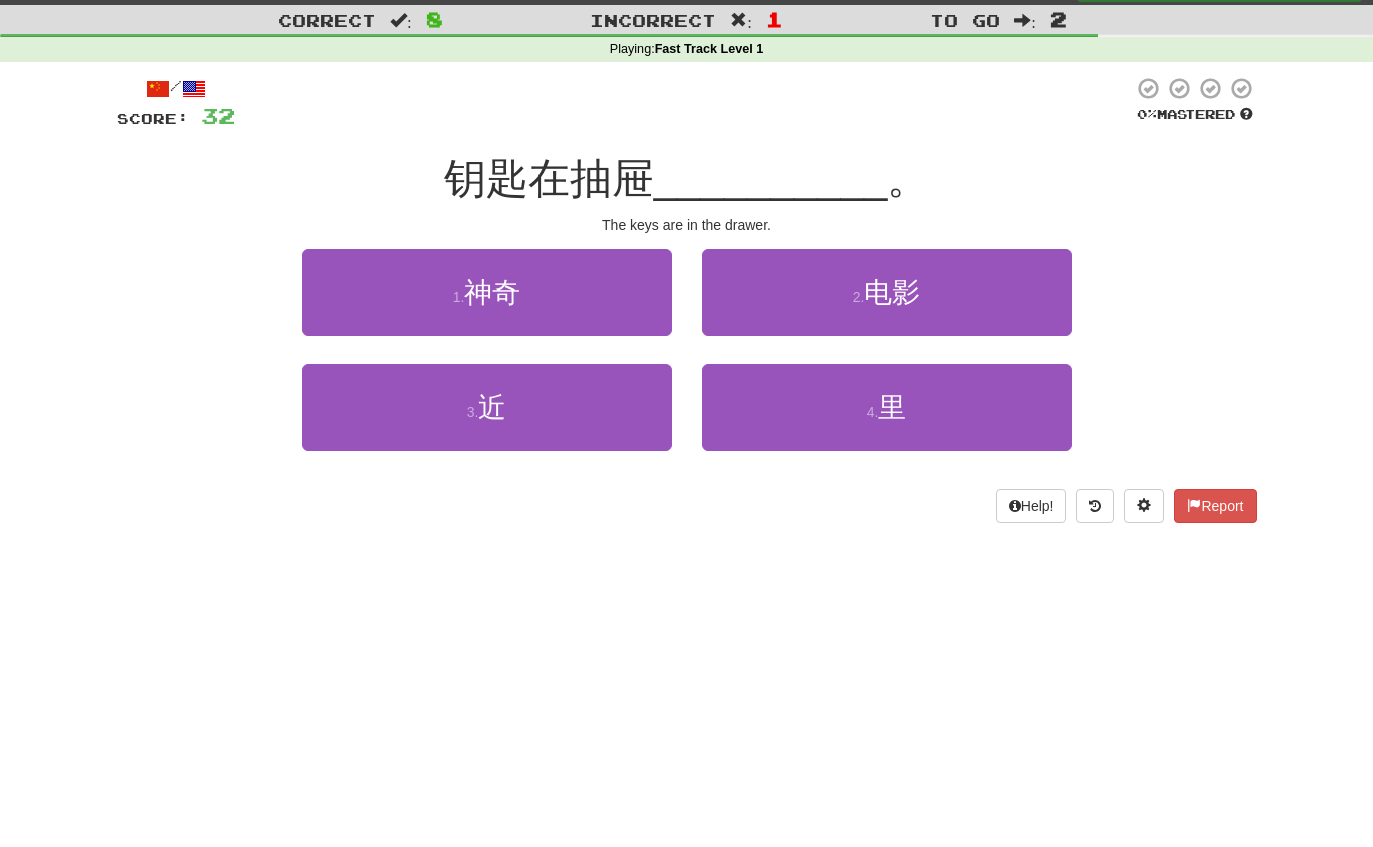 click on "4 .  里" at bounding box center (887, 407) 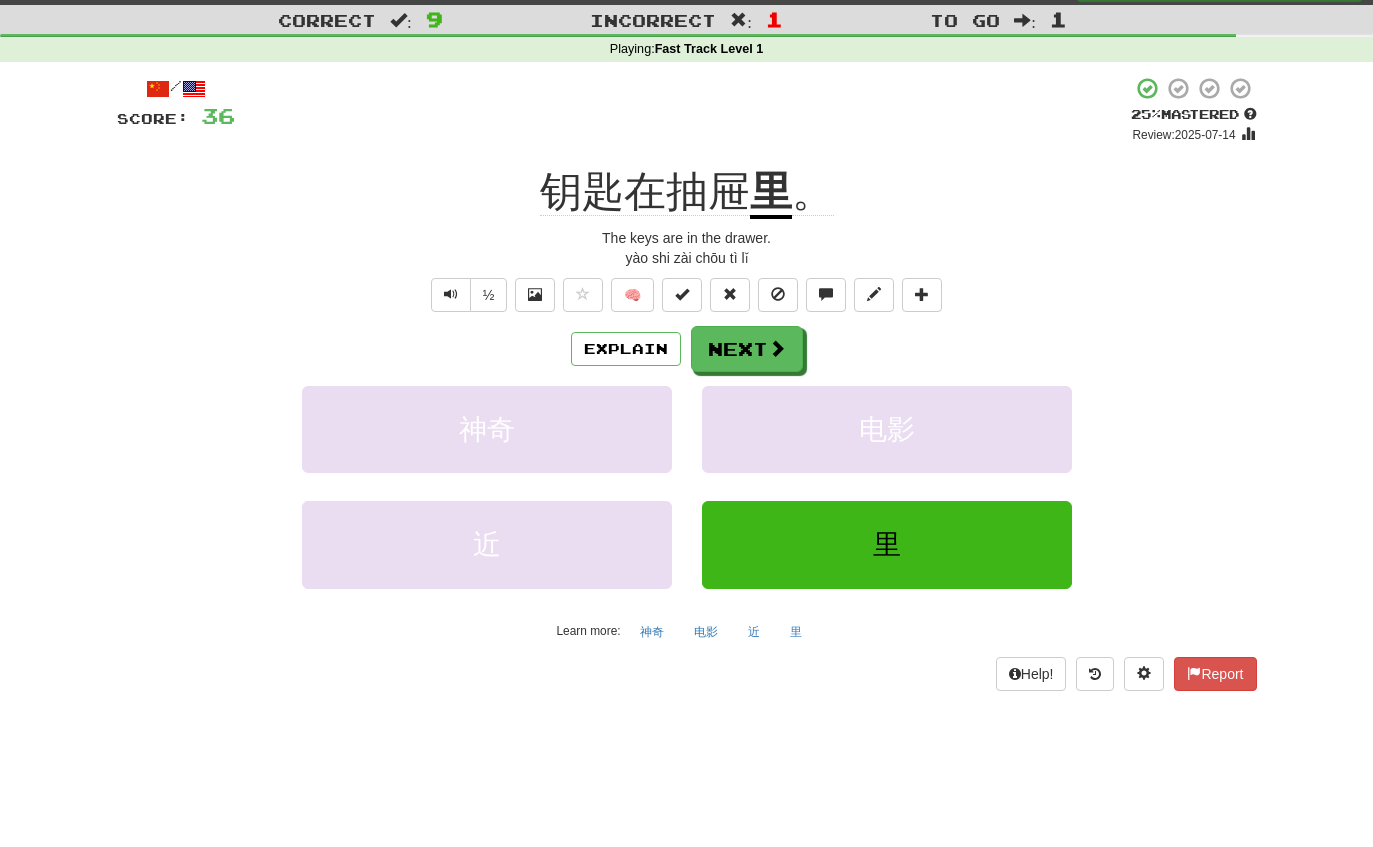 click at bounding box center [777, 348] 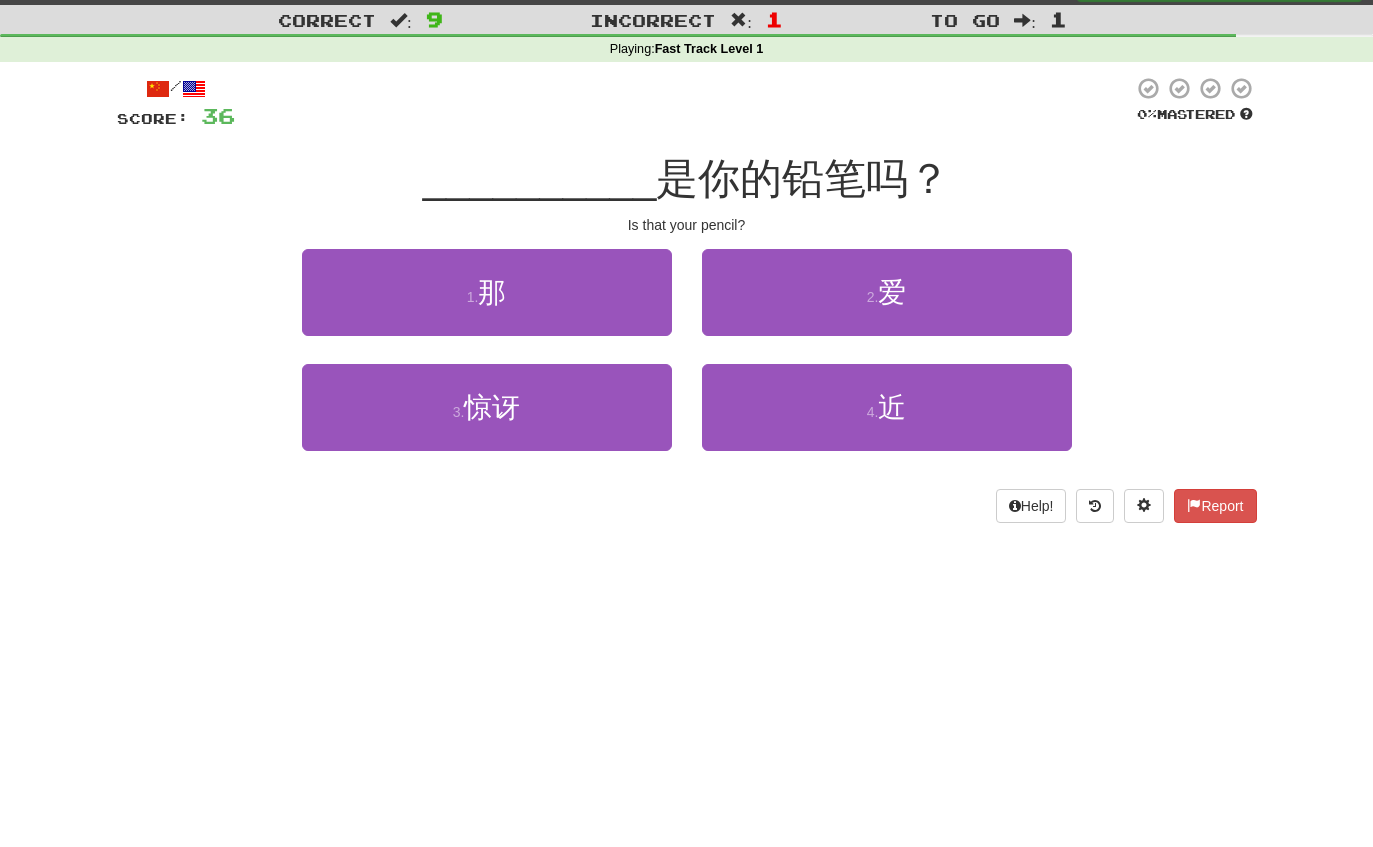 click on "1 .  那" at bounding box center (487, 292) 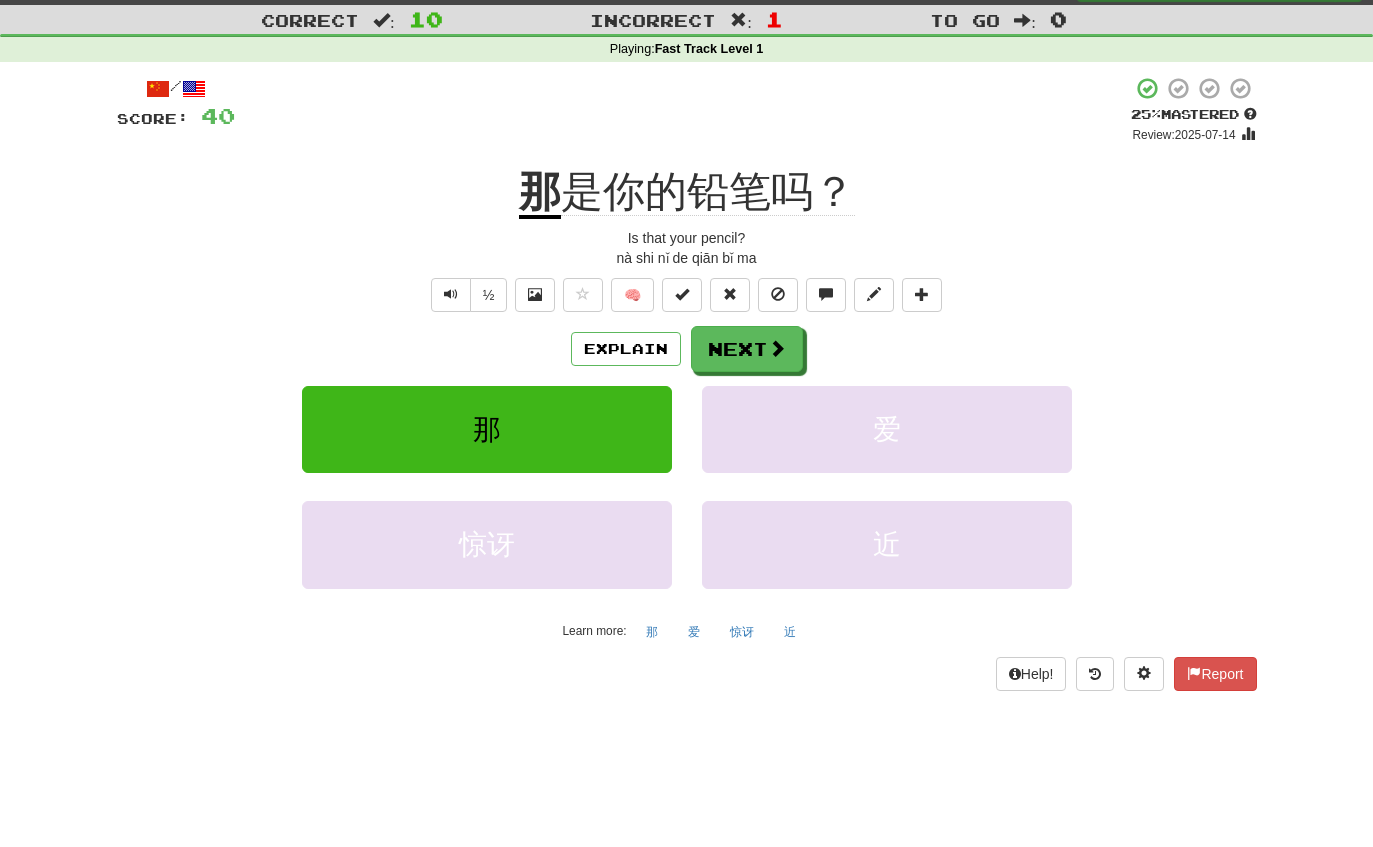 click at bounding box center [777, 348] 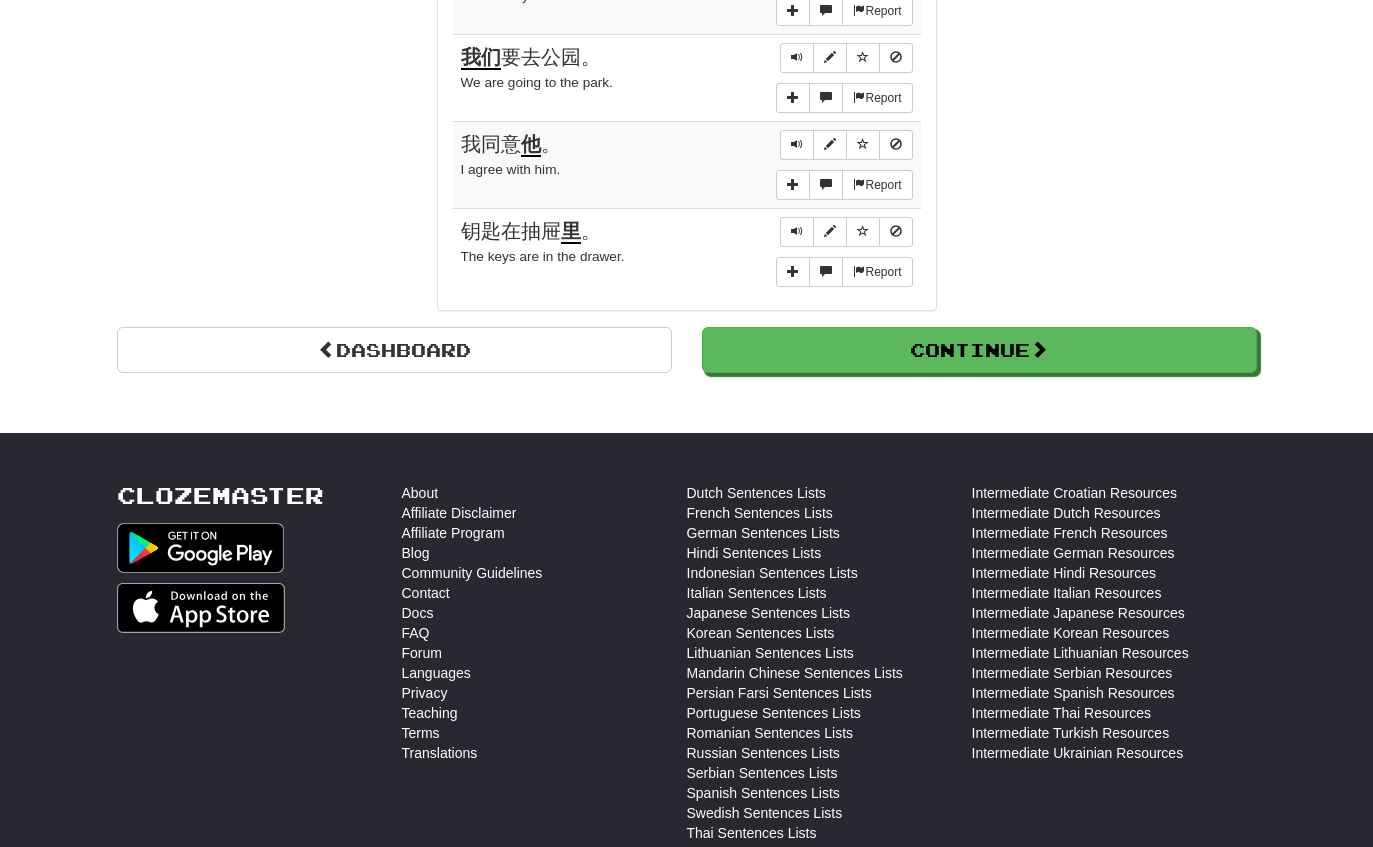 click on "Continue" at bounding box center [979, 350] 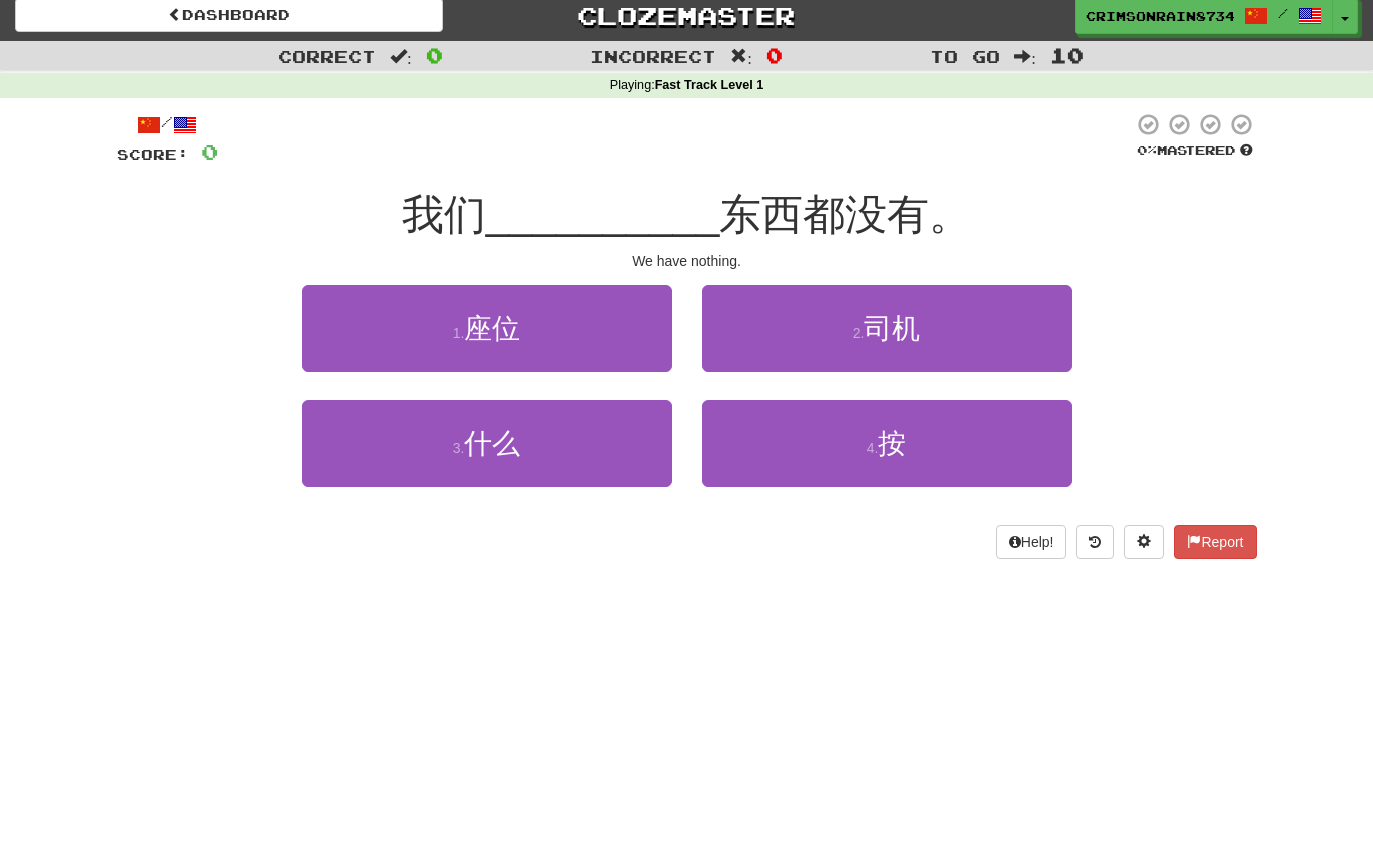 scroll, scrollTop: 0, scrollLeft: 0, axis: both 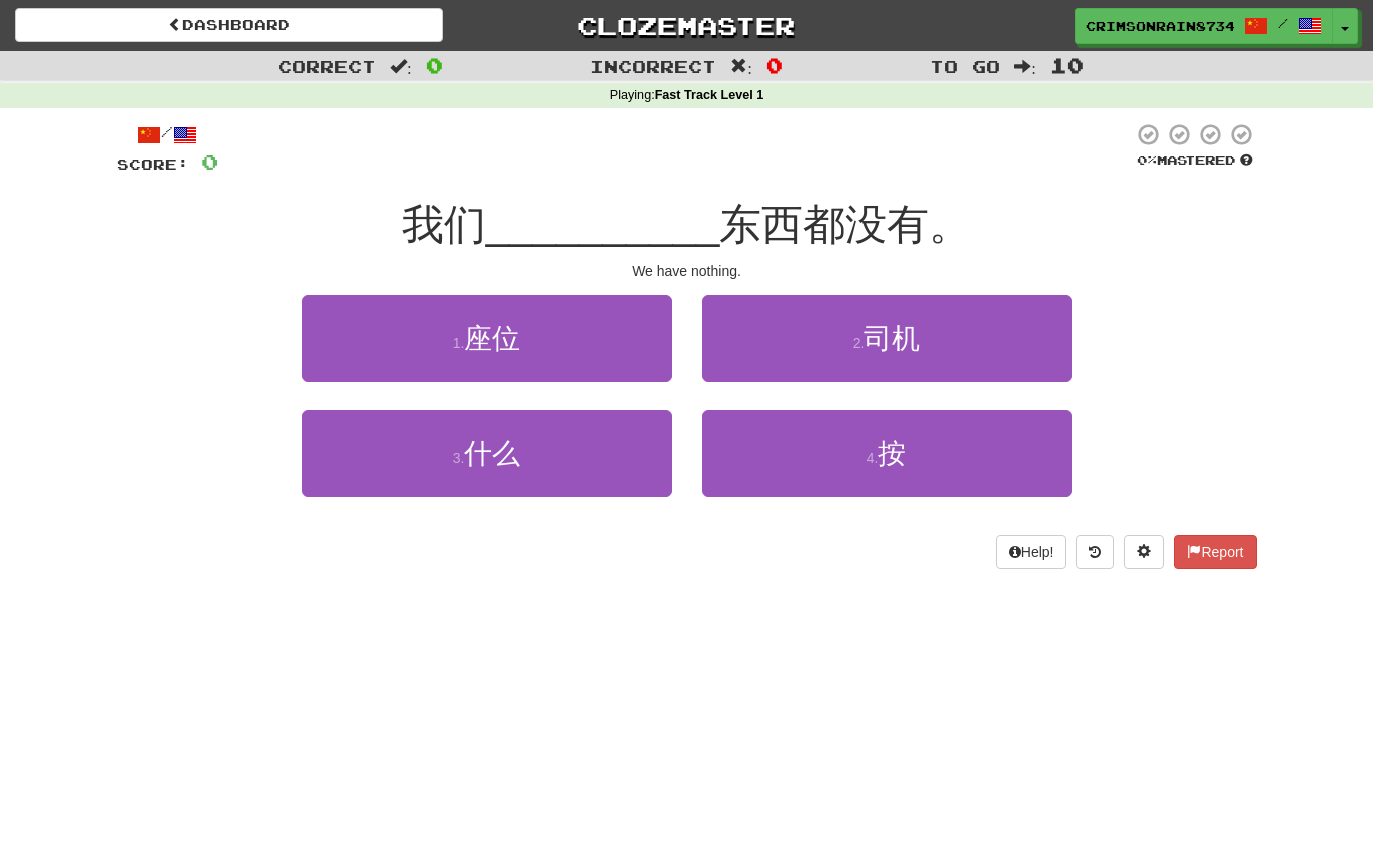 click on "3 .  什么" at bounding box center (487, 453) 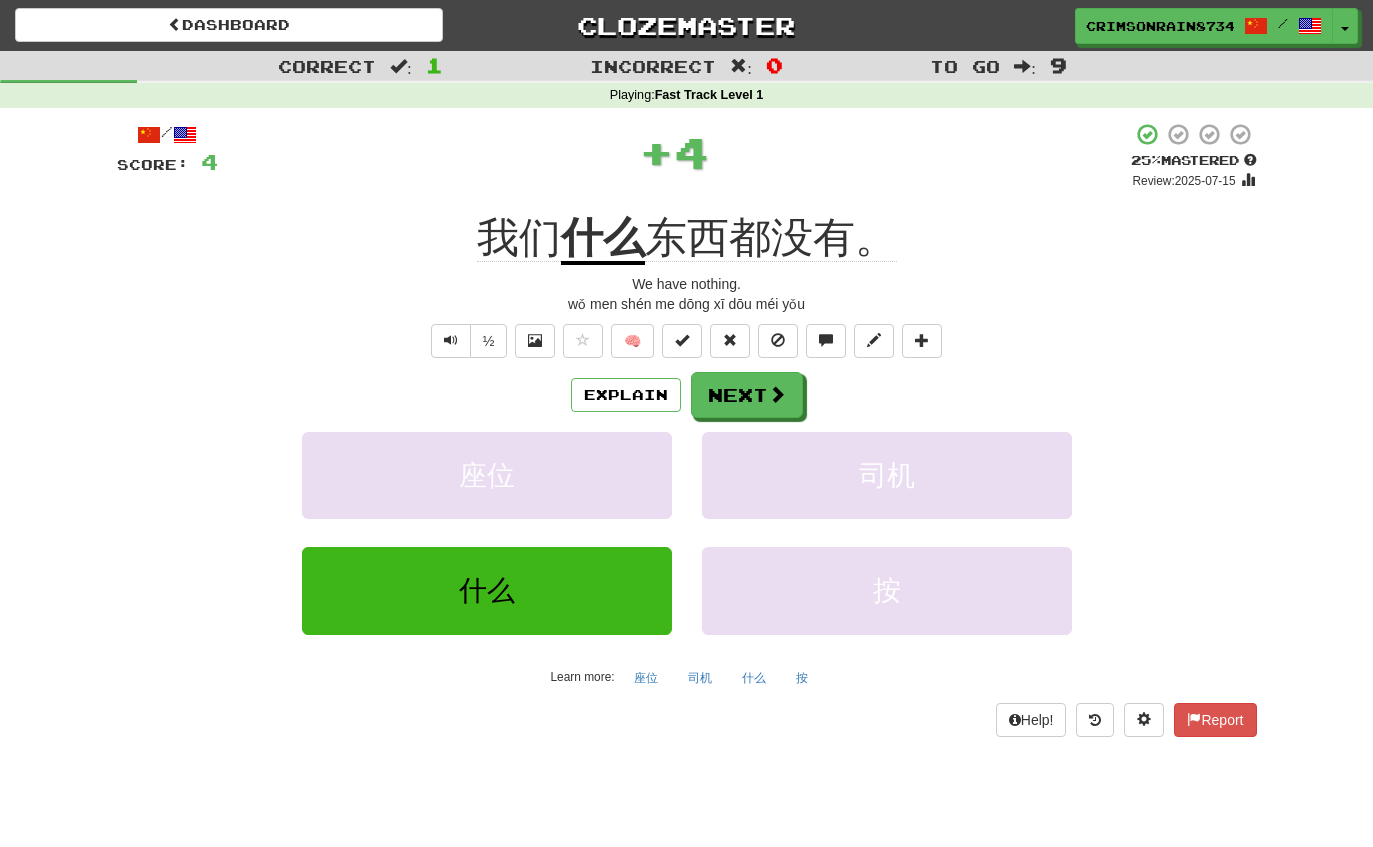 click on "Next" at bounding box center [747, 395] 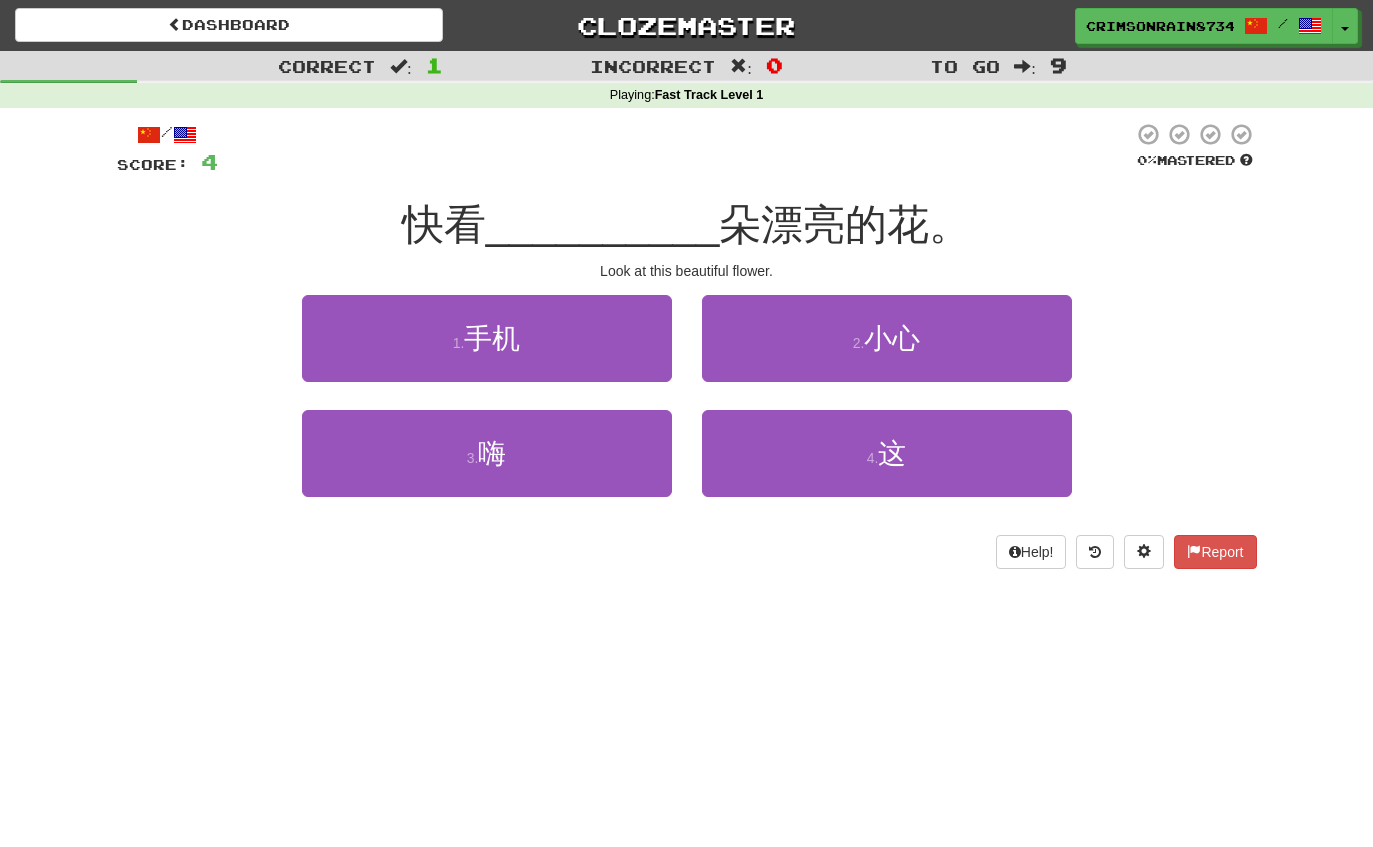 click on "4 .  这" at bounding box center (887, 453) 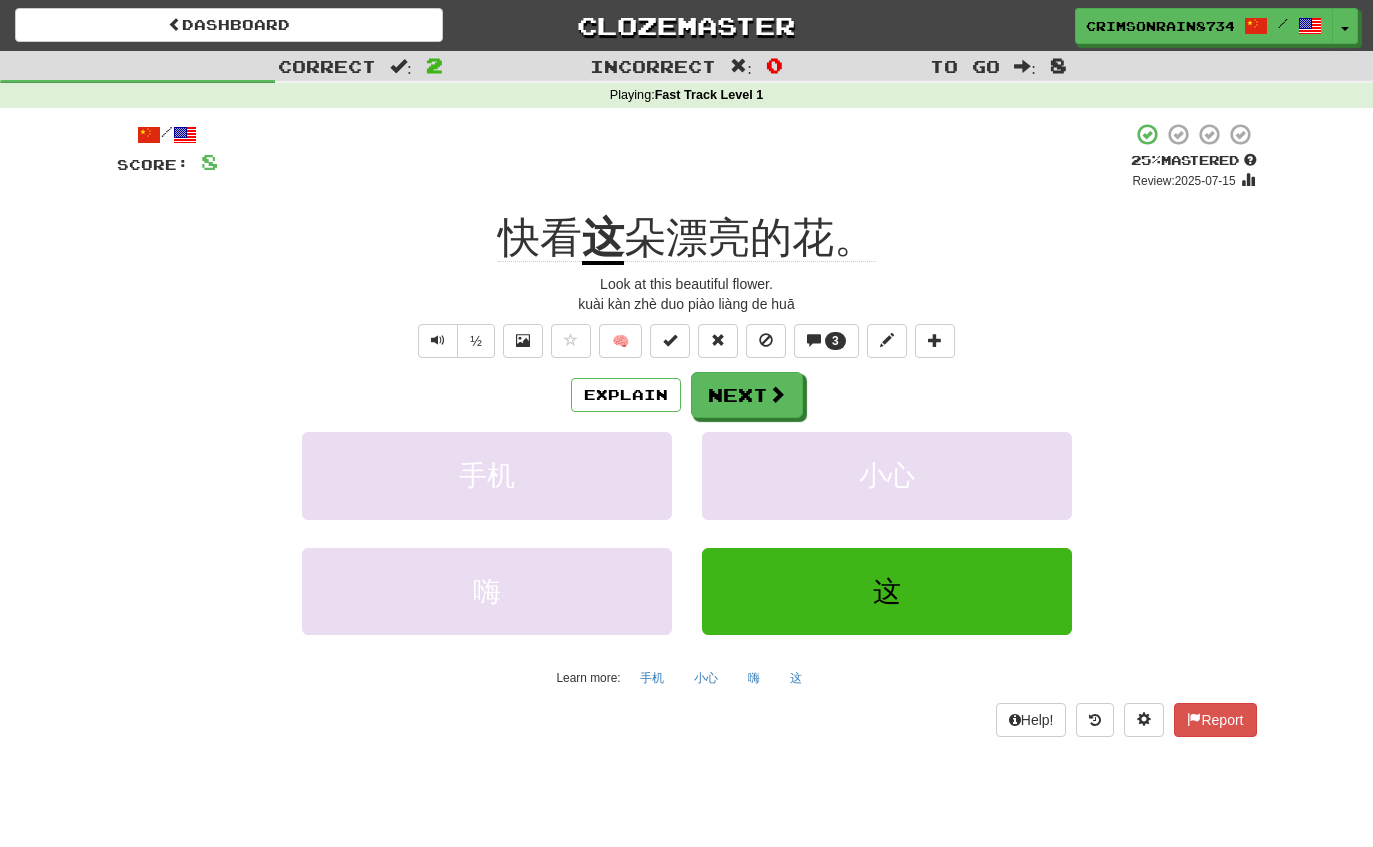 click at bounding box center (777, 394) 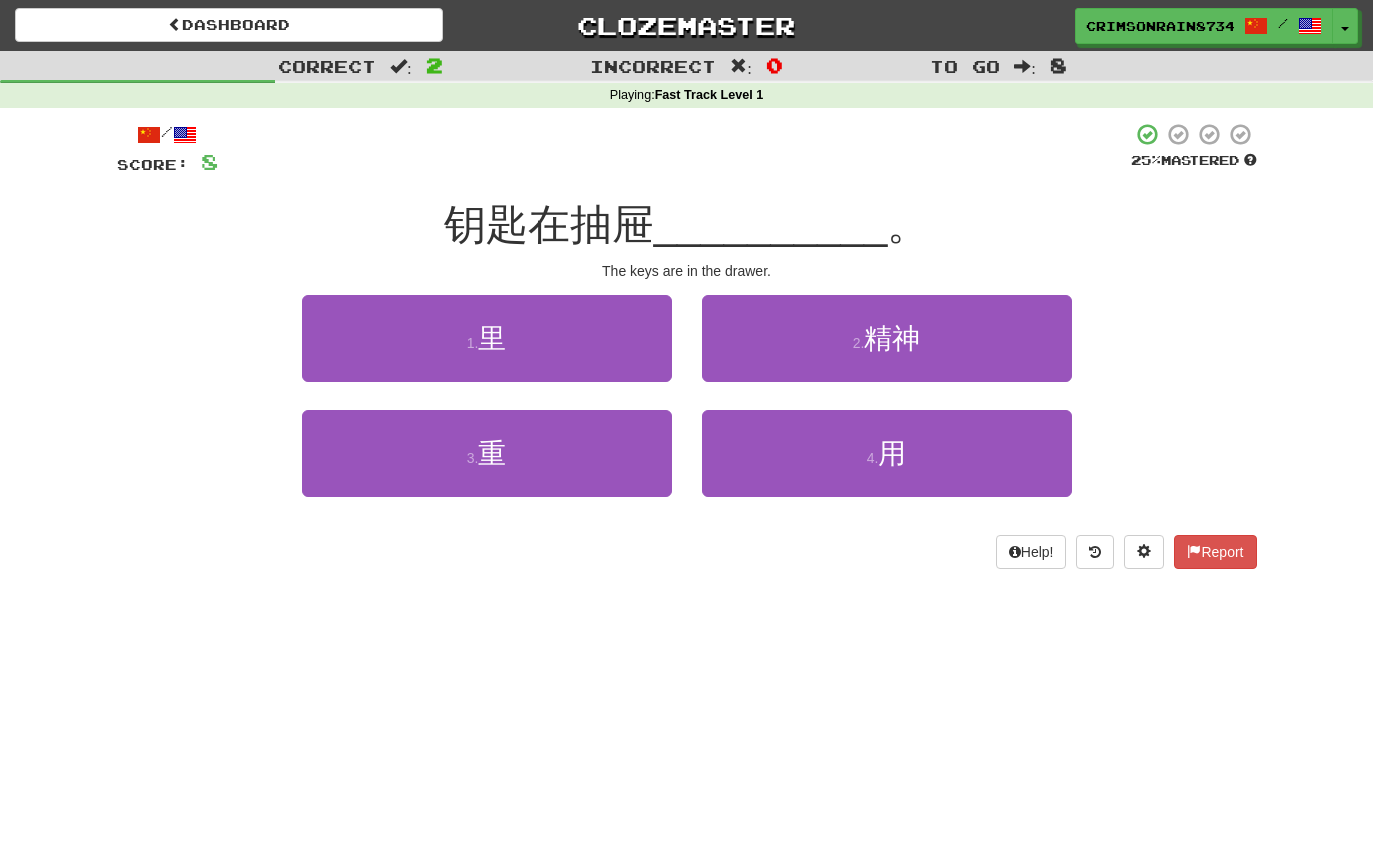 click on "4 .  用" at bounding box center [887, 453] 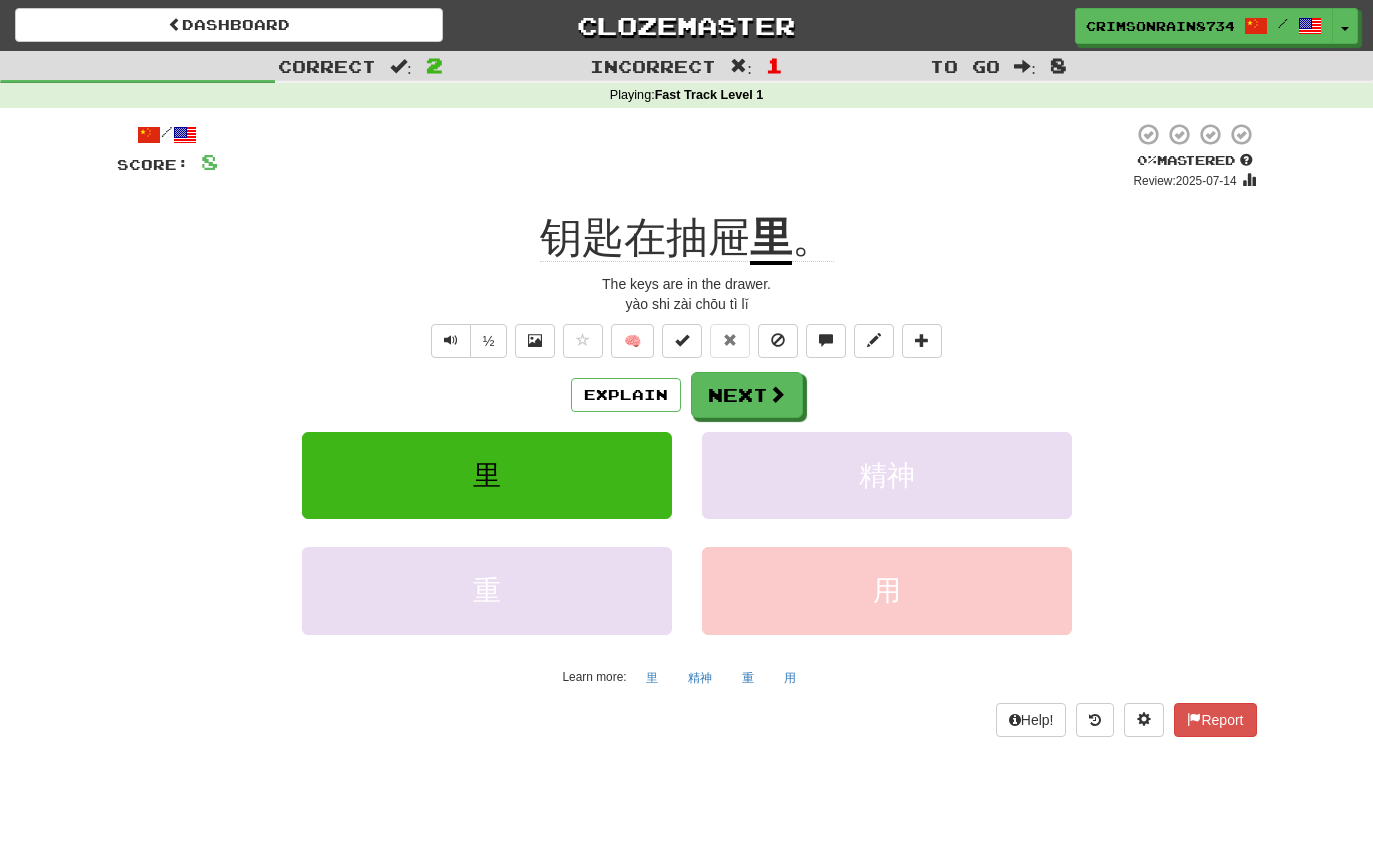 click at bounding box center (777, 394) 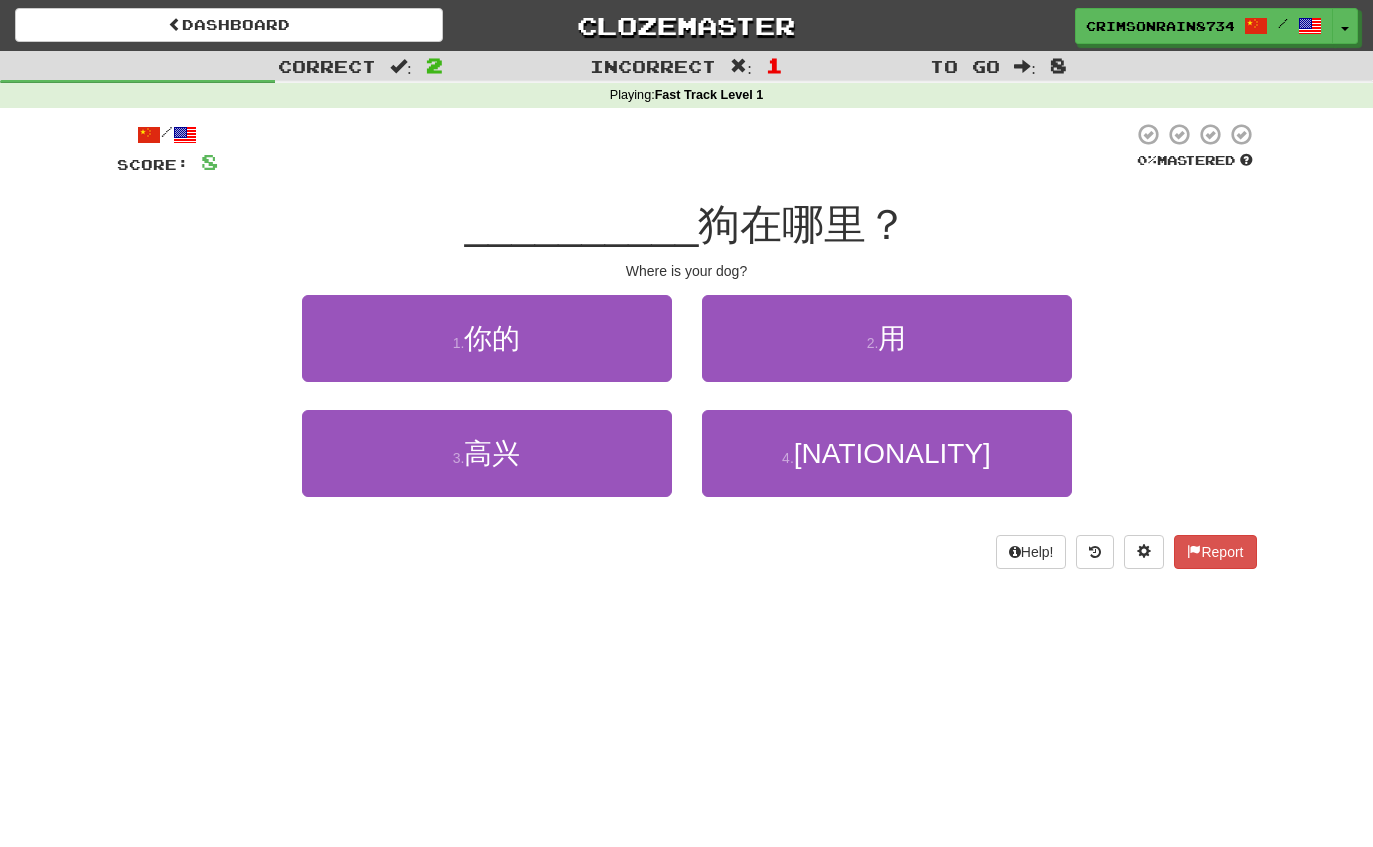 click on "1 .  你的" at bounding box center (487, 338) 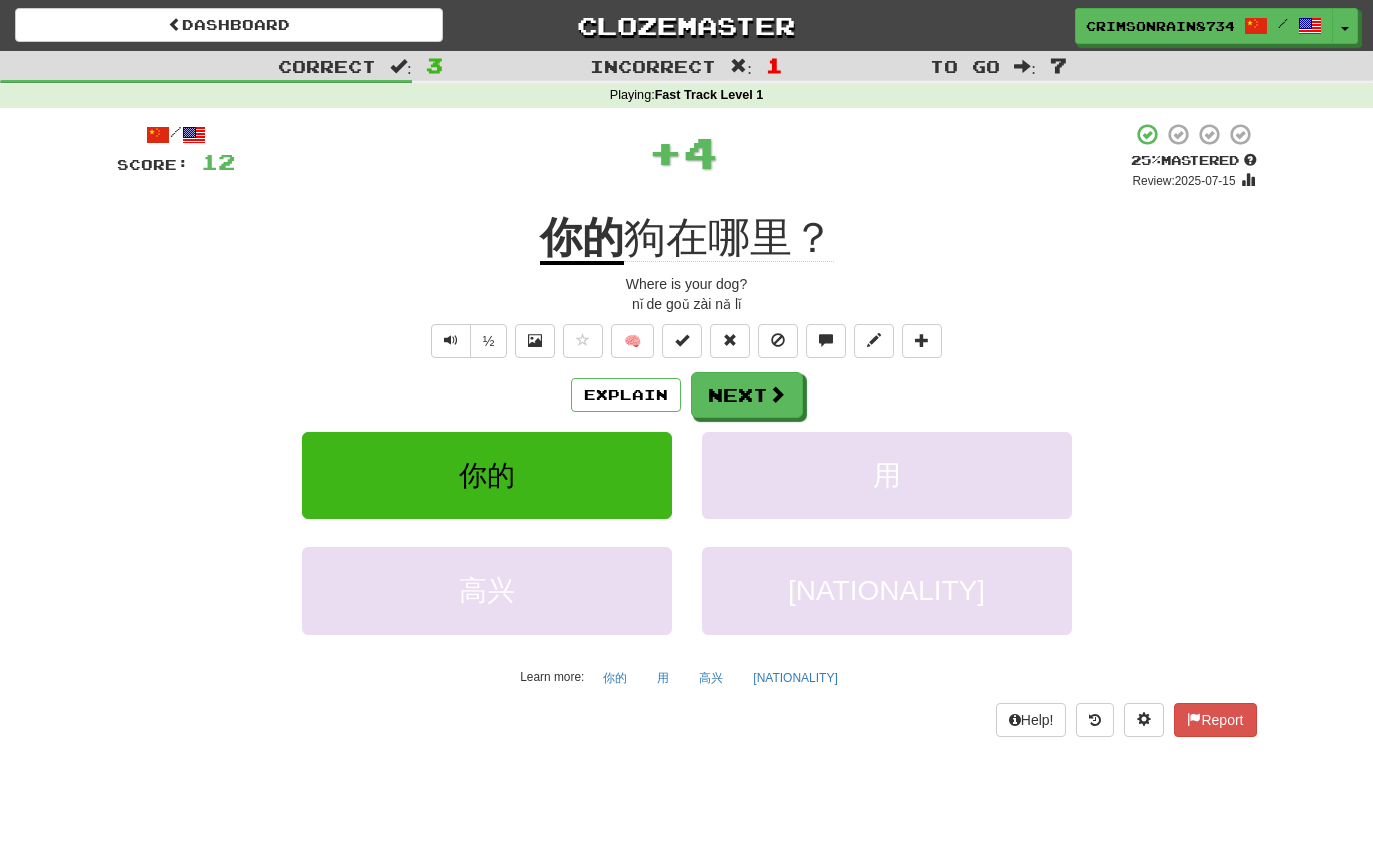 click on "Next" at bounding box center [747, 395] 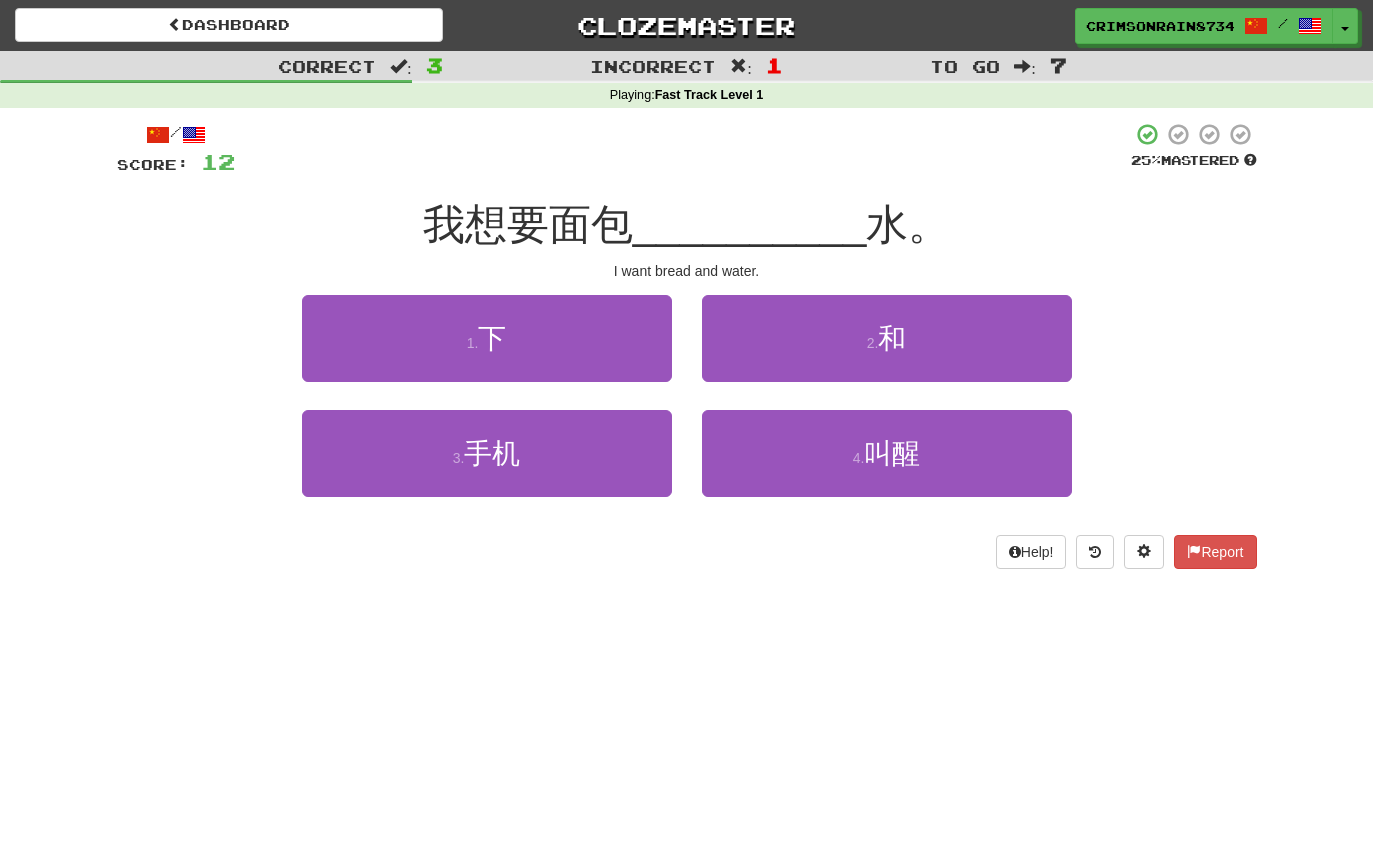 click on "2 .  和" at bounding box center [887, 338] 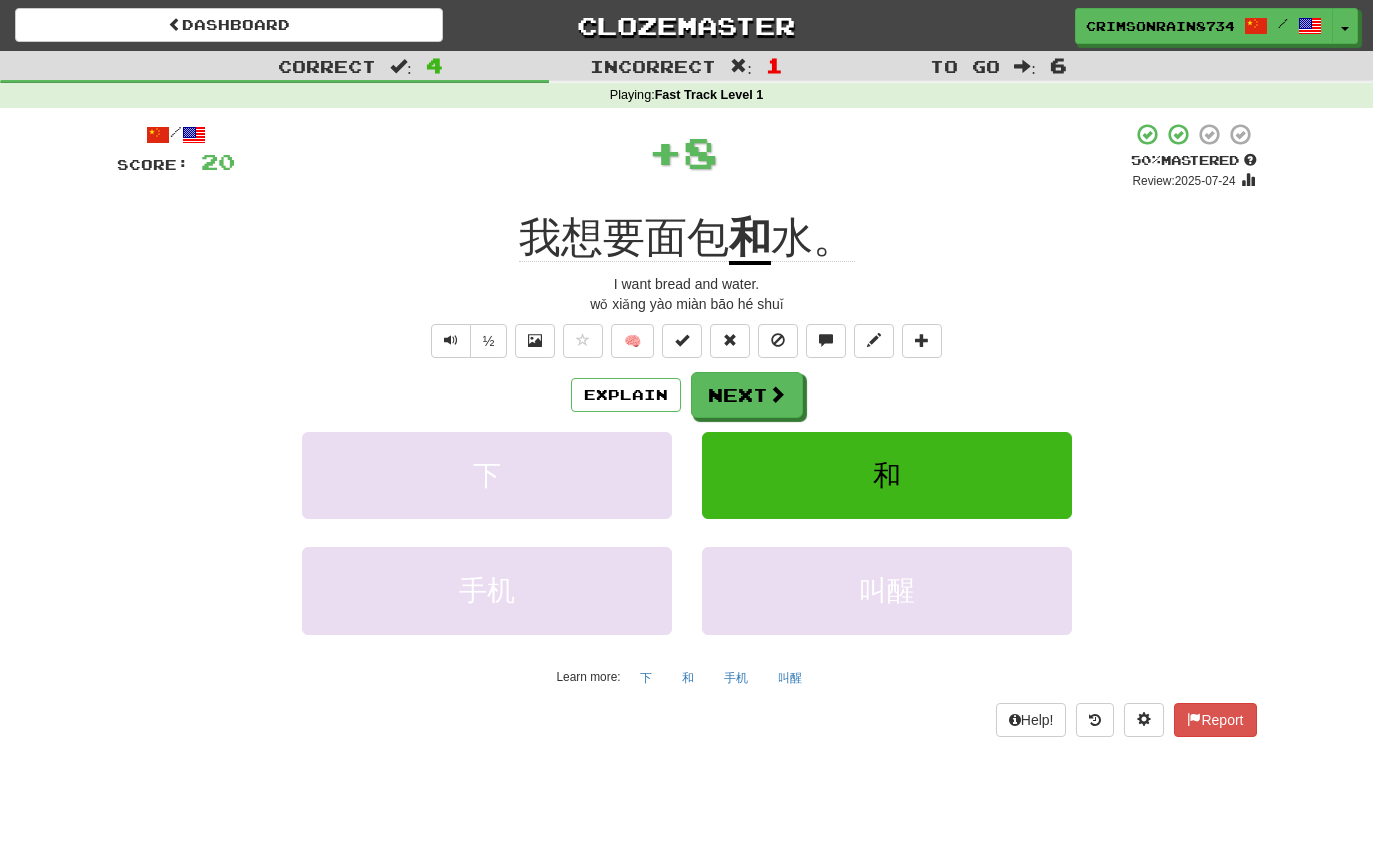 click on "Next" at bounding box center (747, 395) 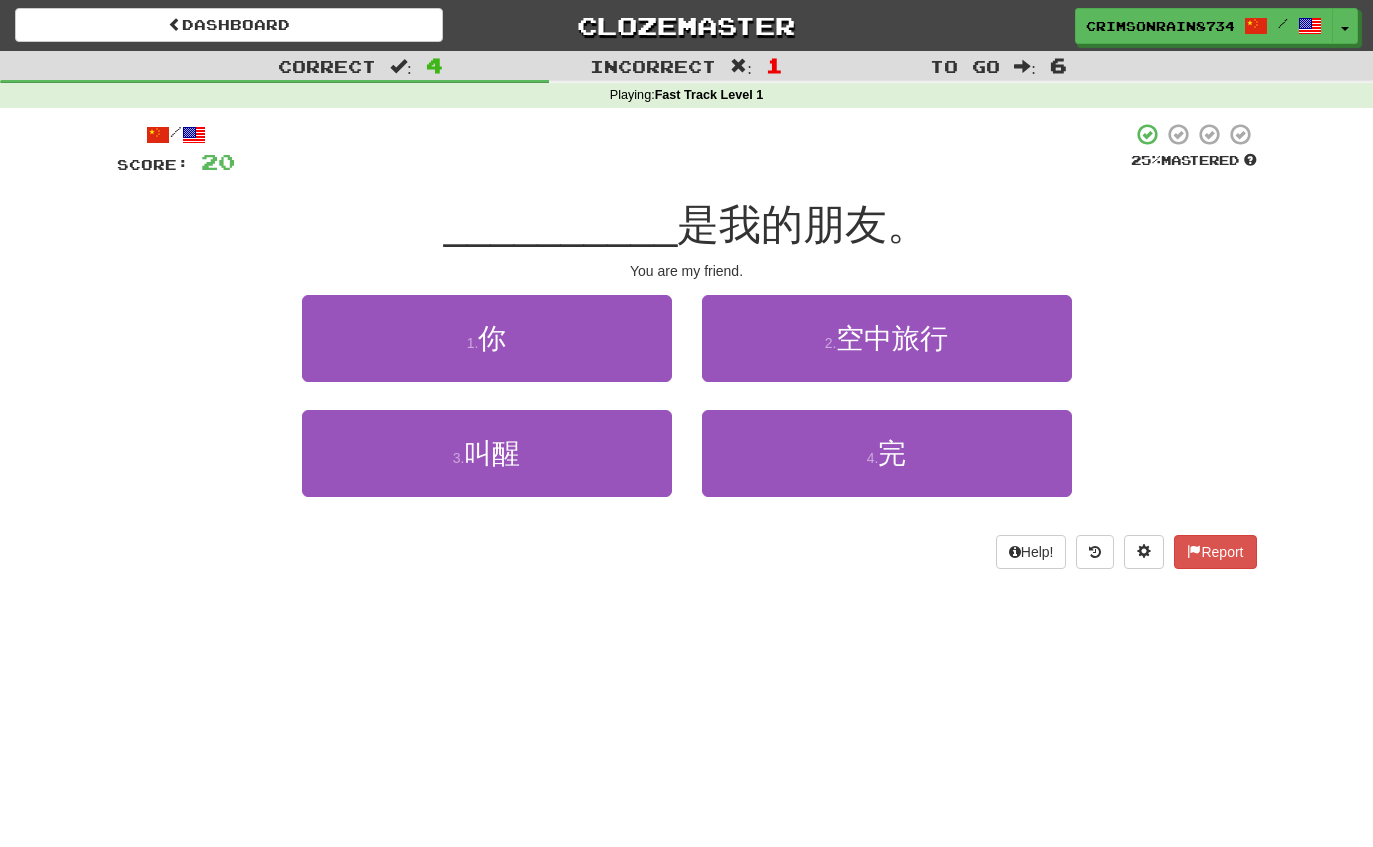 click on "1 .  你" at bounding box center [487, 338] 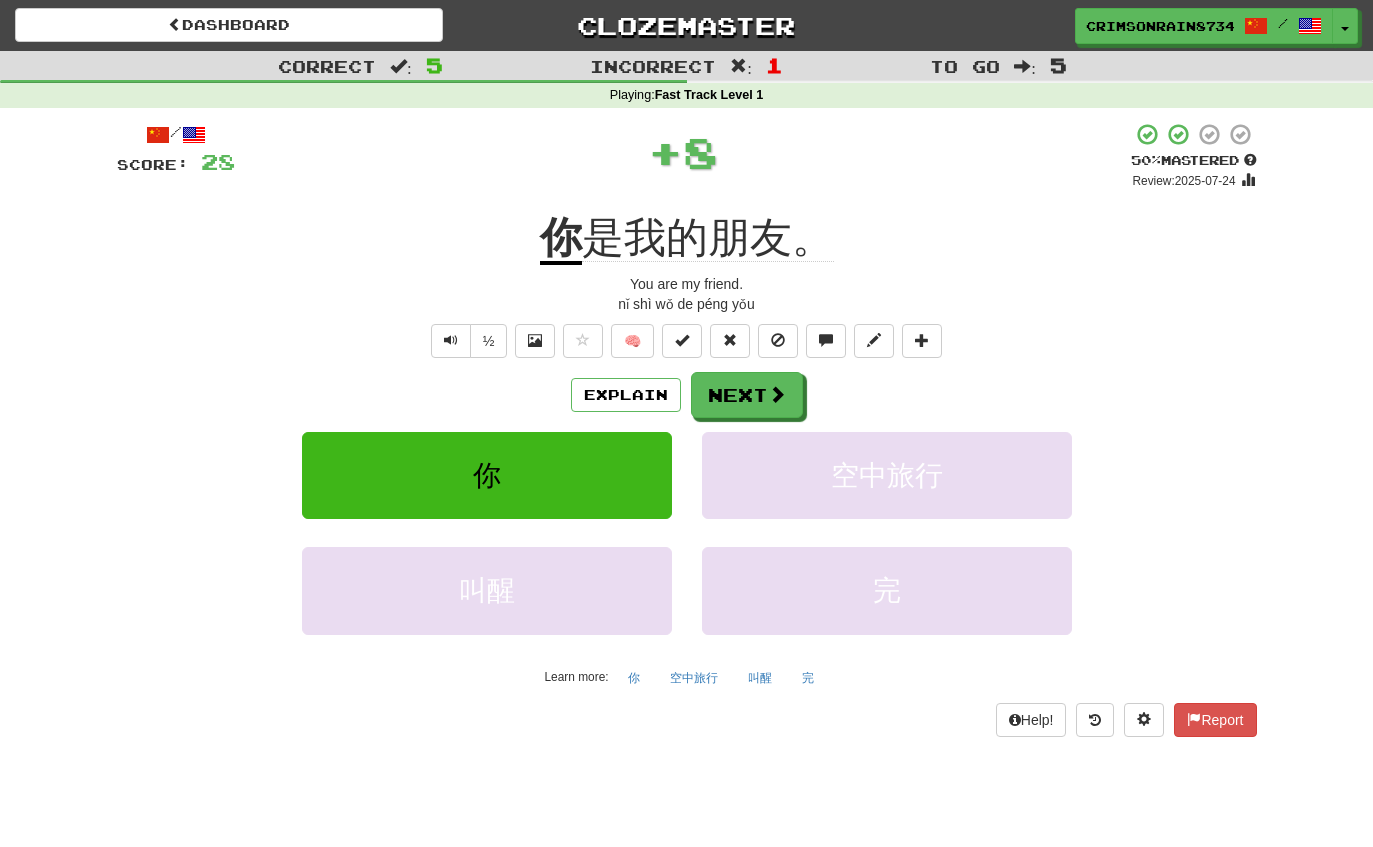 click on "Next" at bounding box center [747, 395] 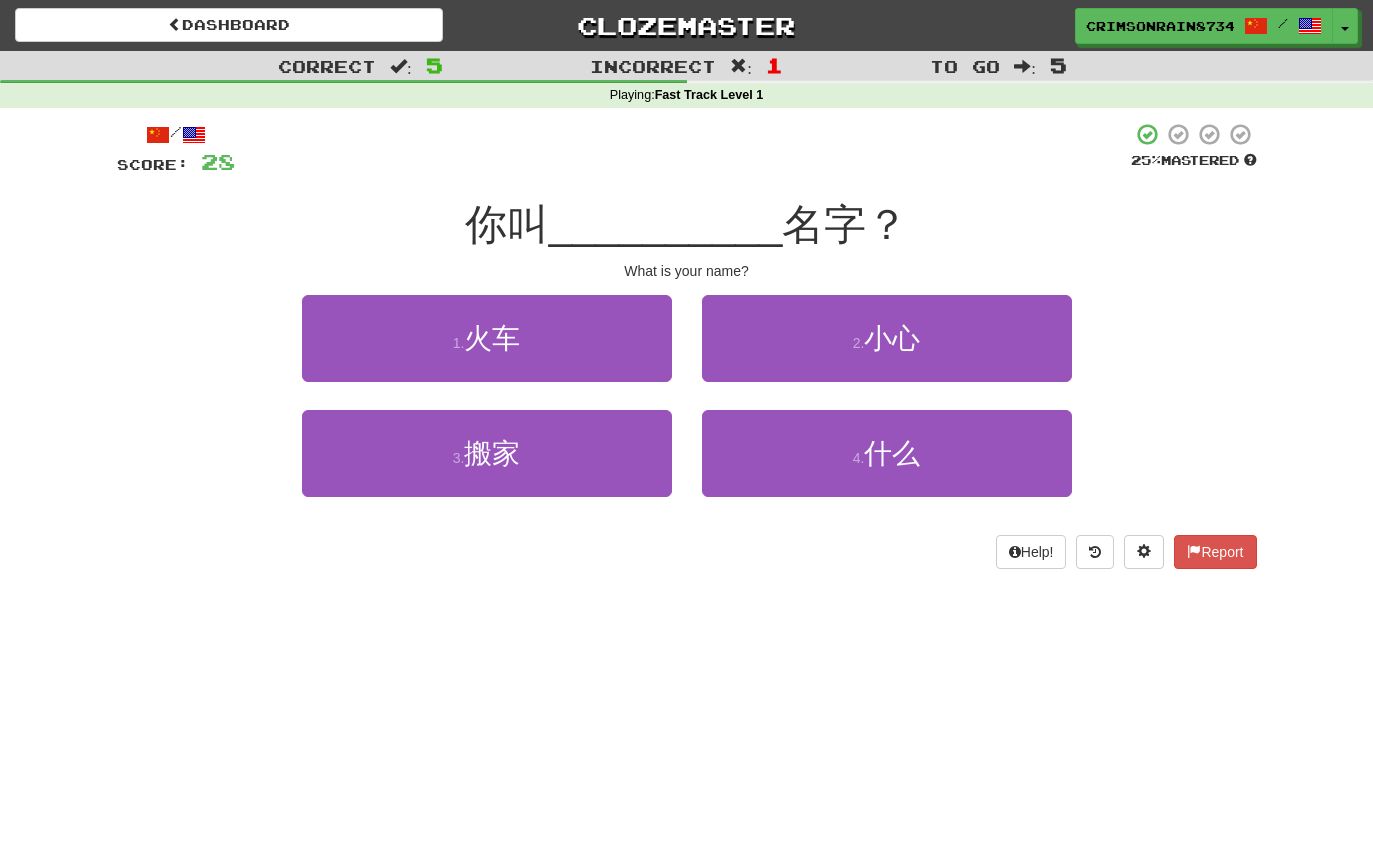 click on "什么" at bounding box center [892, 453] 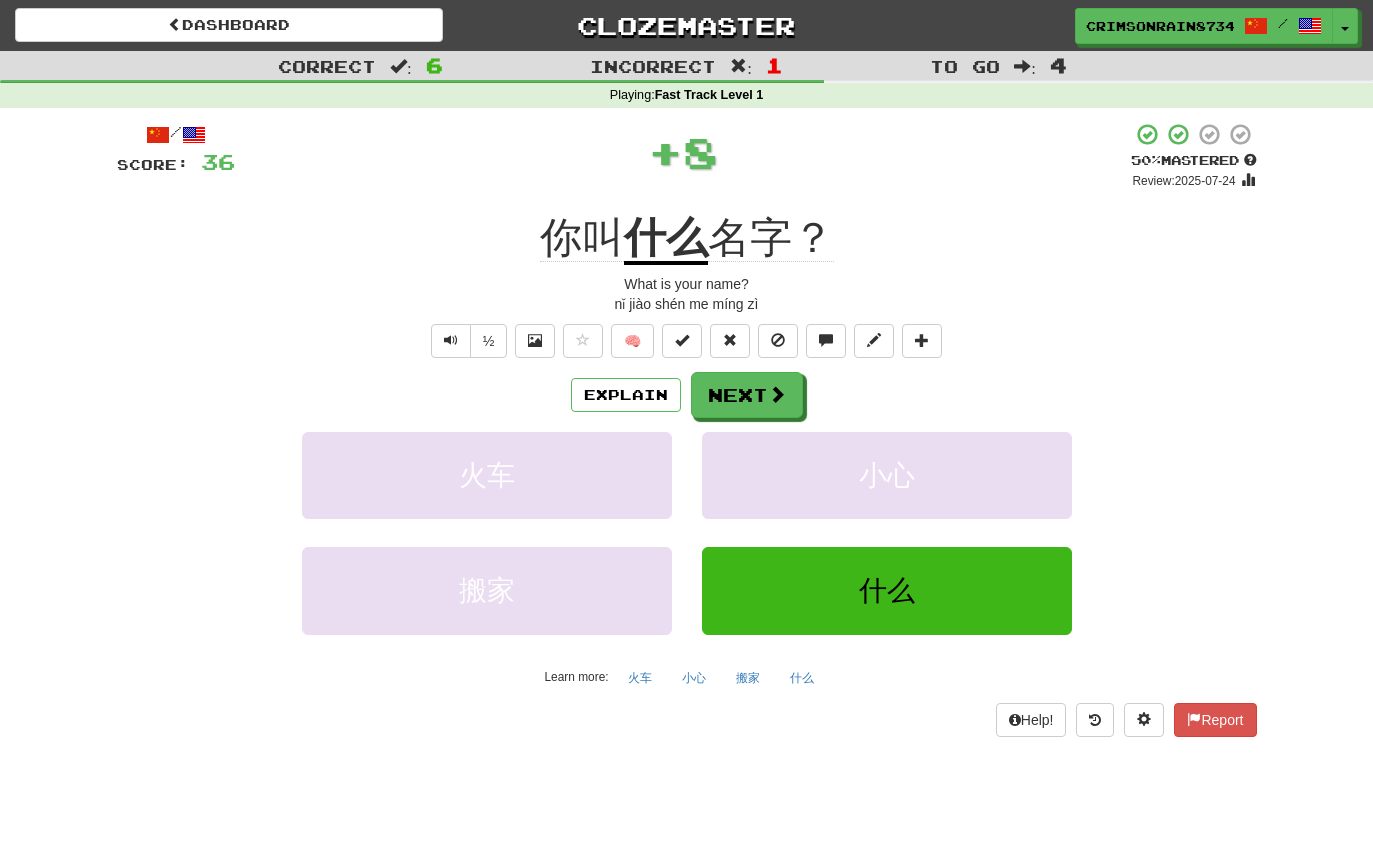 click at bounding box center [777, 394] 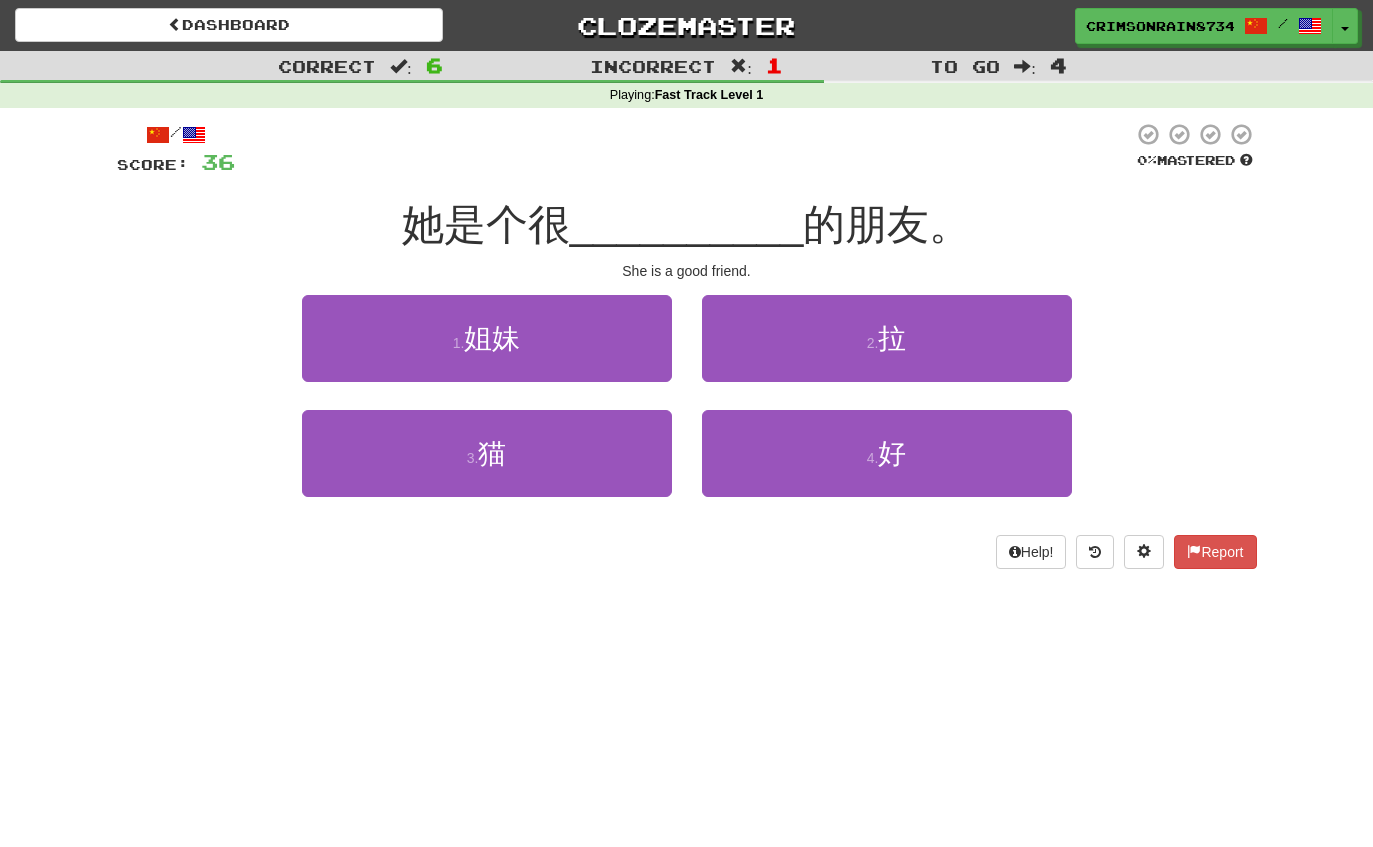 click on "4 .  好" at bounding box center (887, 453) 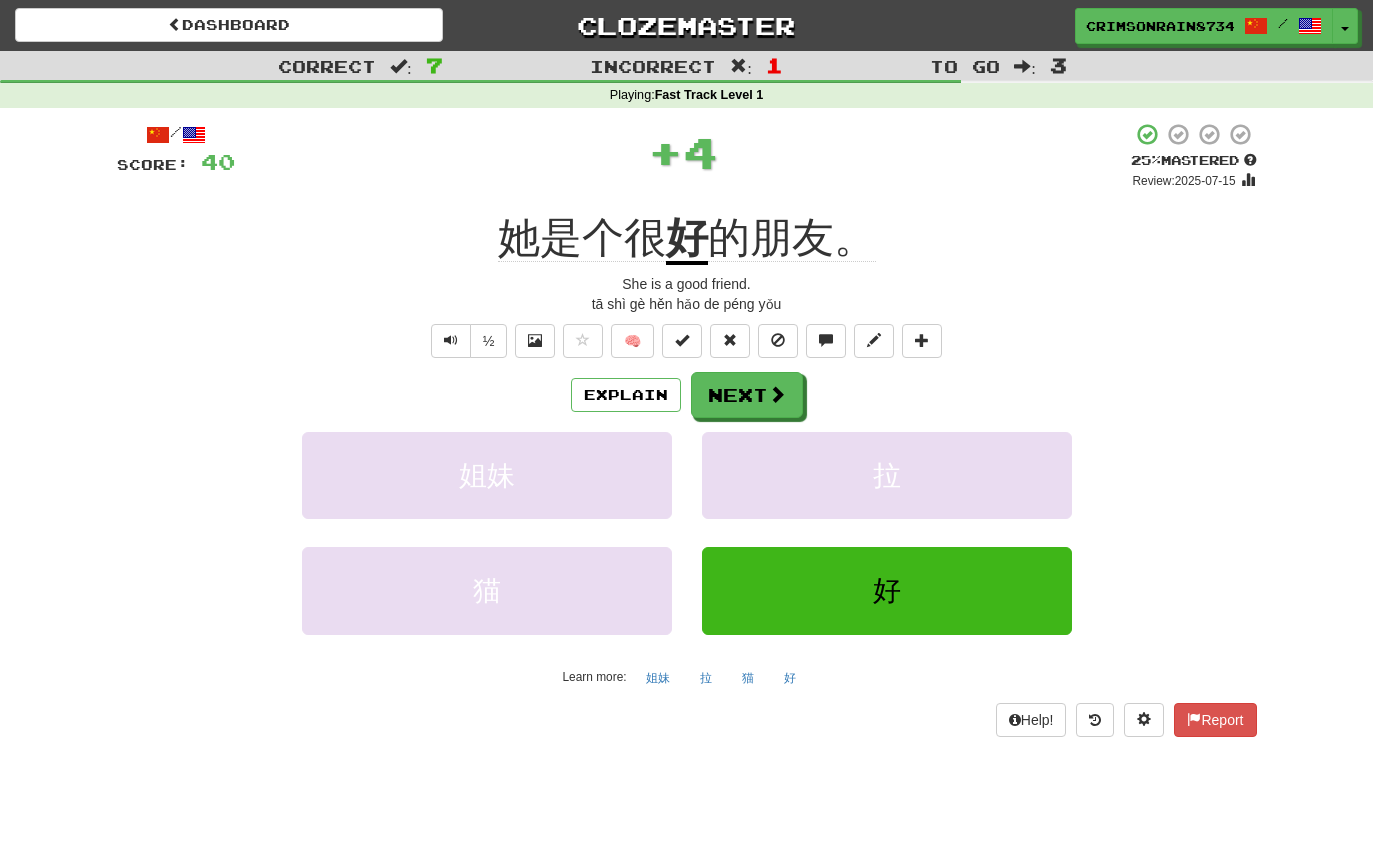 click on "Next" at bounding box center [747, 395] 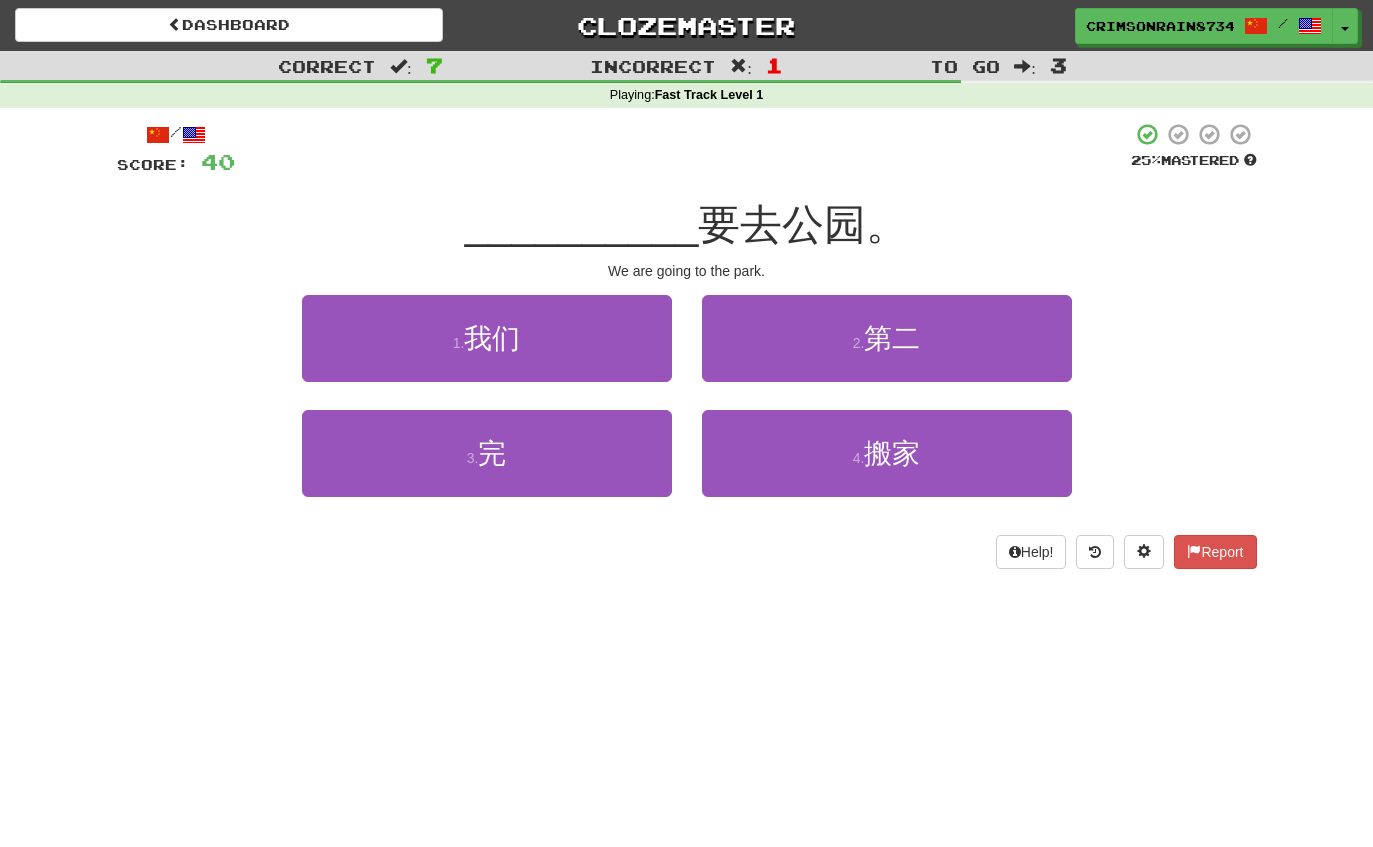 click on "1 .  我们" at bounding box center [487, 338] 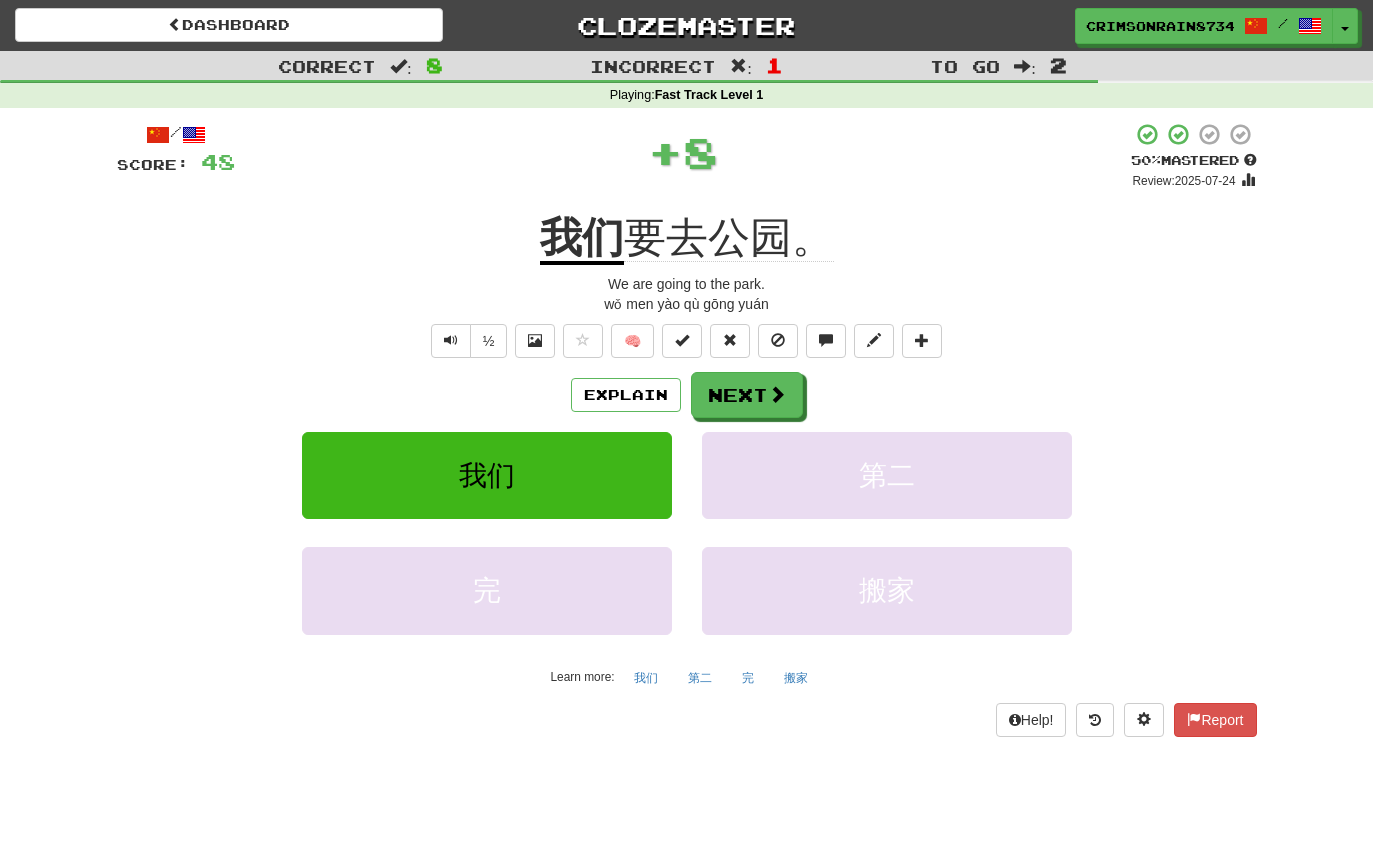 click at bounding box center (777, 394) 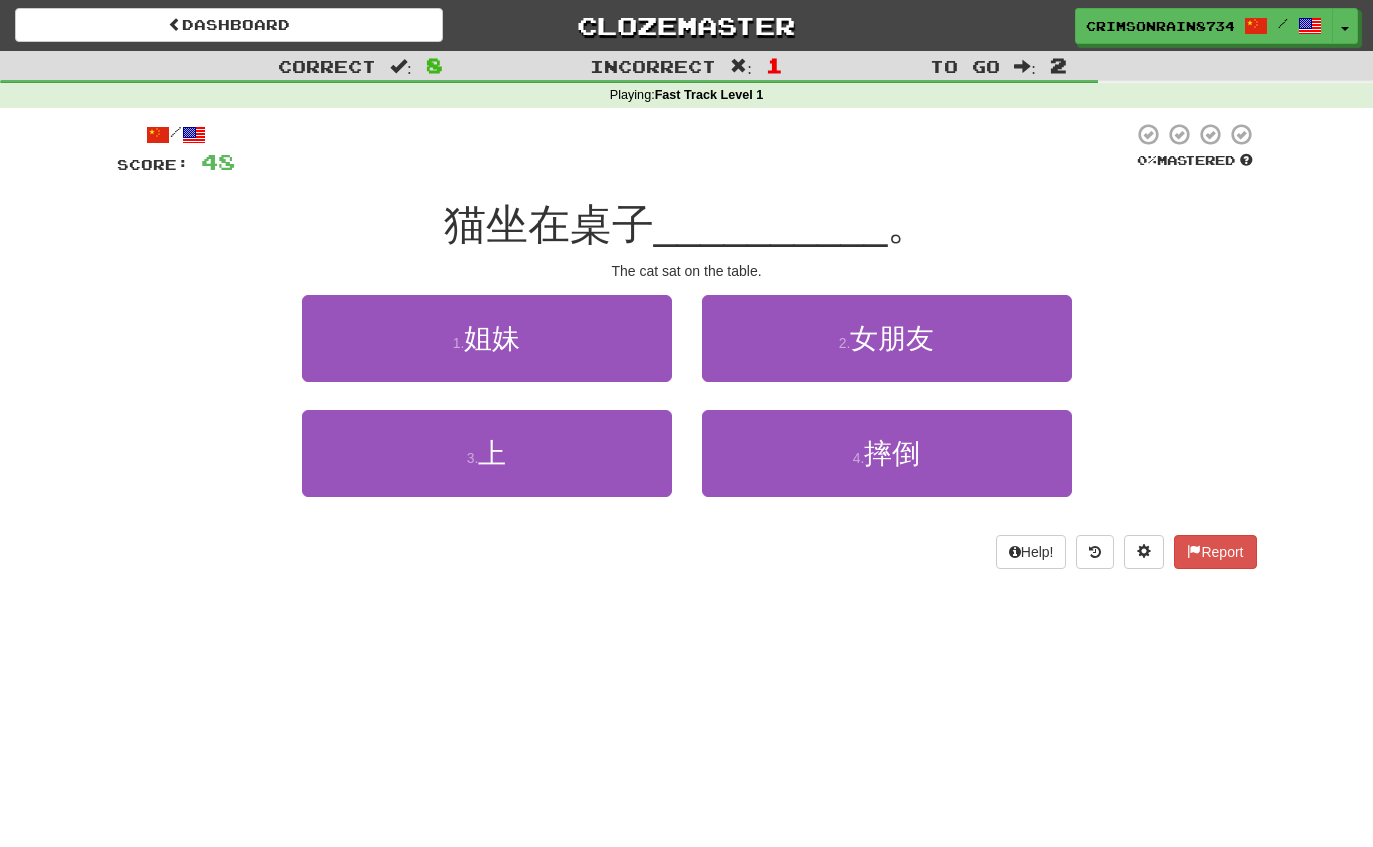 click on "3 .  上" at bounding box center [487, 453] 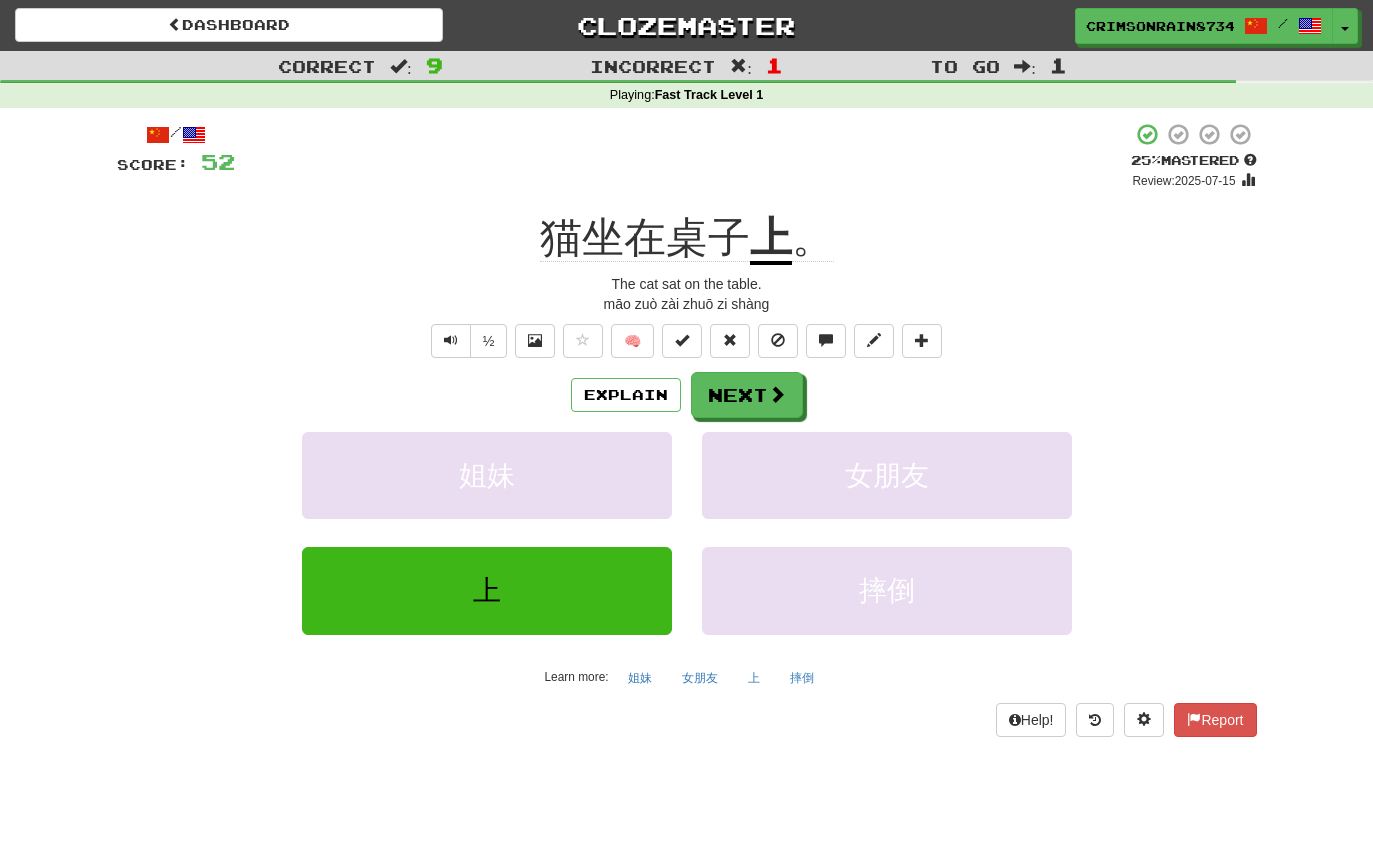 click at bounding box center [777, 394] 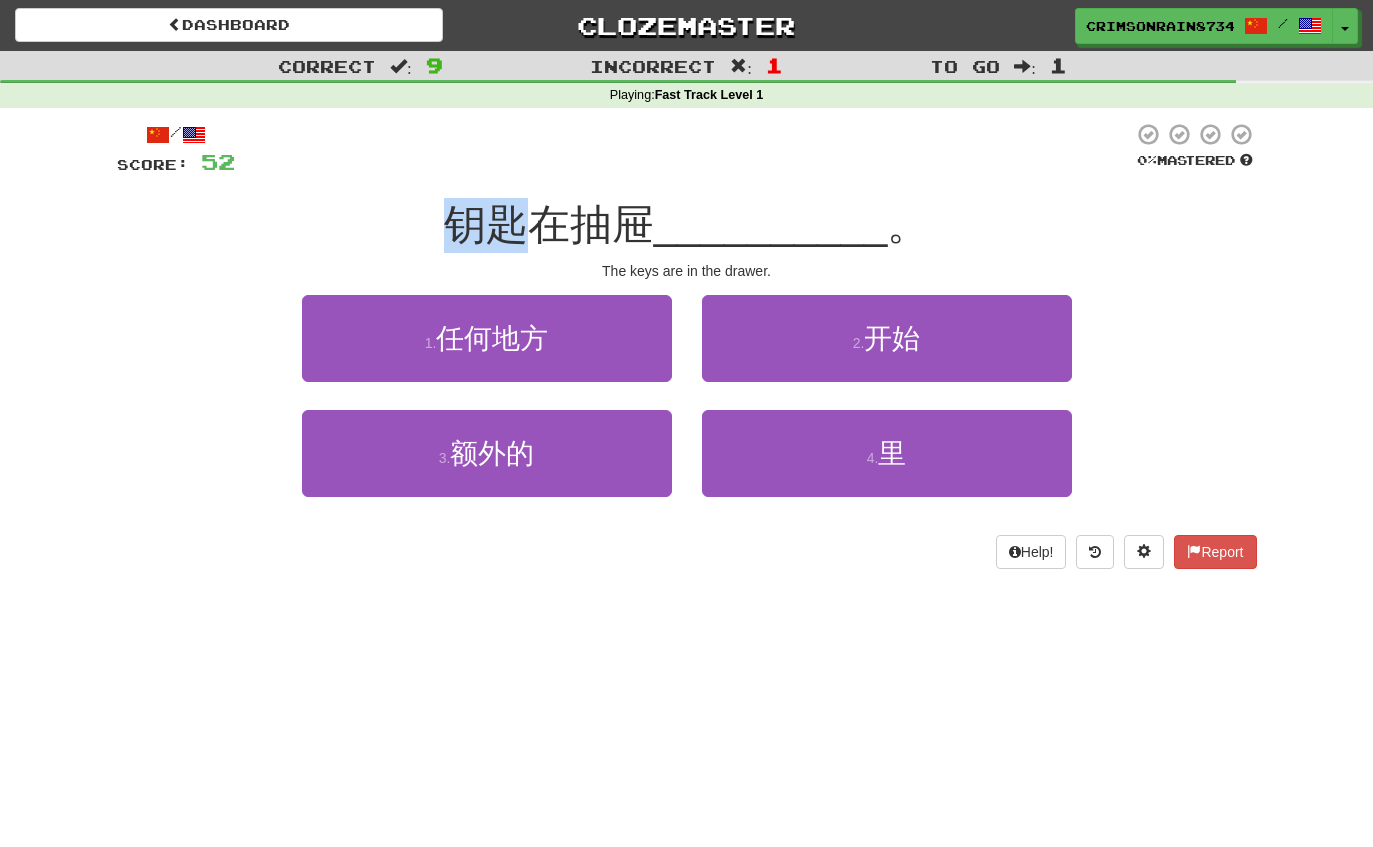 click on "/  Score:   52 0 %  Mastered 钥匙在抽屉 __________ 。 The keys are in the drawer. 1 .  任何地方 2 .  开始 3 .  额外的 4 .  里  Help!  Report" at bounding box center [687, 352] 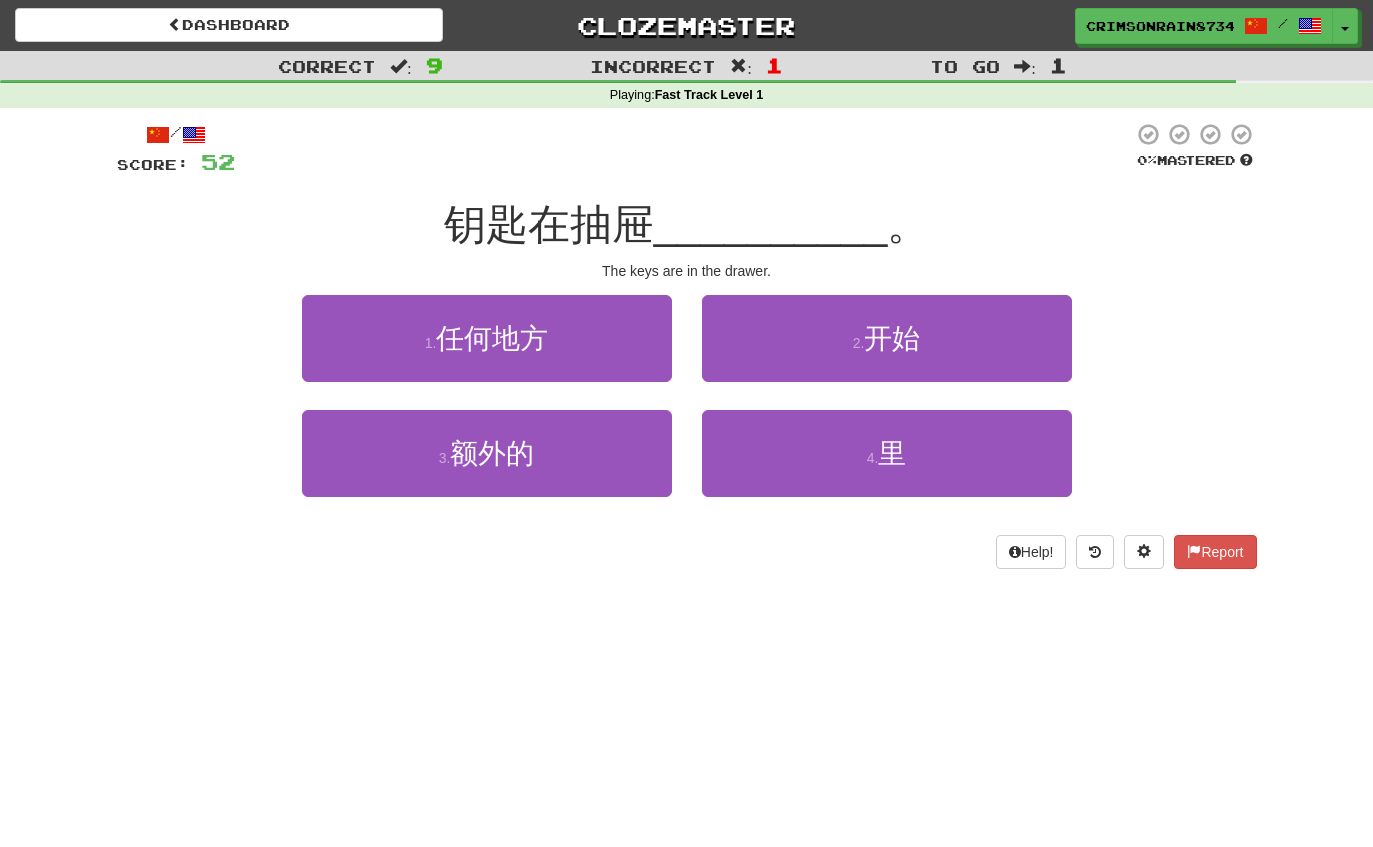 click on "4 .  里" at bounding box center (887, 453) 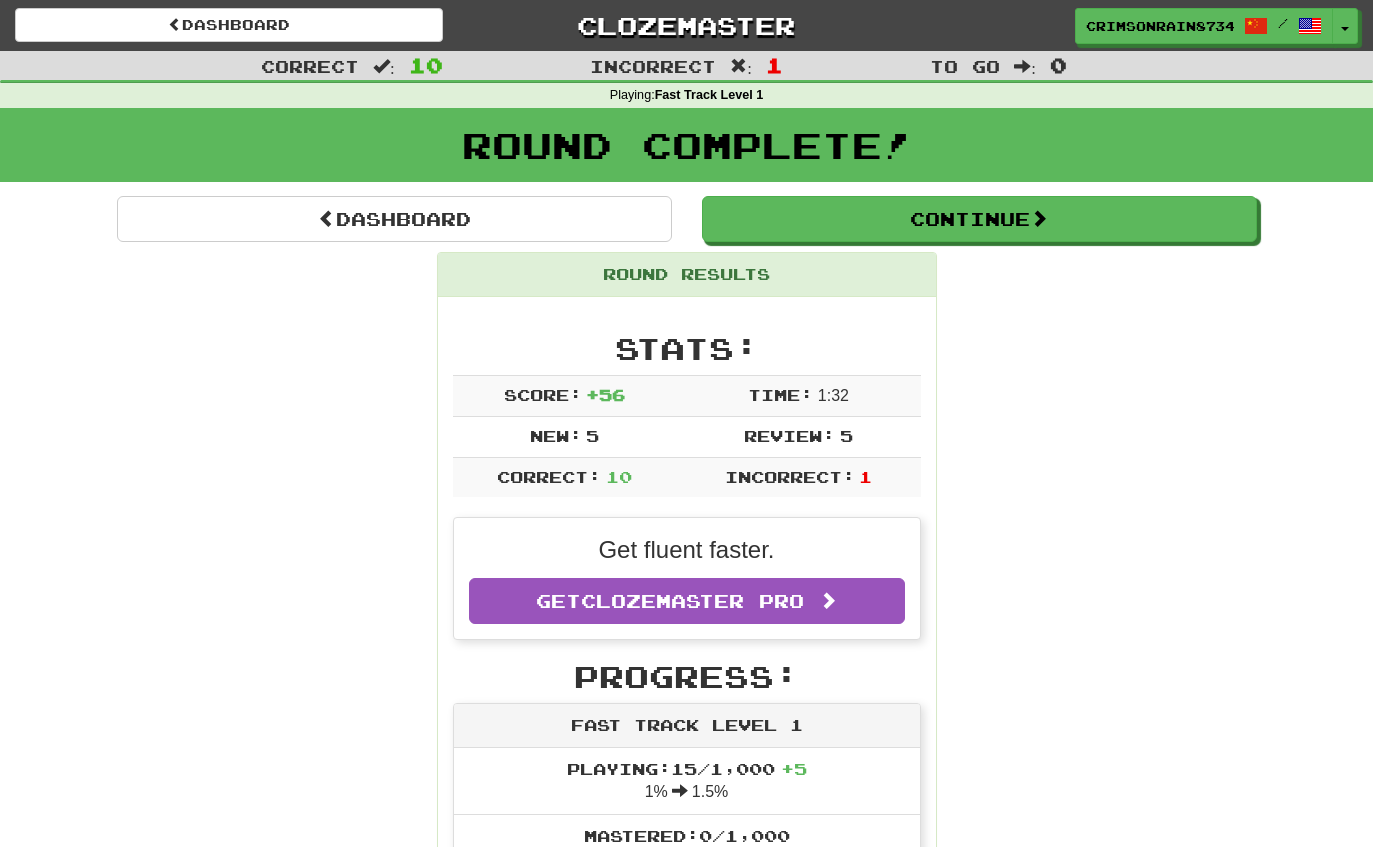 click on "Dashboard" at bounding box center [394, 219] 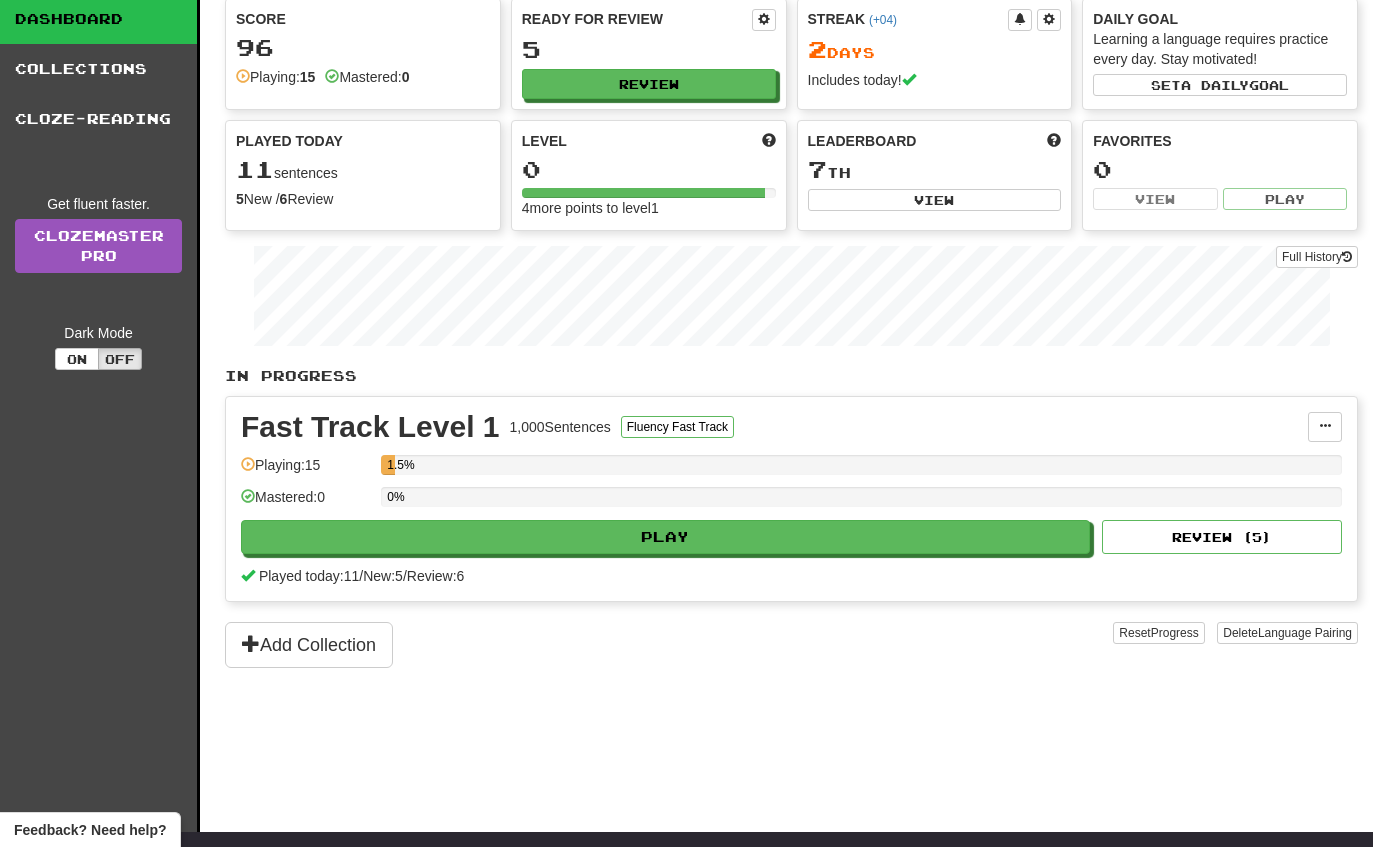 scroll, scrollTop: 64, scrollLeft: 0, axis: vertical 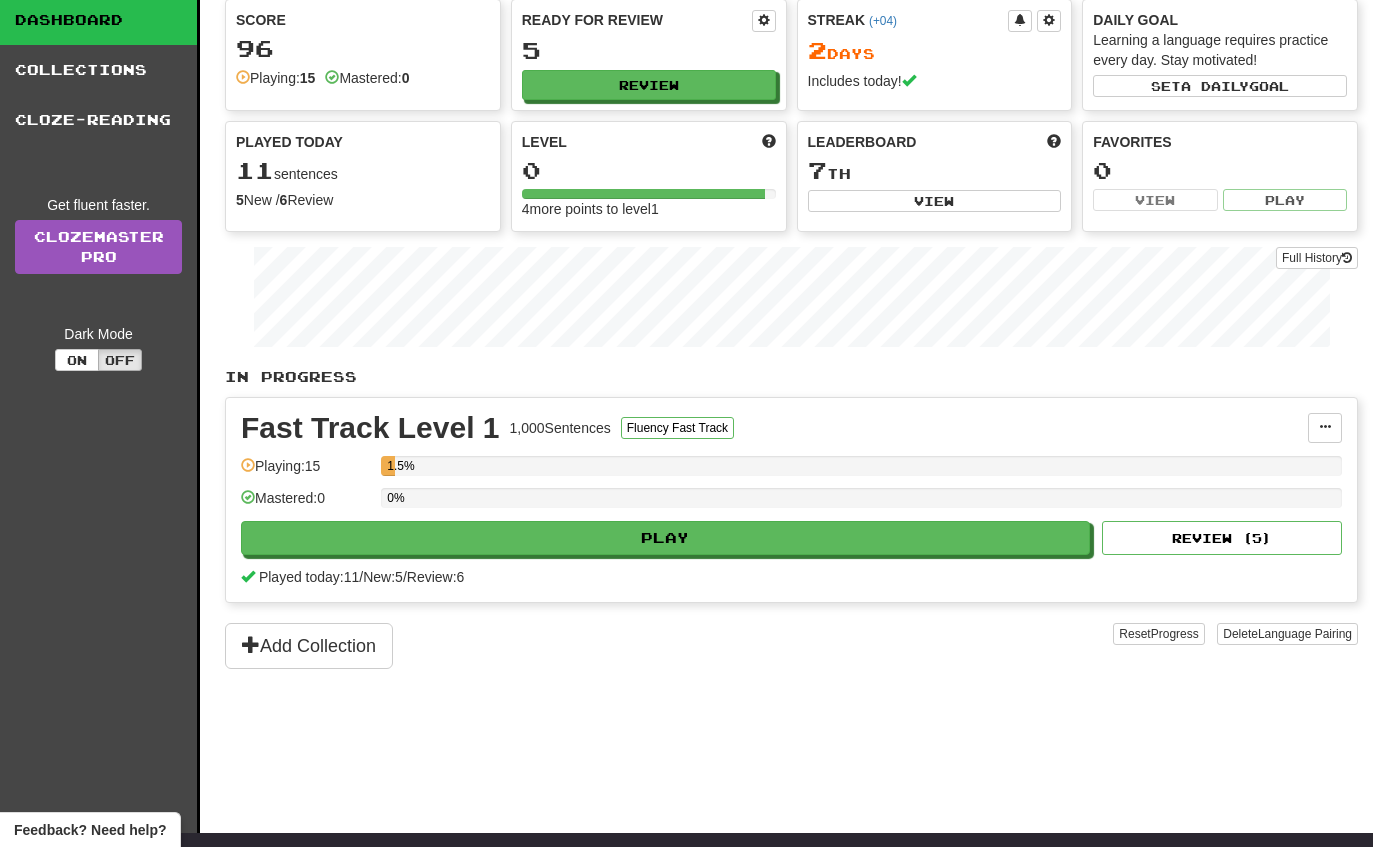 click on "Add Collection" at bounding box center [309, 646] 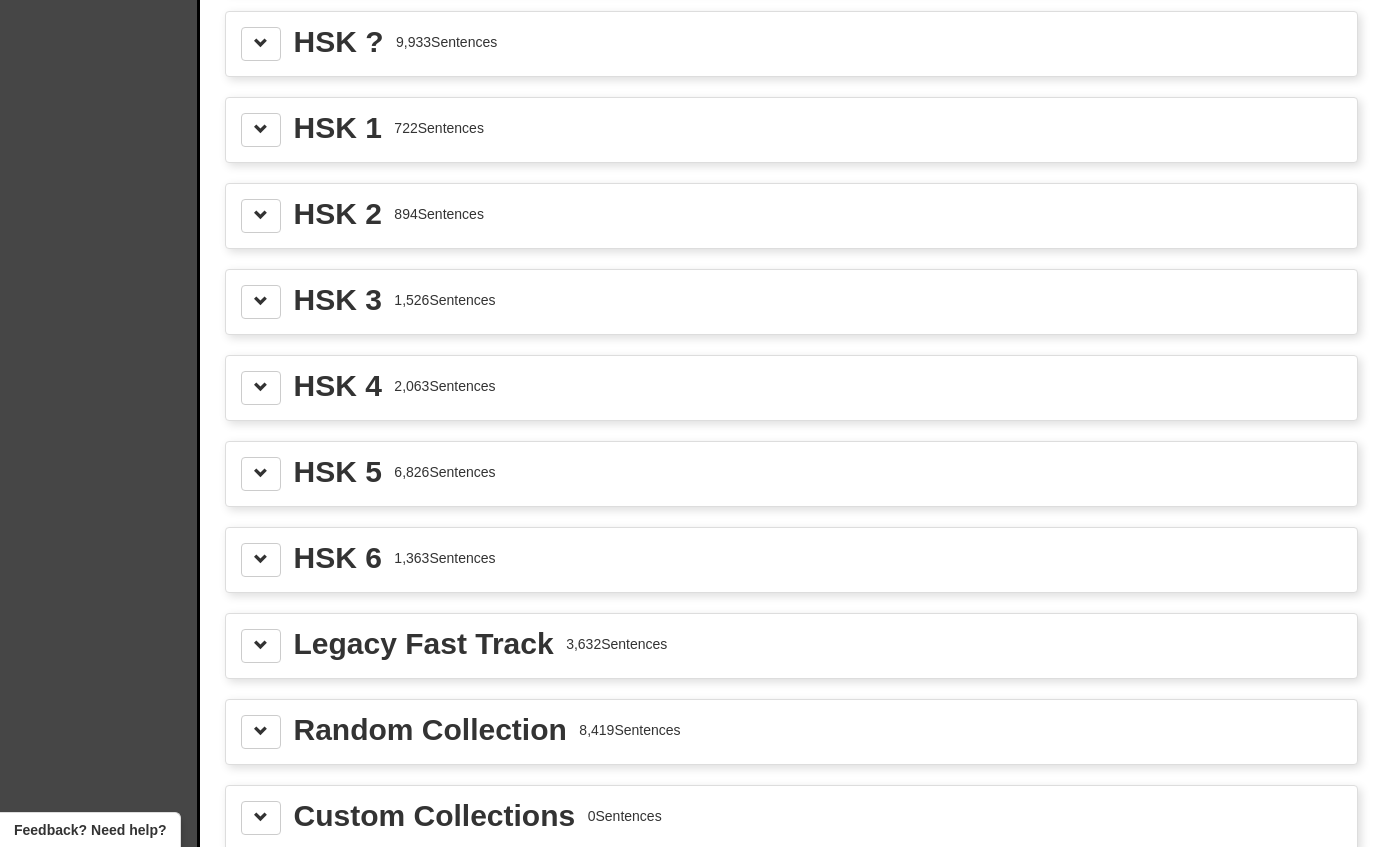 scroll, scrollTop: 2673, scrollLeft: 0, axis: vertical 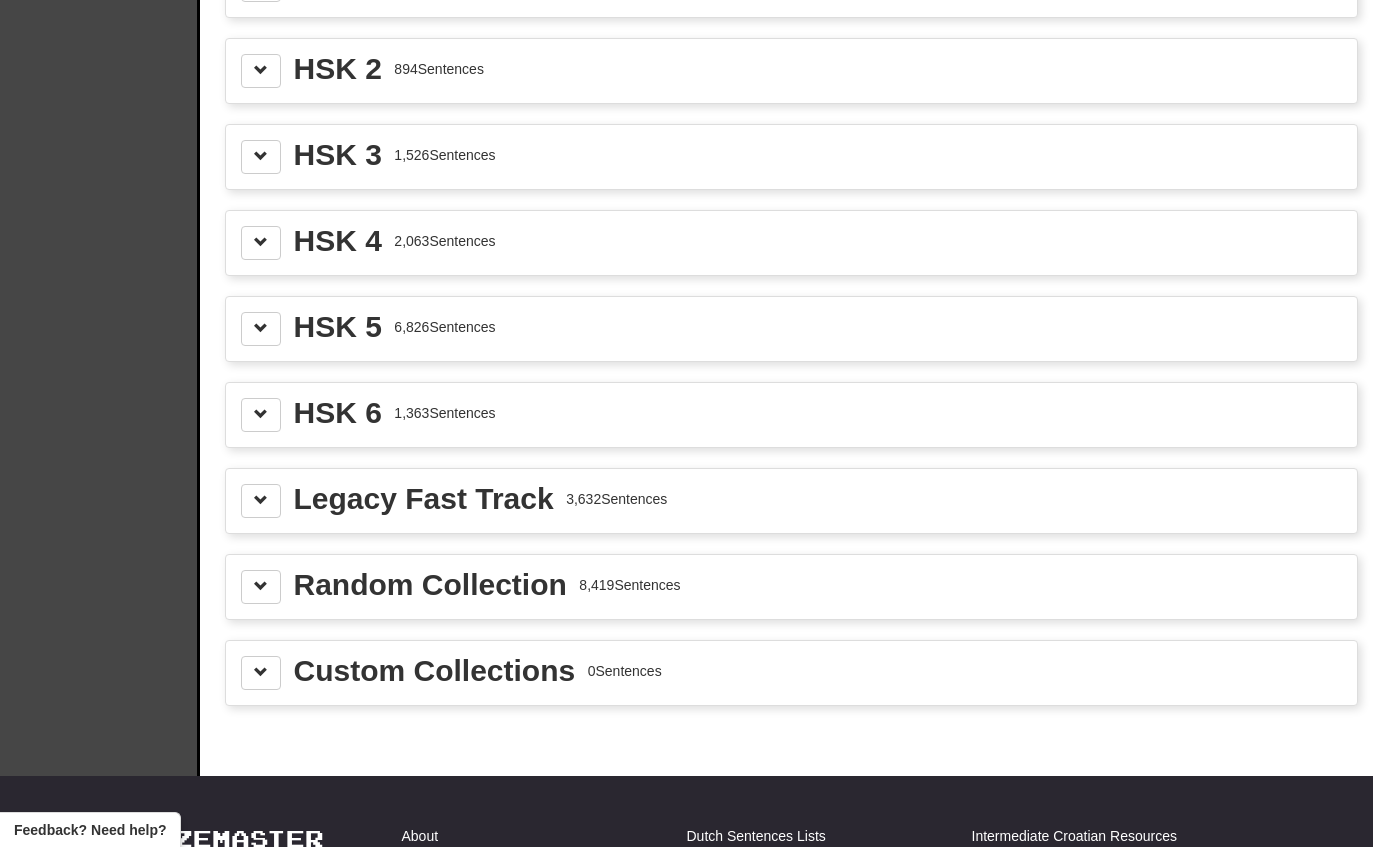 click on "Legacy Fast Track 3,632  Sentences" at bounding box center (481, 499) 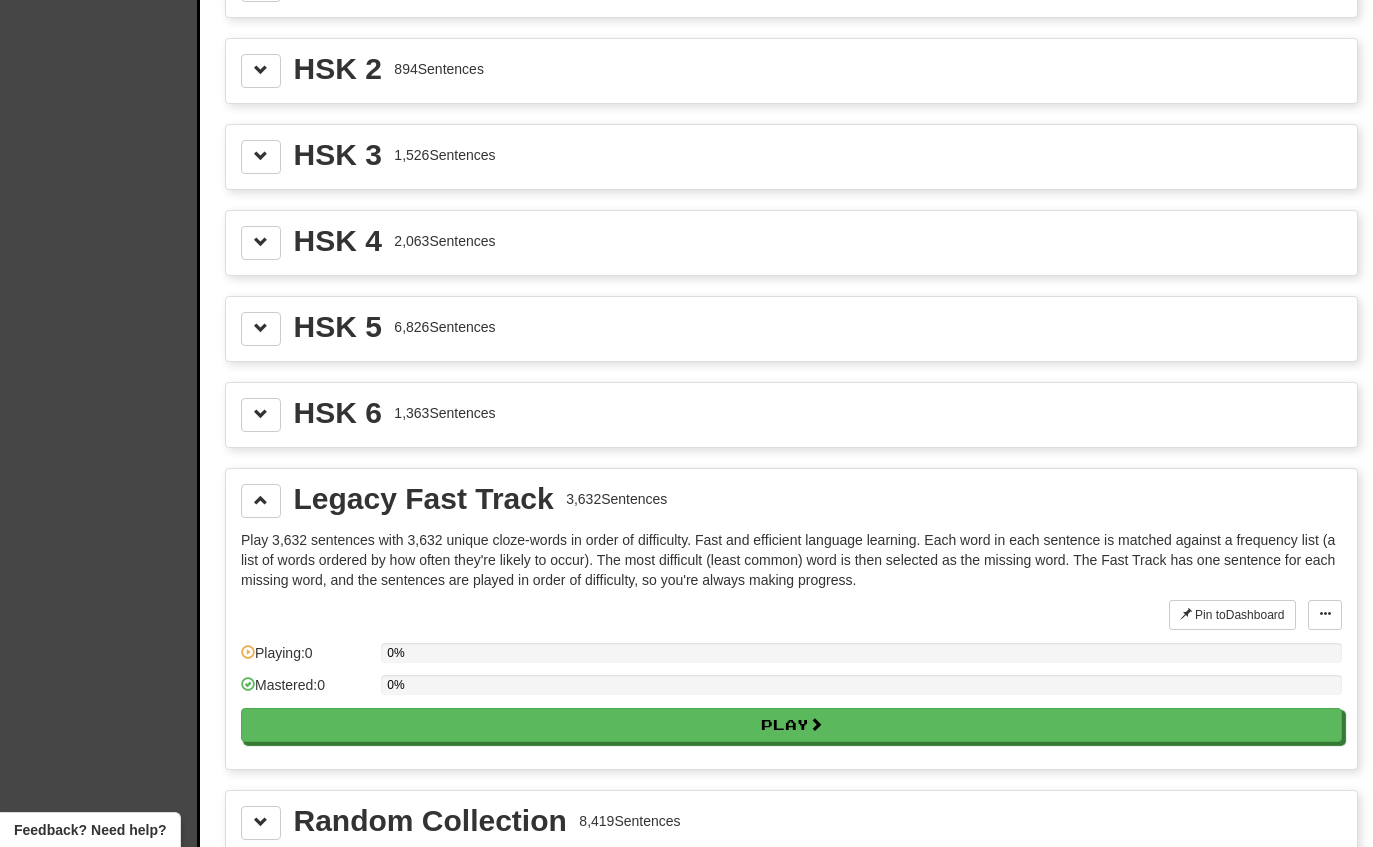 click at bounding box center (261, 500) 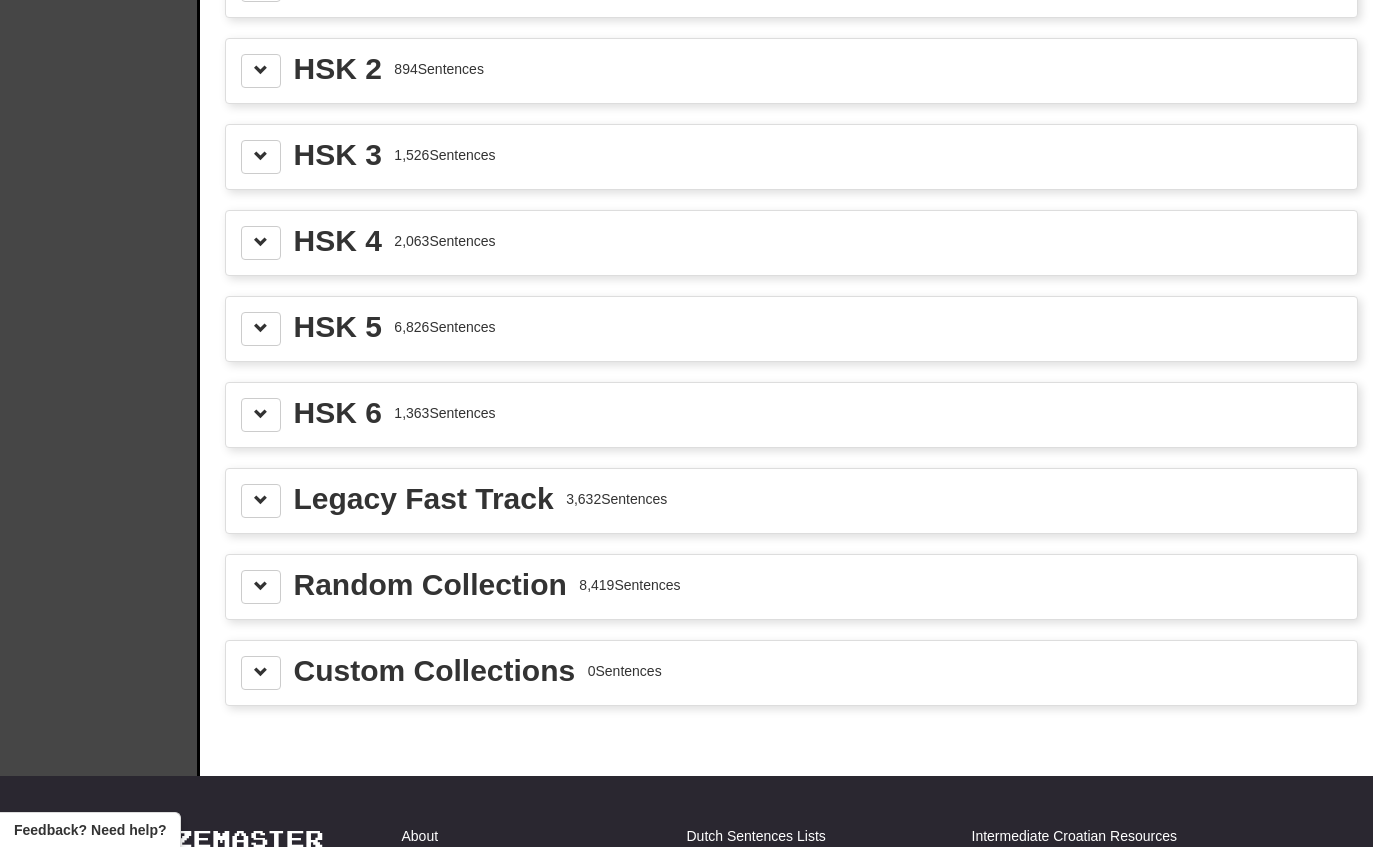 click at bounding box center (261, 586) 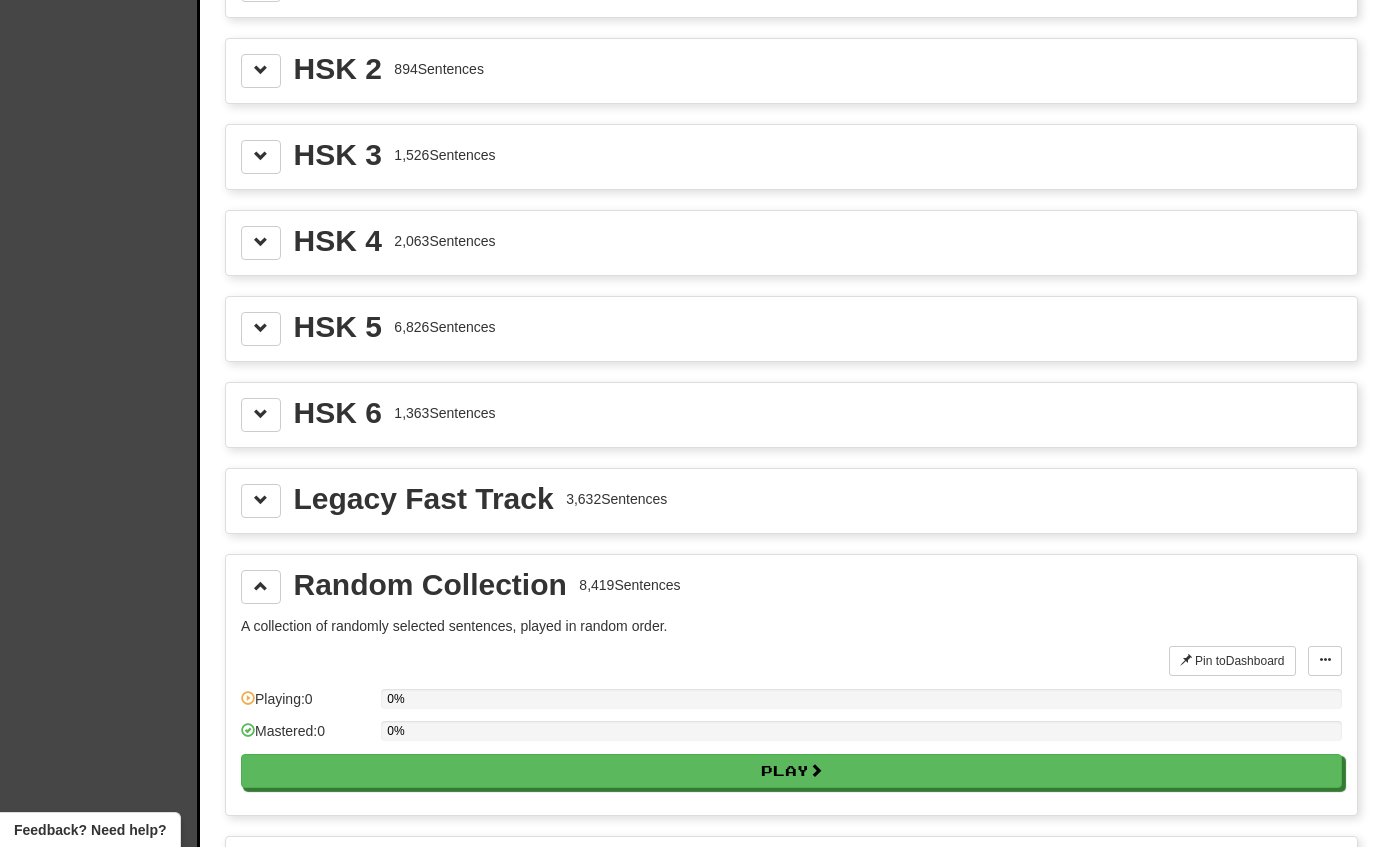 click at bounding box center [261, 587] 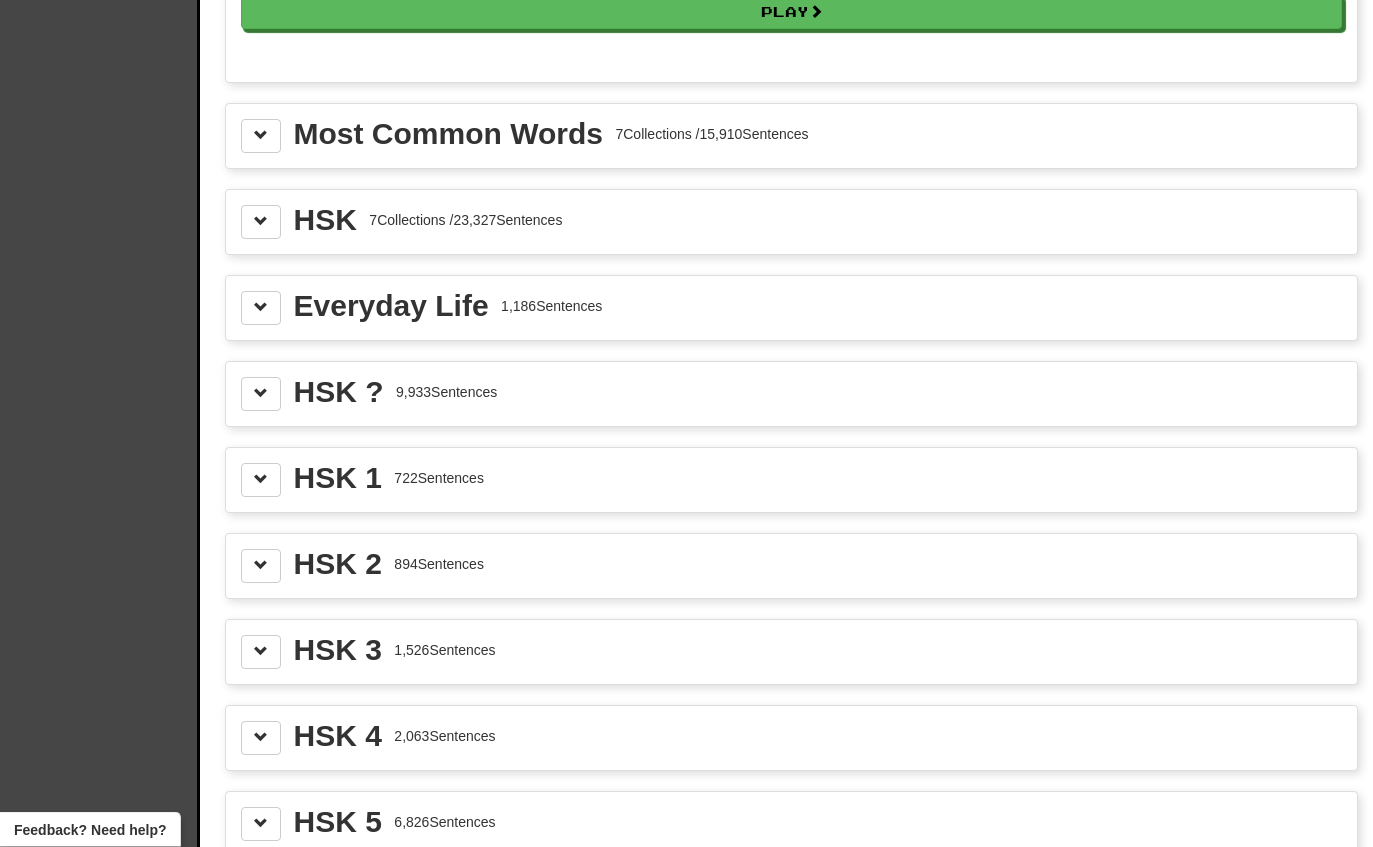 scroll, scrollTop: 2184, scrollLeft: 0, axis: vertical 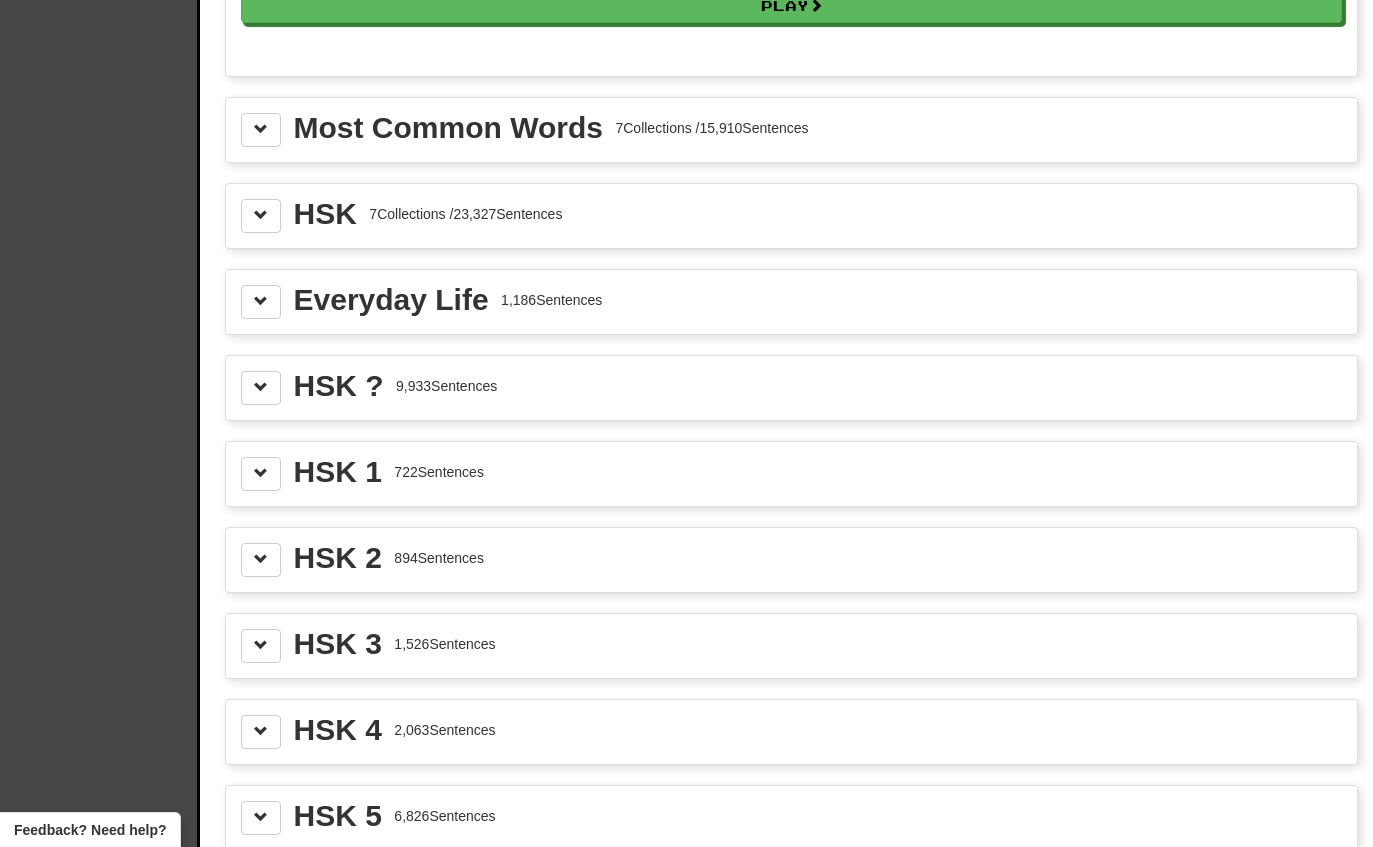 click on "Everyday Life 1,186  Sentences" at bounding box center [791, 302] 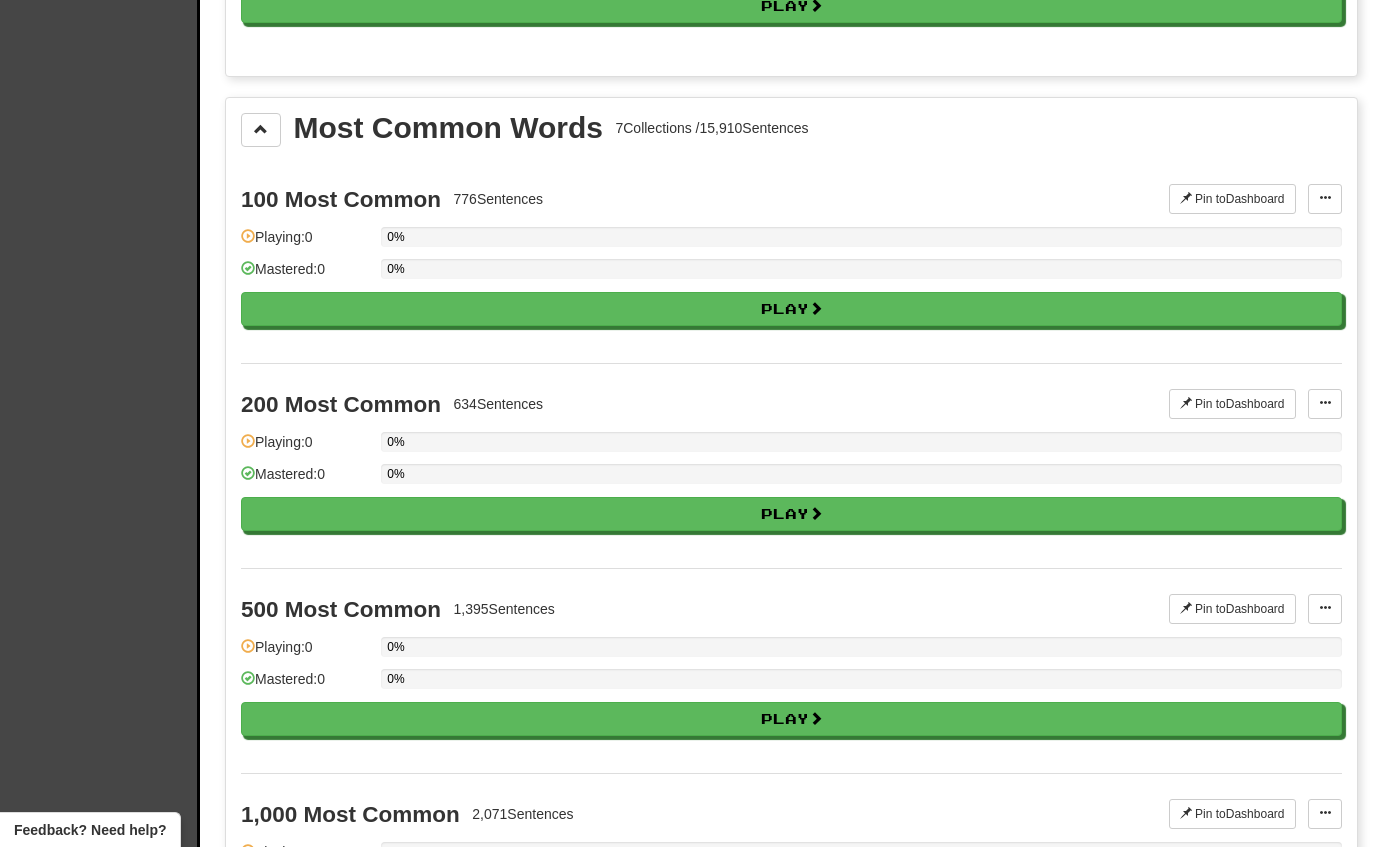 click at bounding box center [261, 130] 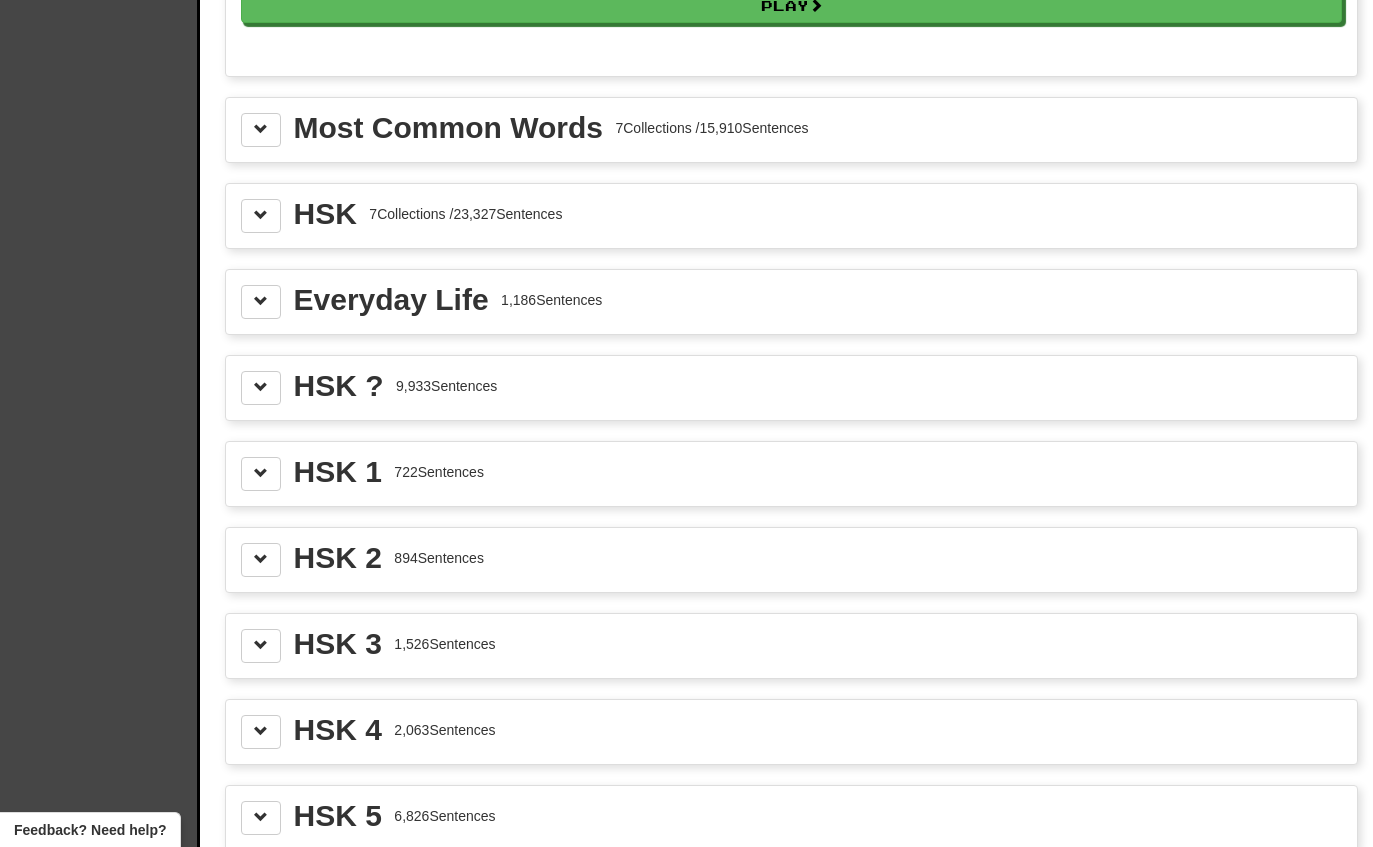 click at bounding box center (261, 216) 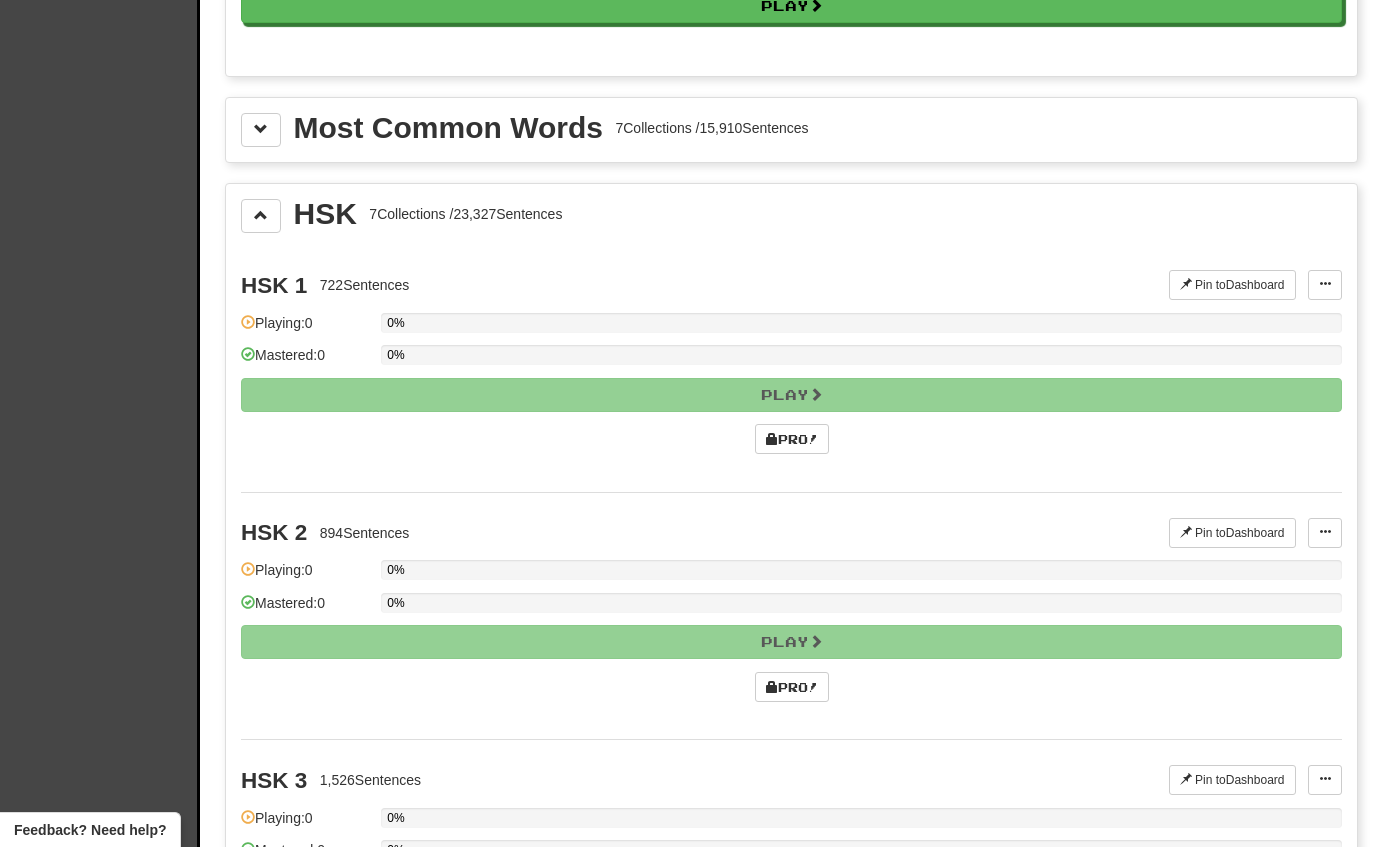 click at bounding box center [261, 216] 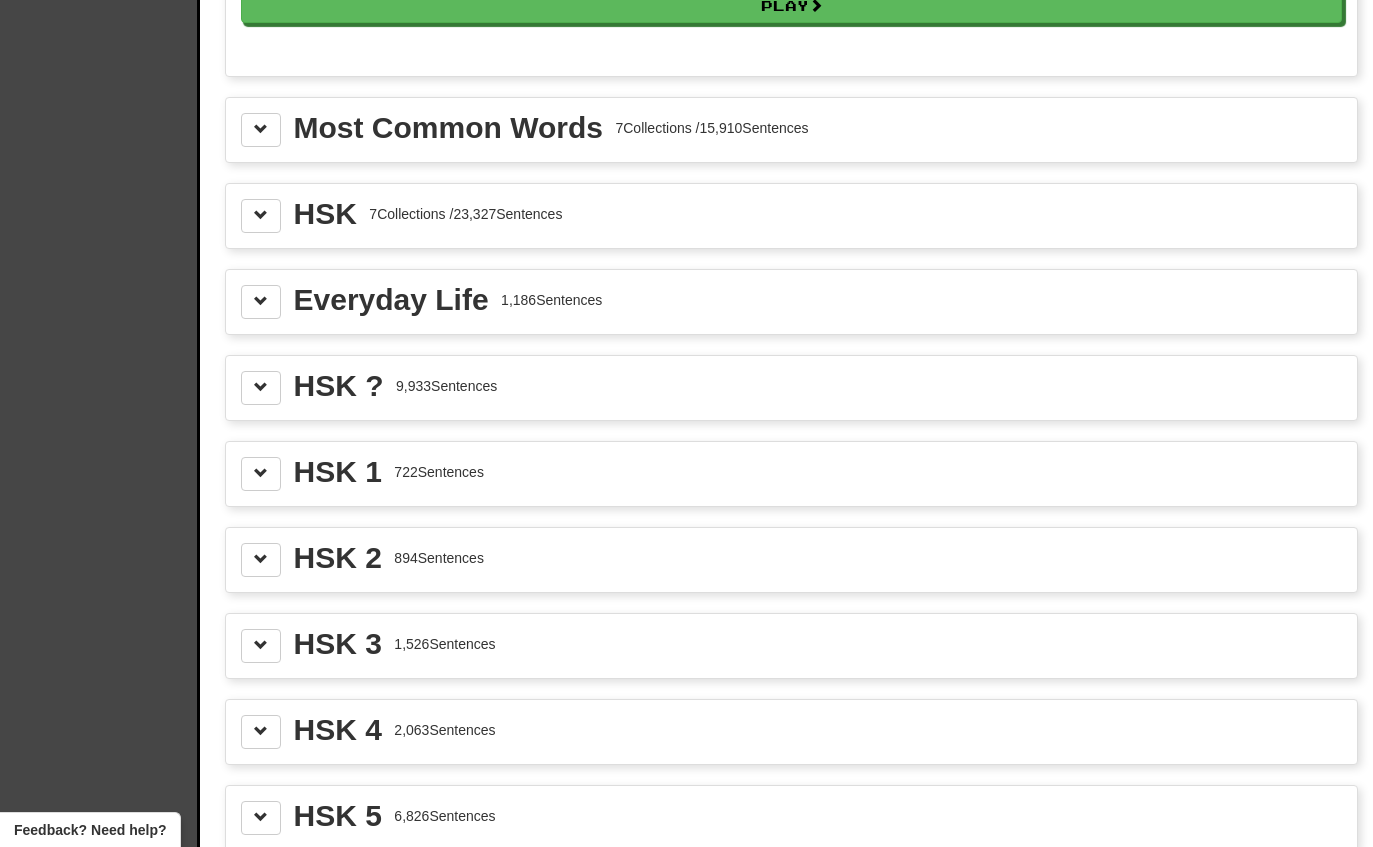 click at bounding box center (261, 129) 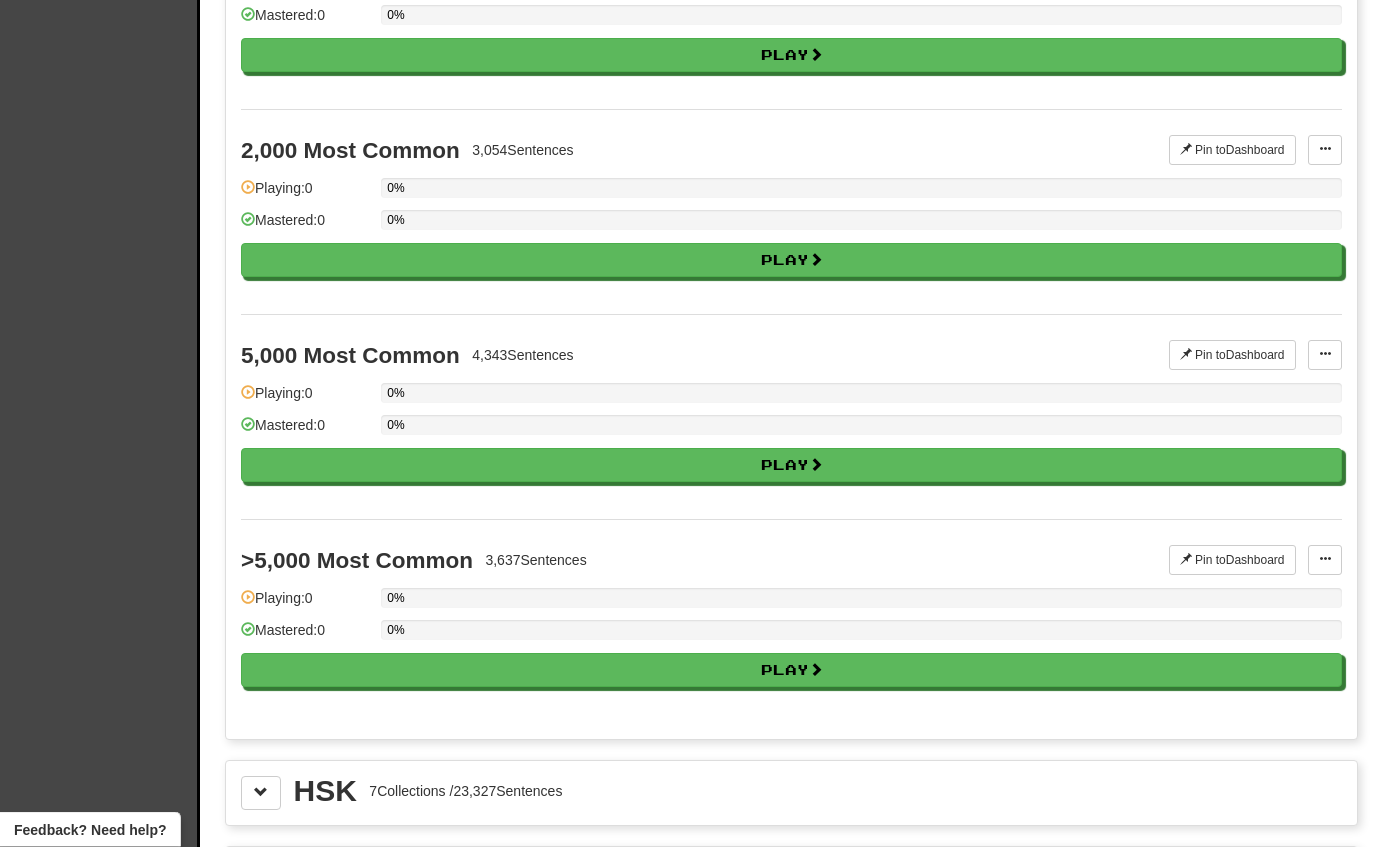click on "Play" at bounding box center [791, 466] 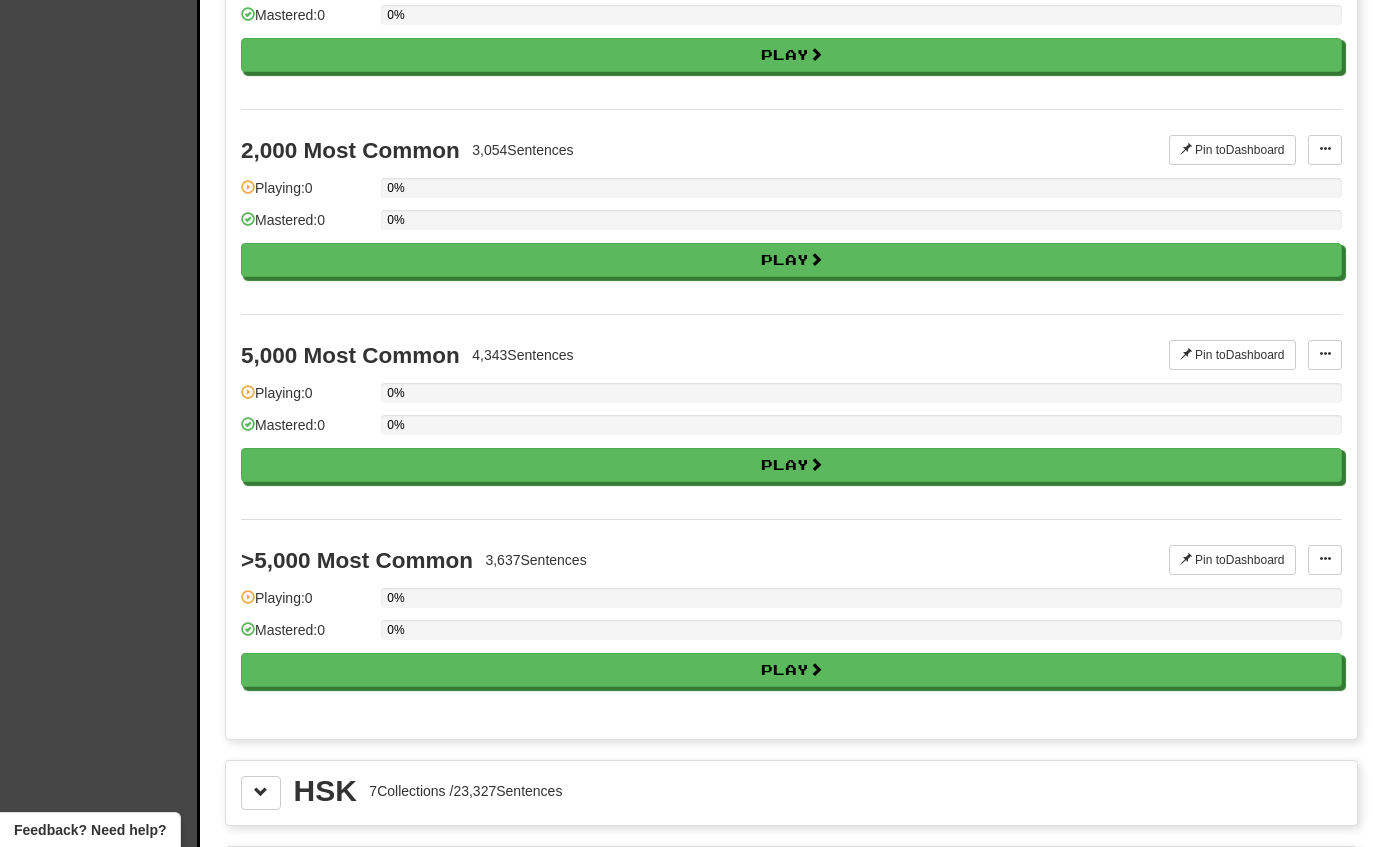 select on "**" 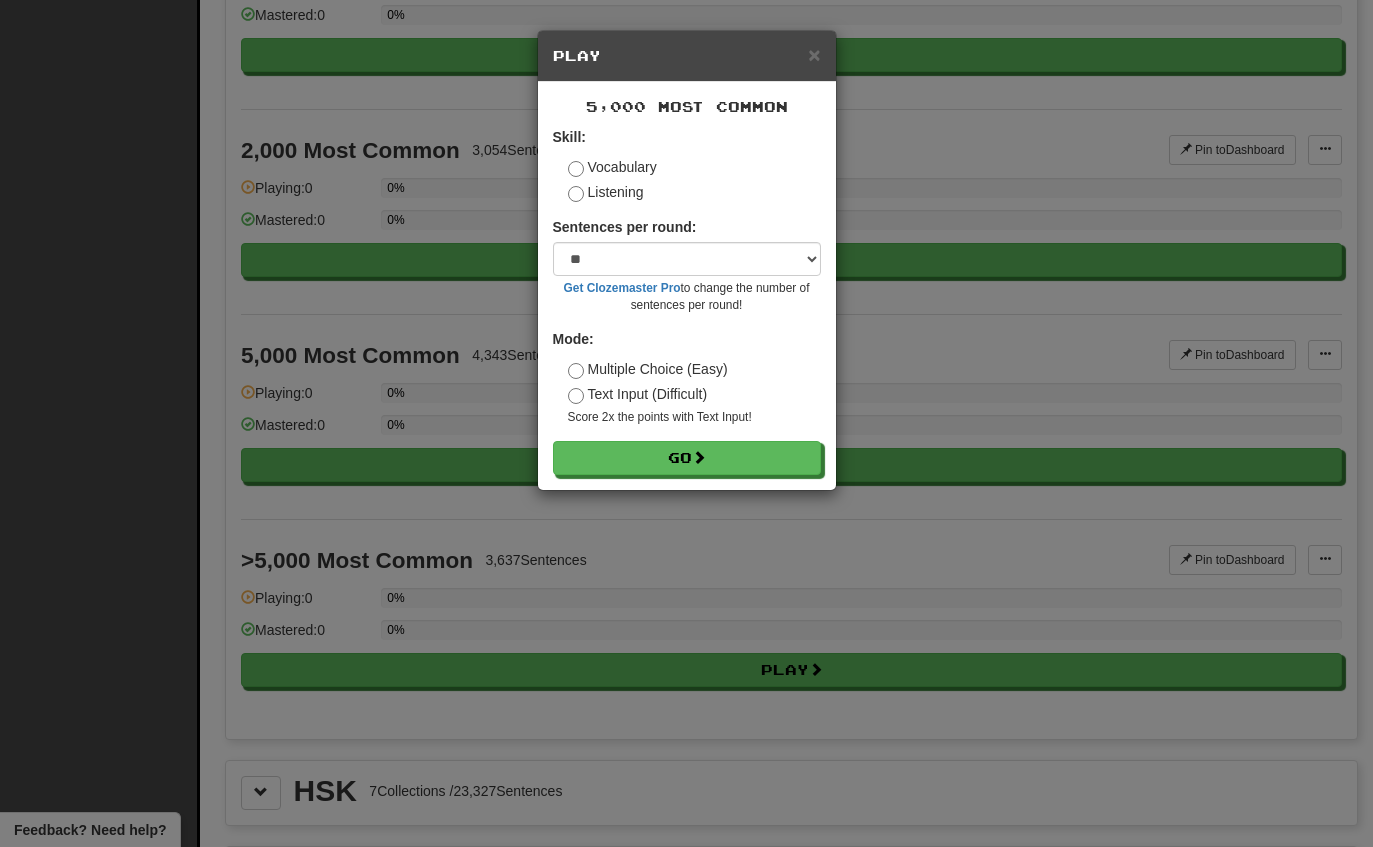 click on "Go" at bounding box center (687, 458) 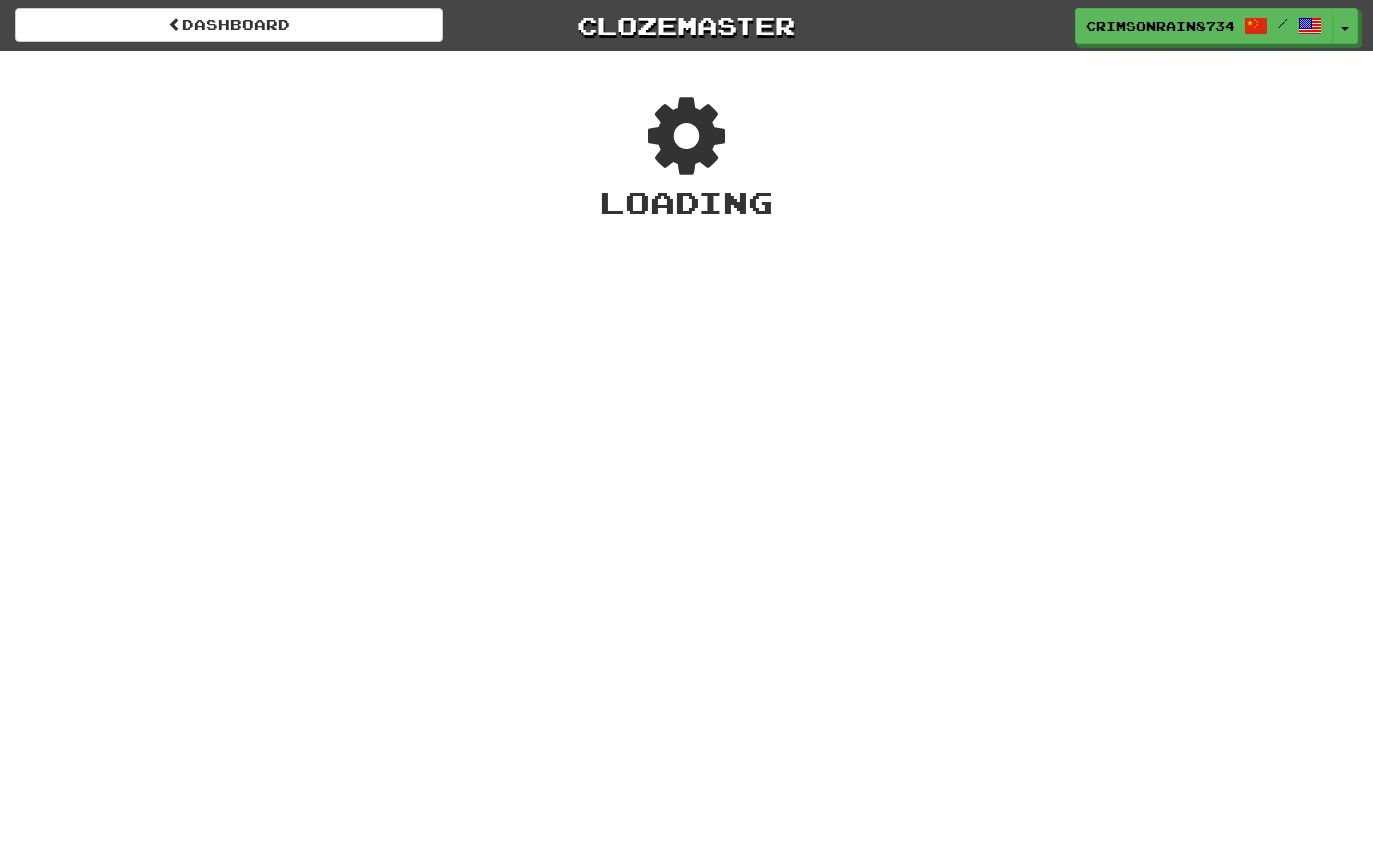 scroll, scrollTop: 0, scrollLeft: 0, axis: both 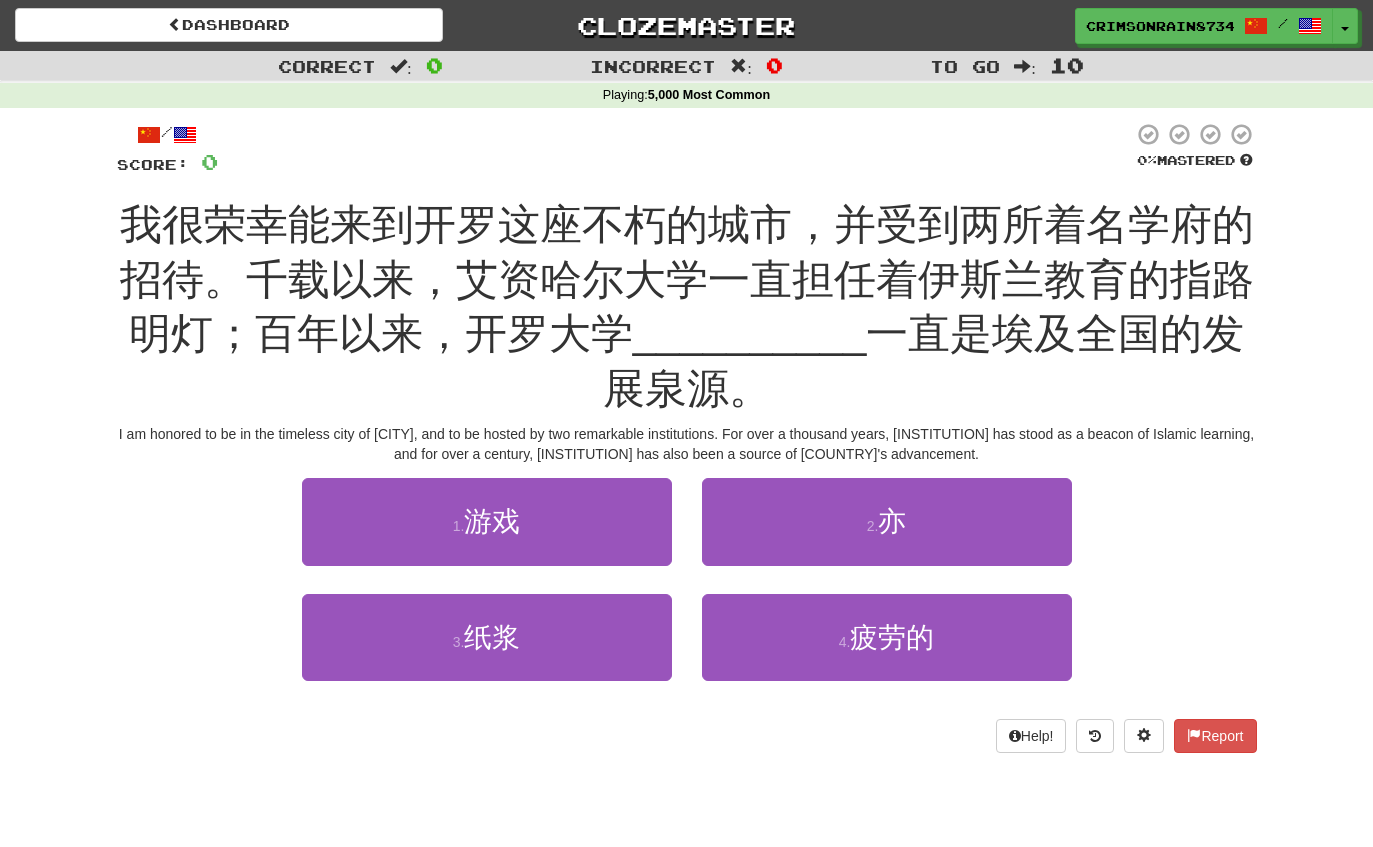click on "3 .  纸浆" at bounding box center (487, 637) 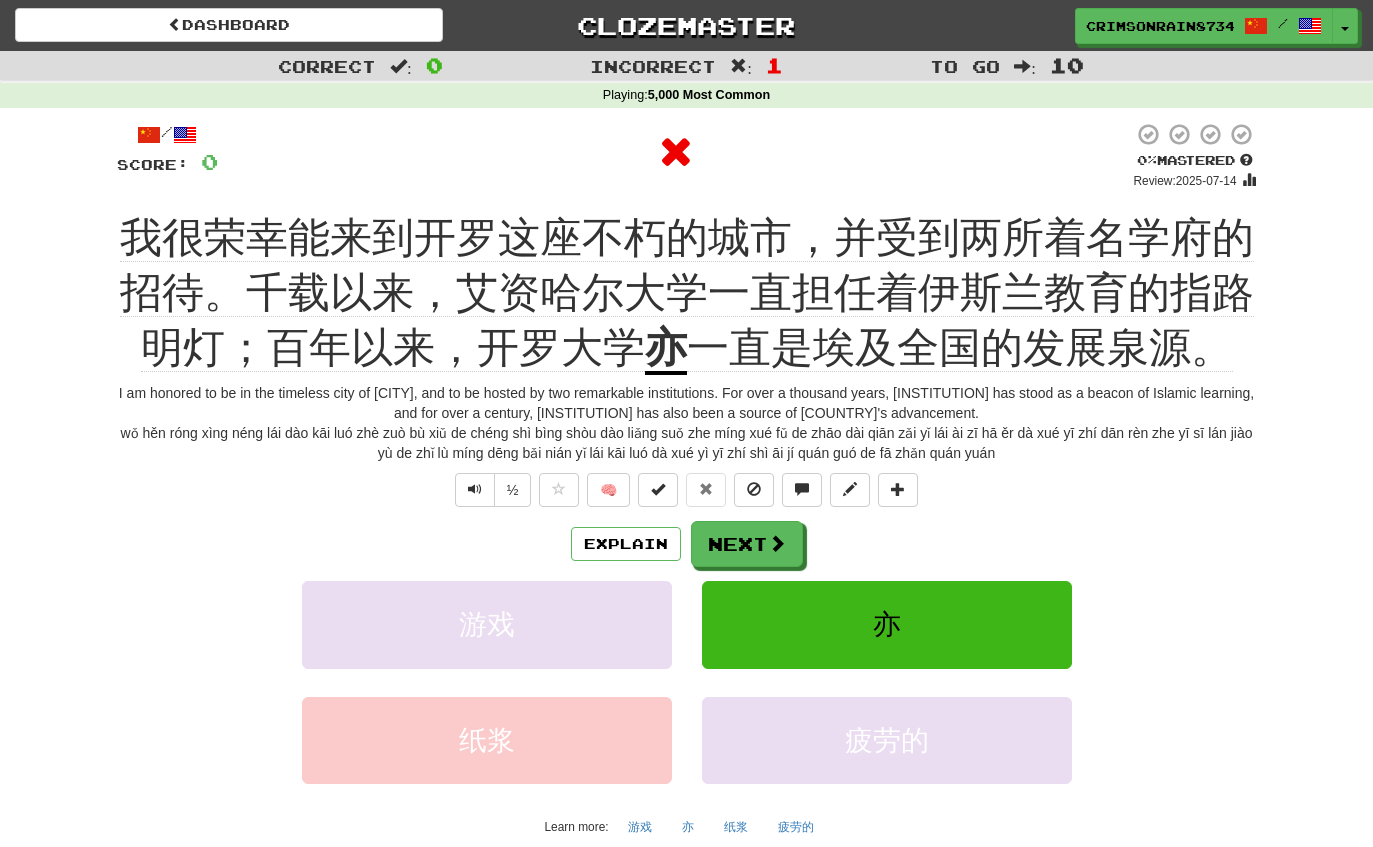 click on "Explain" at bounding box center [626, 544] 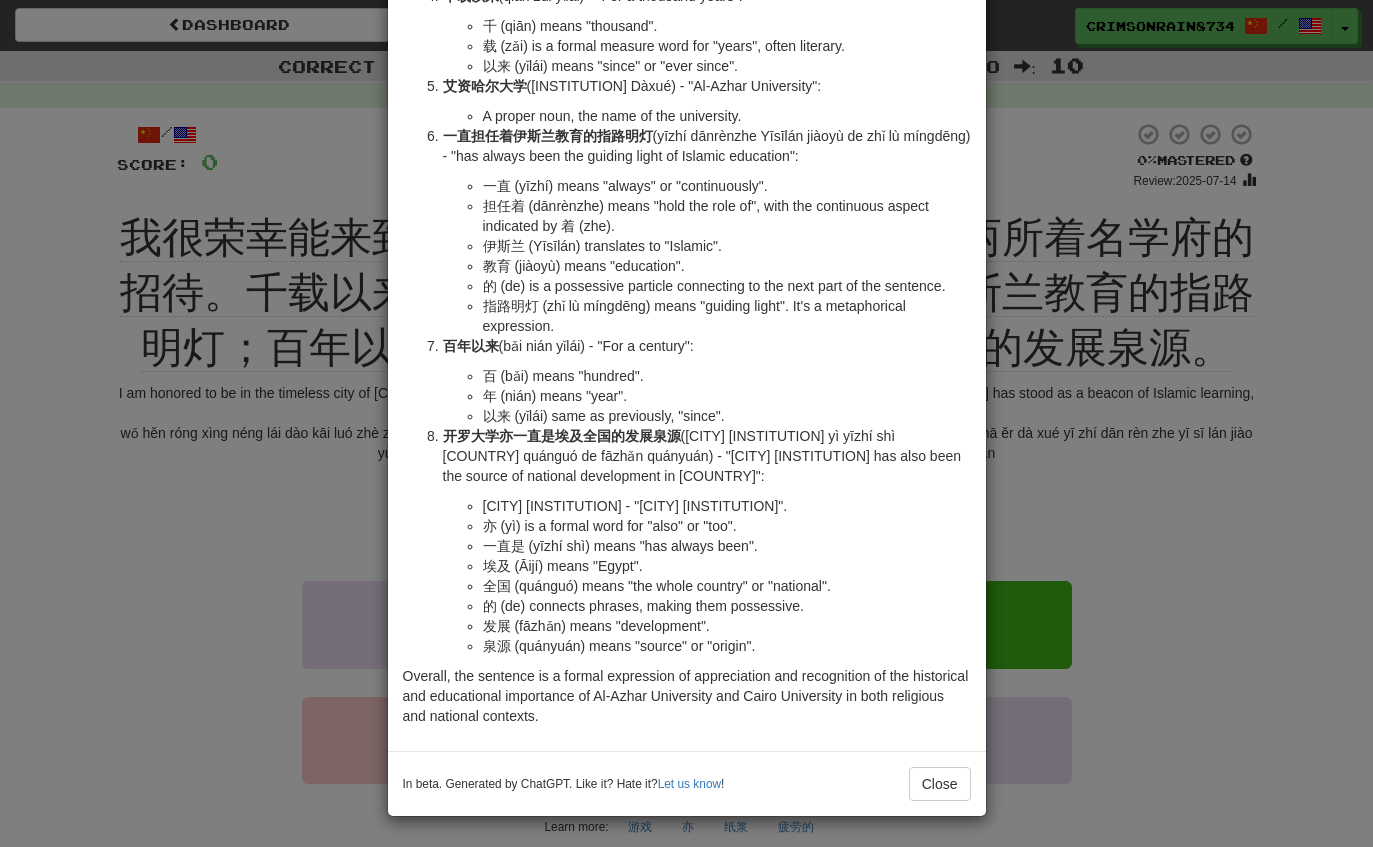 scroll, scrollTop: 841, scrollLeft: 0, axis: vertical 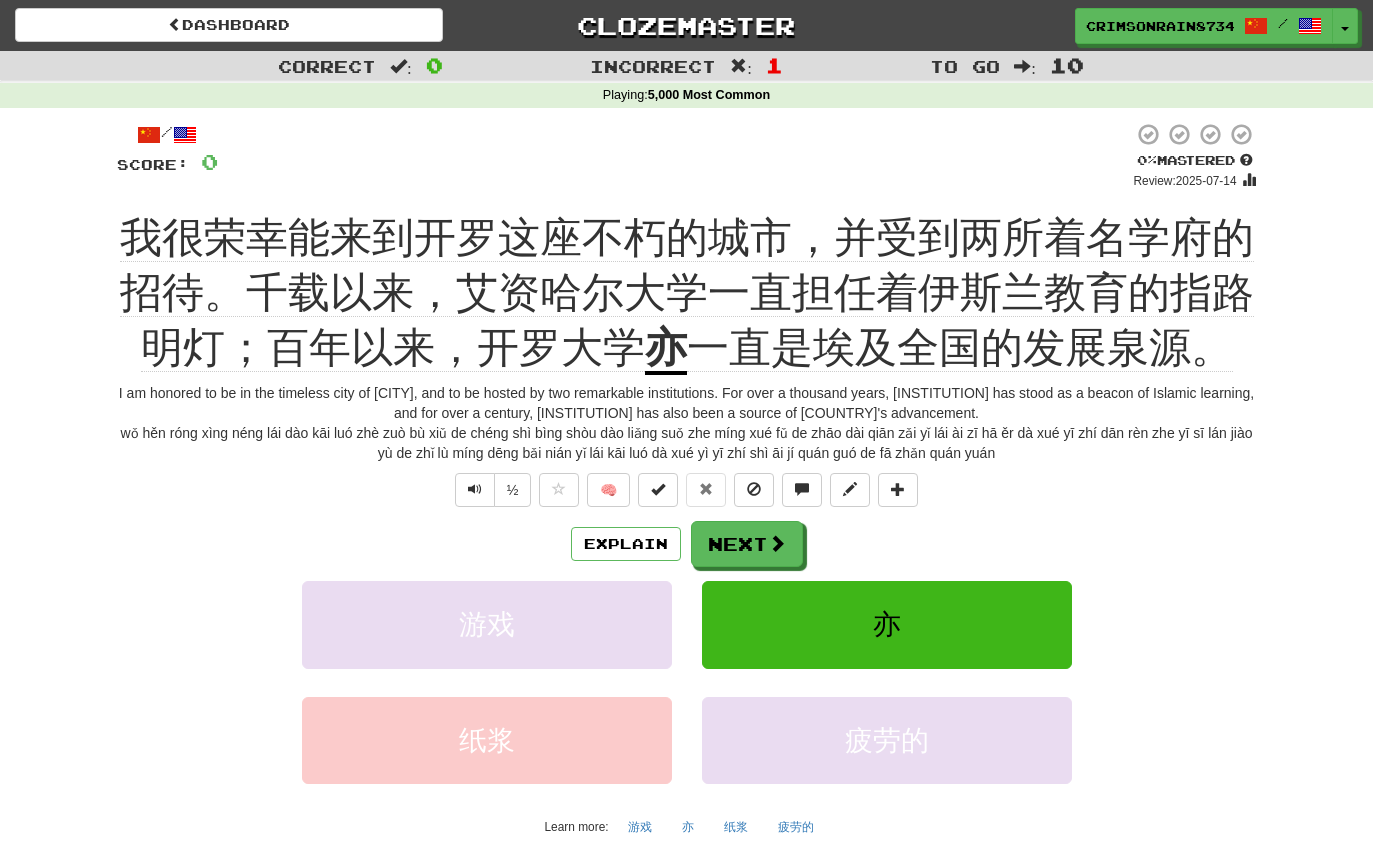 click on "Dashboard" at bounding box center (229, 25) 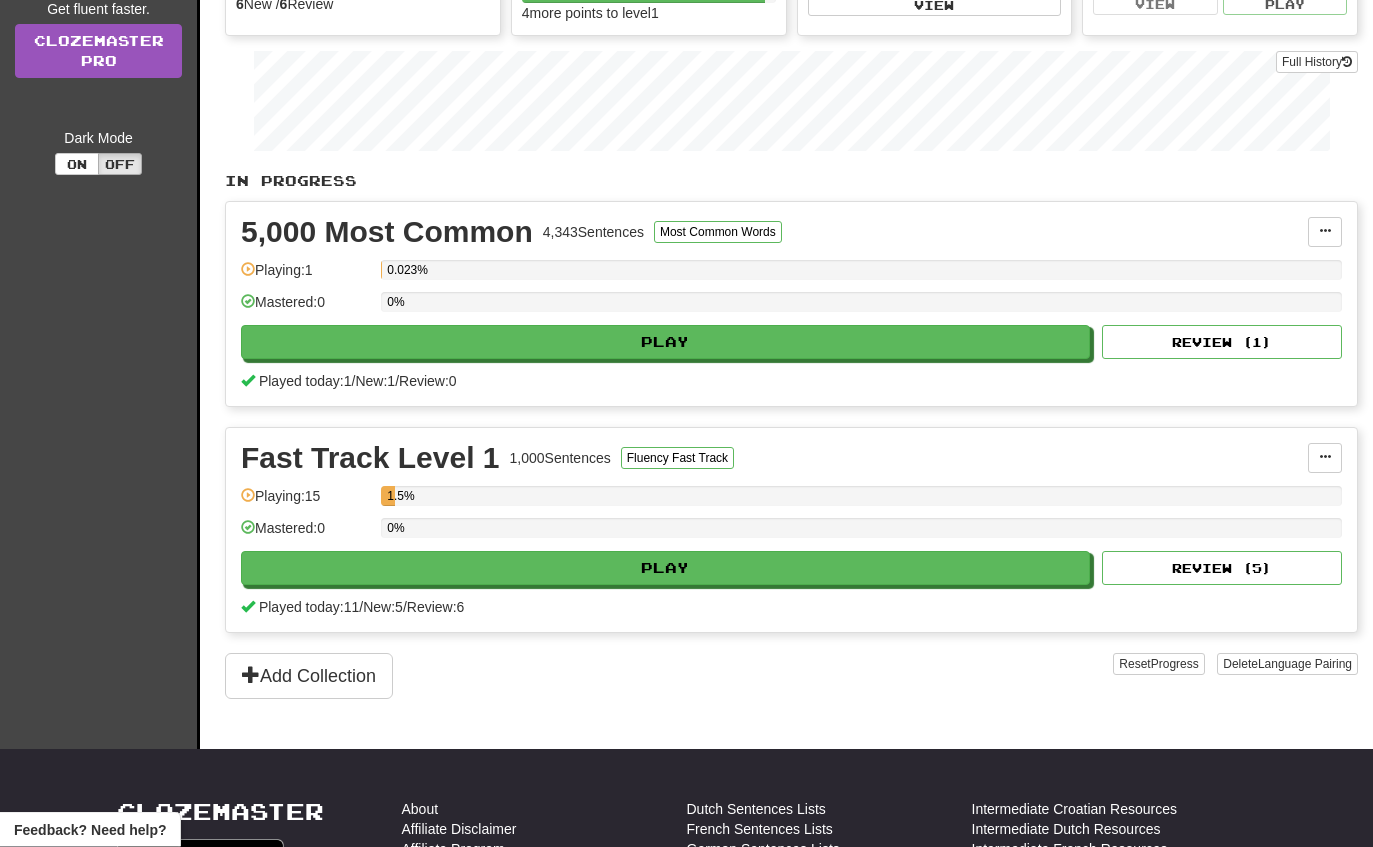 scroll, scrollTop: 260, scrollLeft: 0, axis: vertical 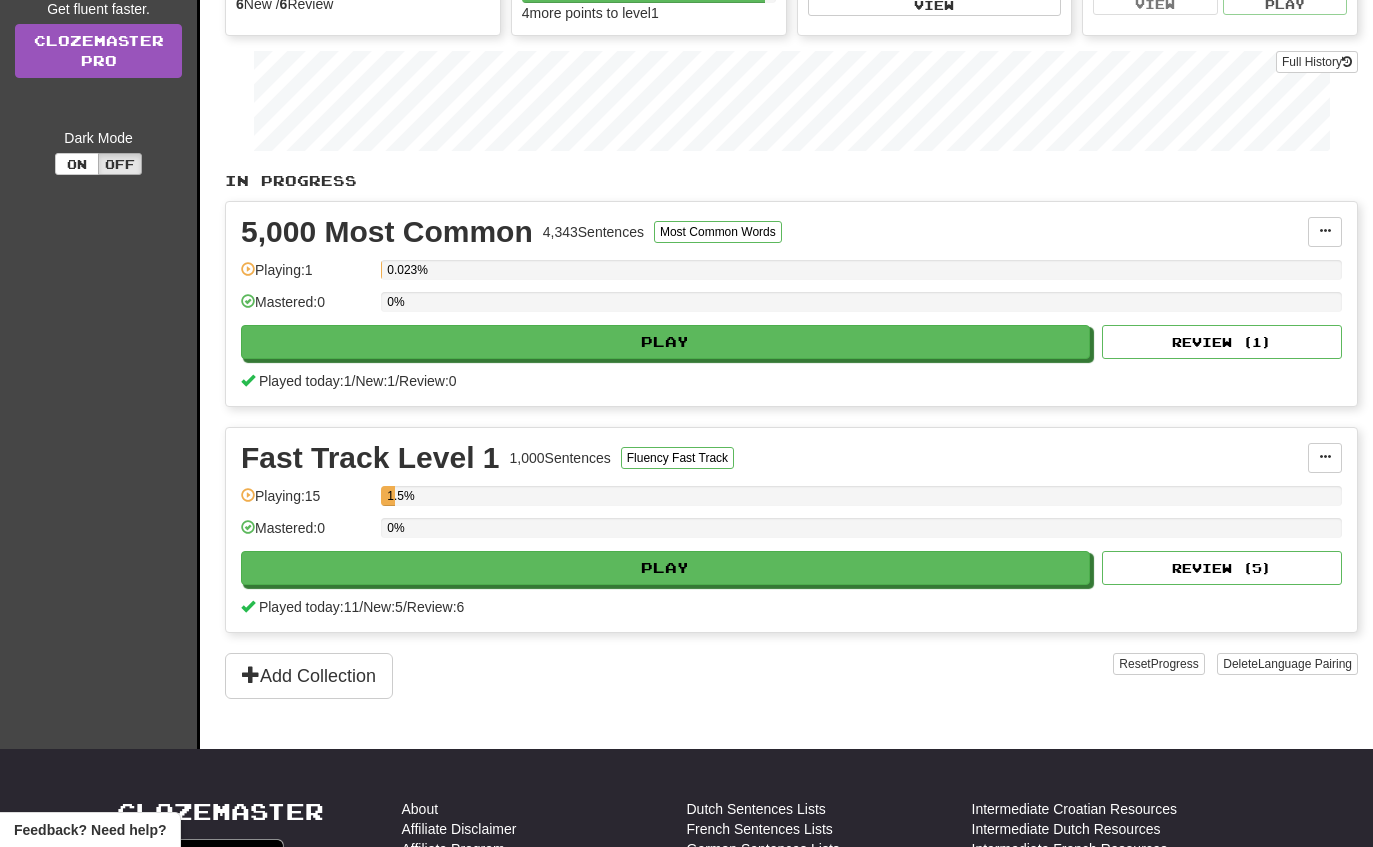 click on "Add Collection" at bounding box center (309, 676) 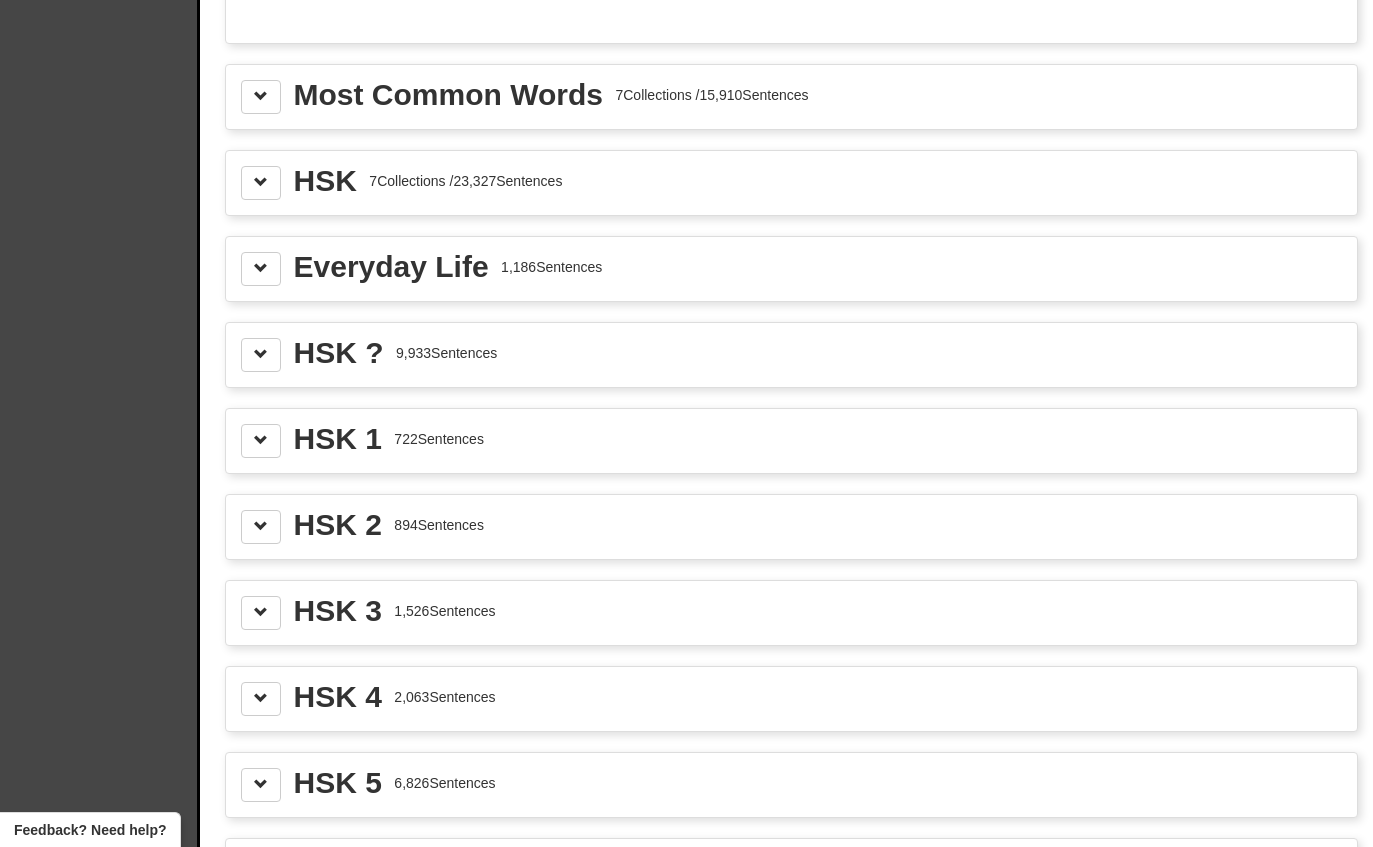 scroll, scrollTop: 2221, scrollLeft: 0, axis: vertical 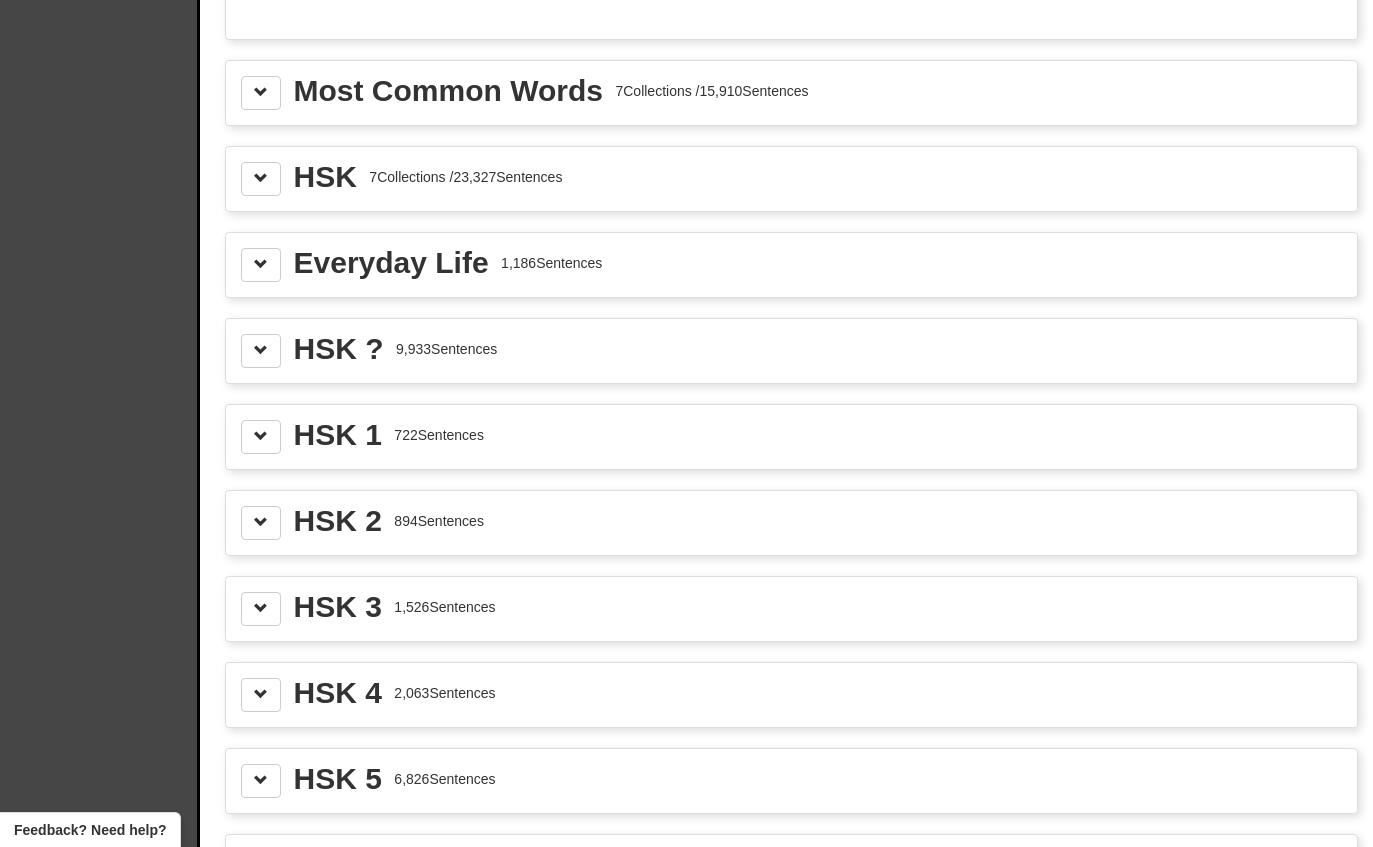 click at bounding box center (261, 265) 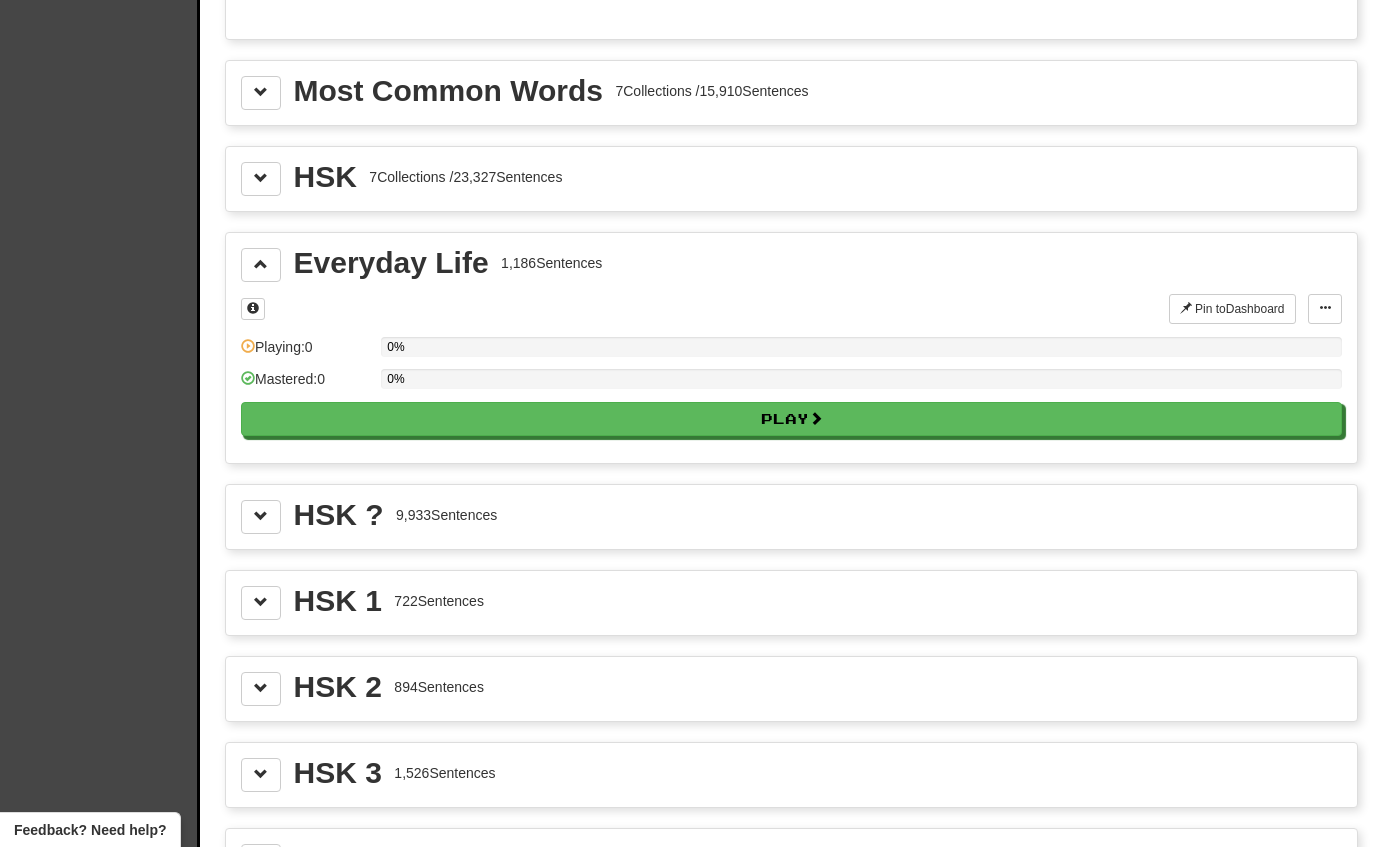 click on "Play" at bounding box center (791, 419) 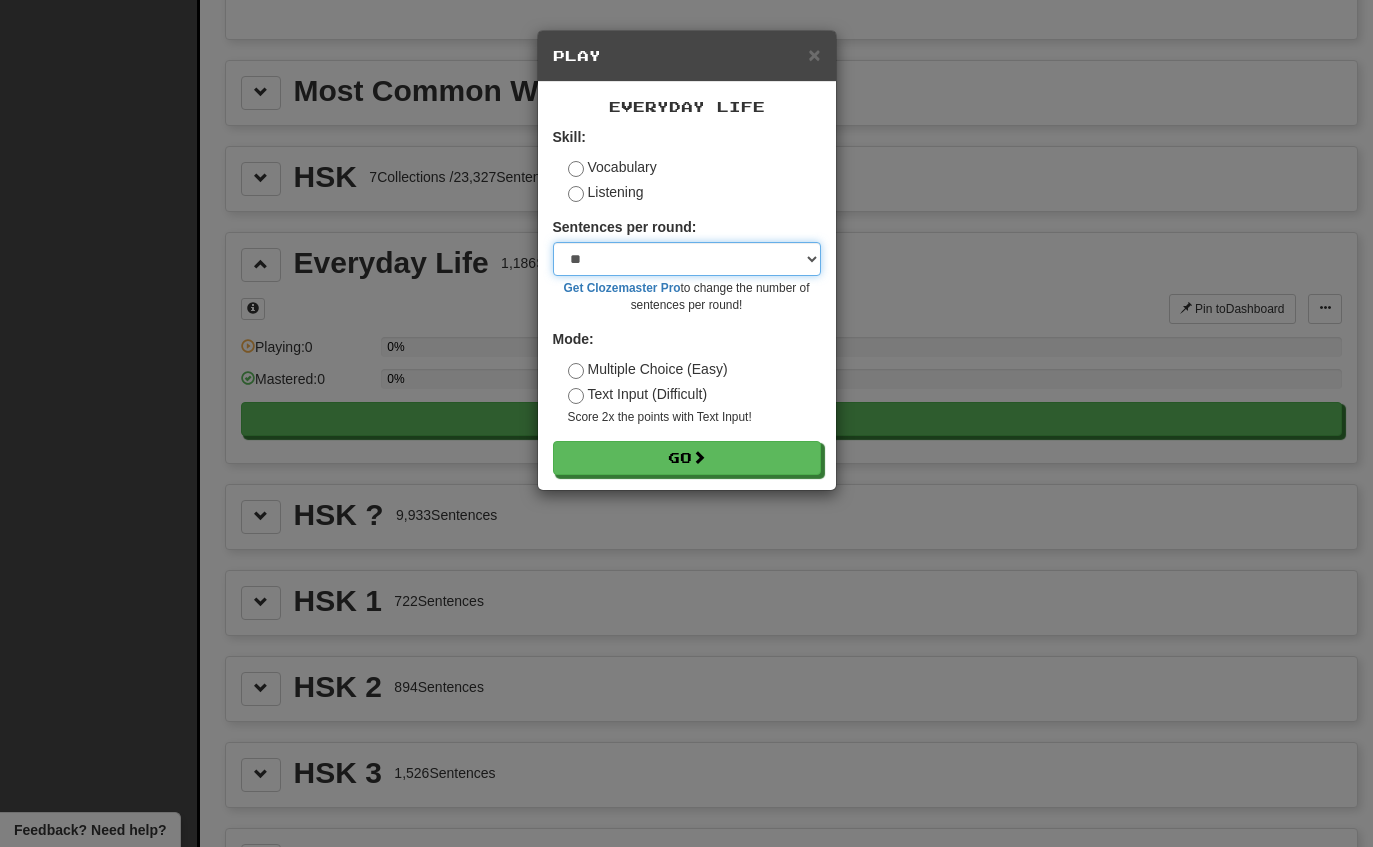 click on "* ** ** ** ** ** *** ********" at bounding box center (687, 259) 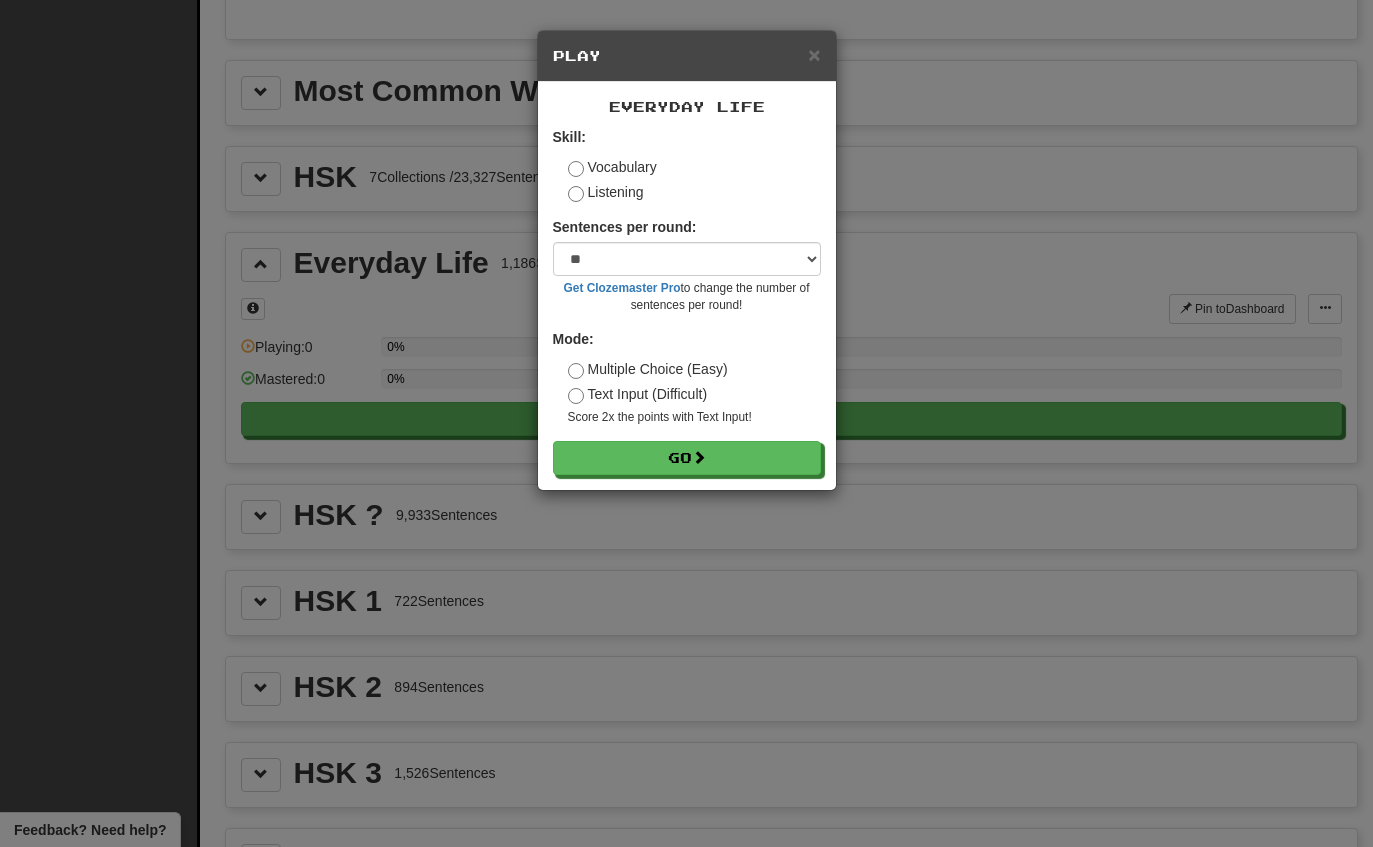 click on "Go" at bounding box center (687, 458) 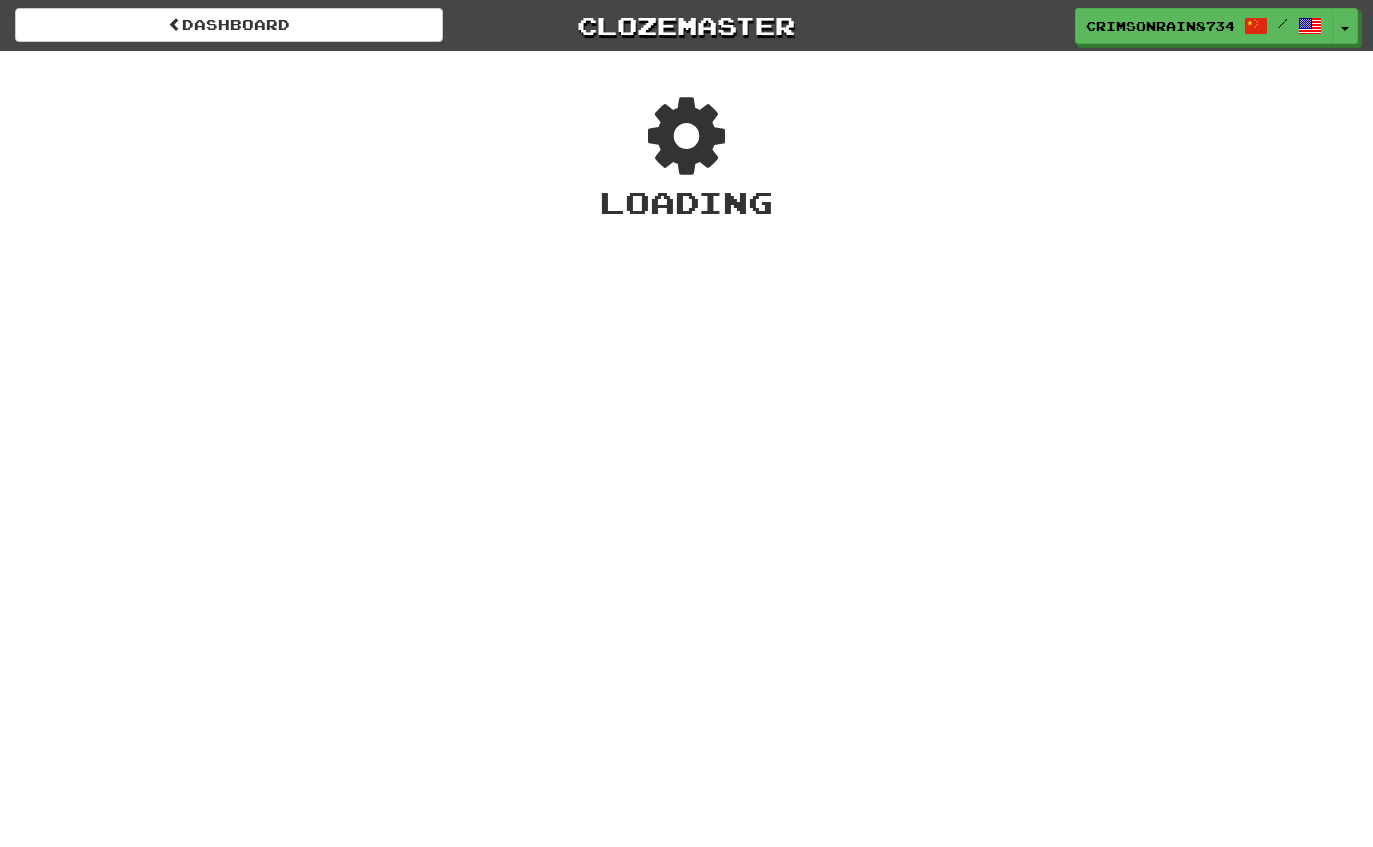 scroll, scrollTop: 0, scrollLeft: 0, axis: both 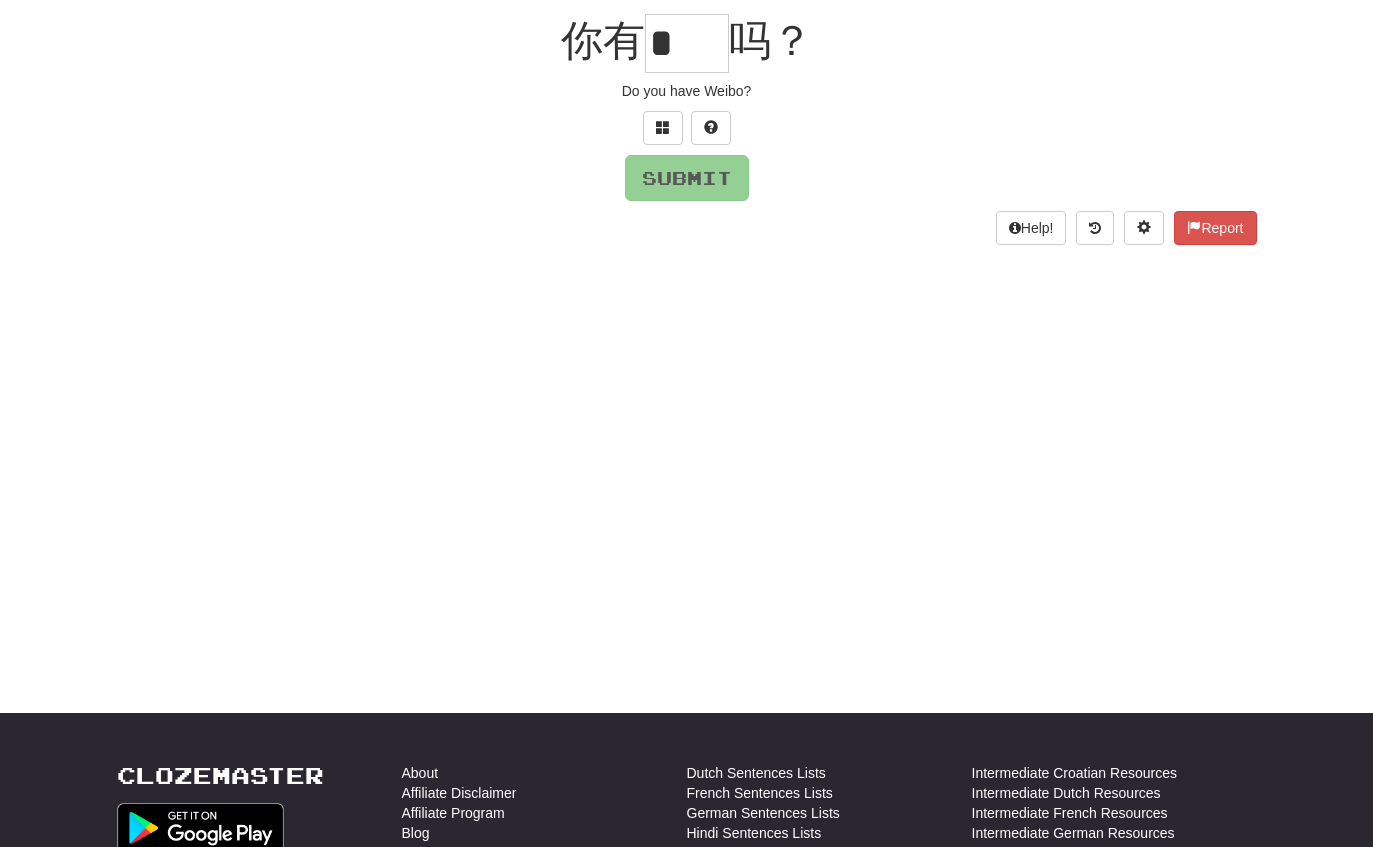 type on "*" 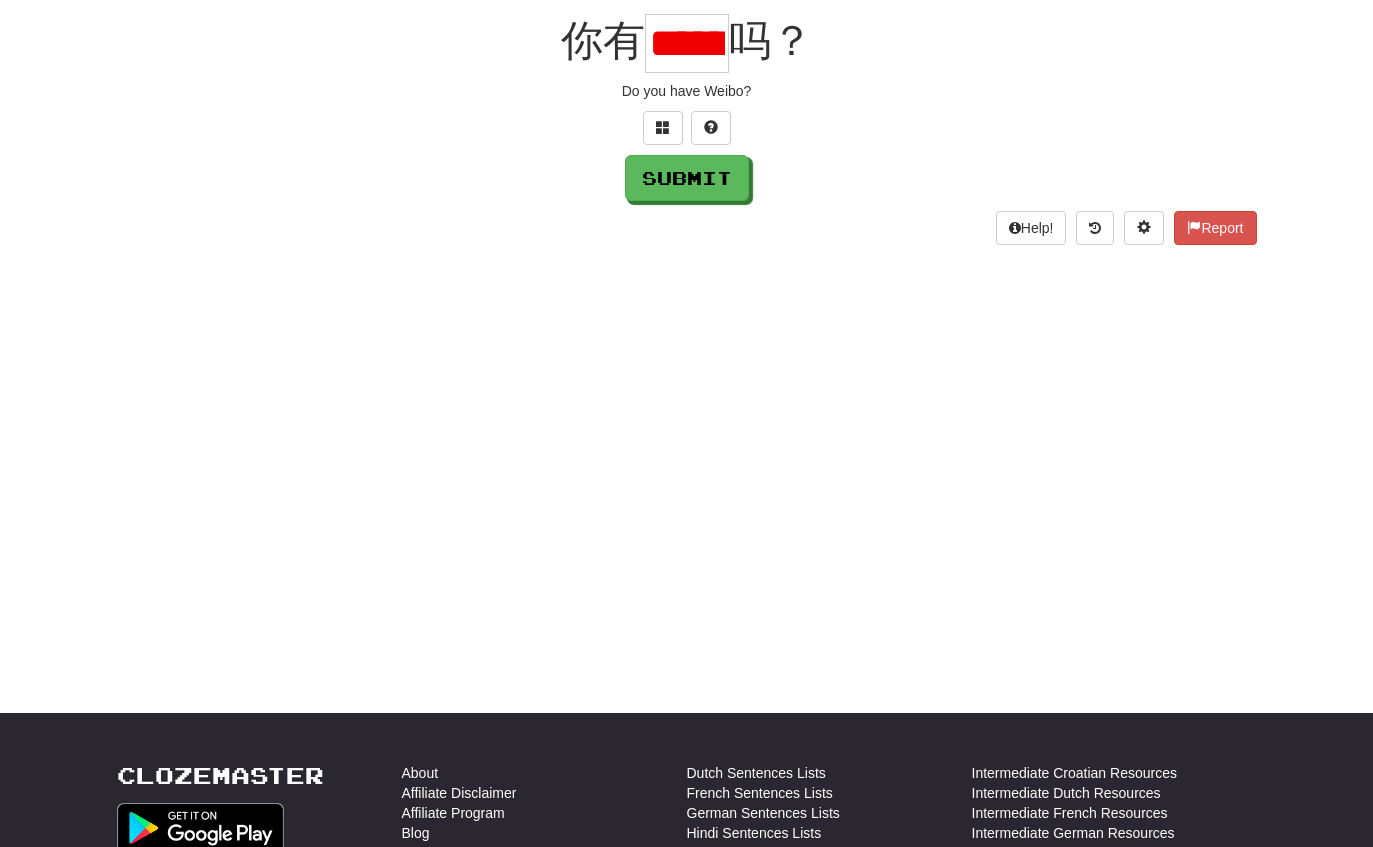 click on "/  Score:   0 0 %  Mastered 你有 ****** 吗？ Do you have Weibo? Submit  Help!  Report" at bounding box center [687, 91] 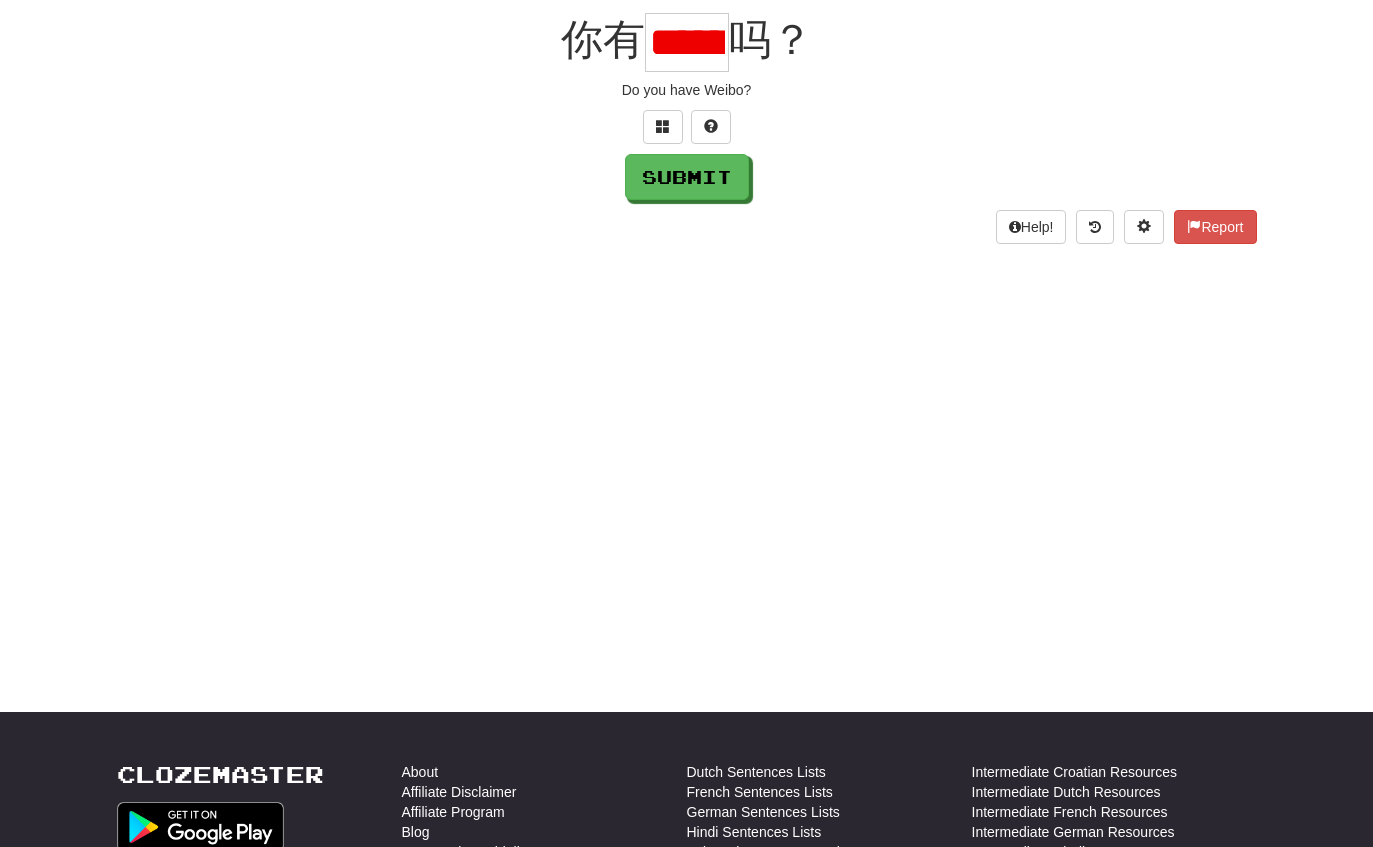 click on "Submit" at bounding box center [687, 178] 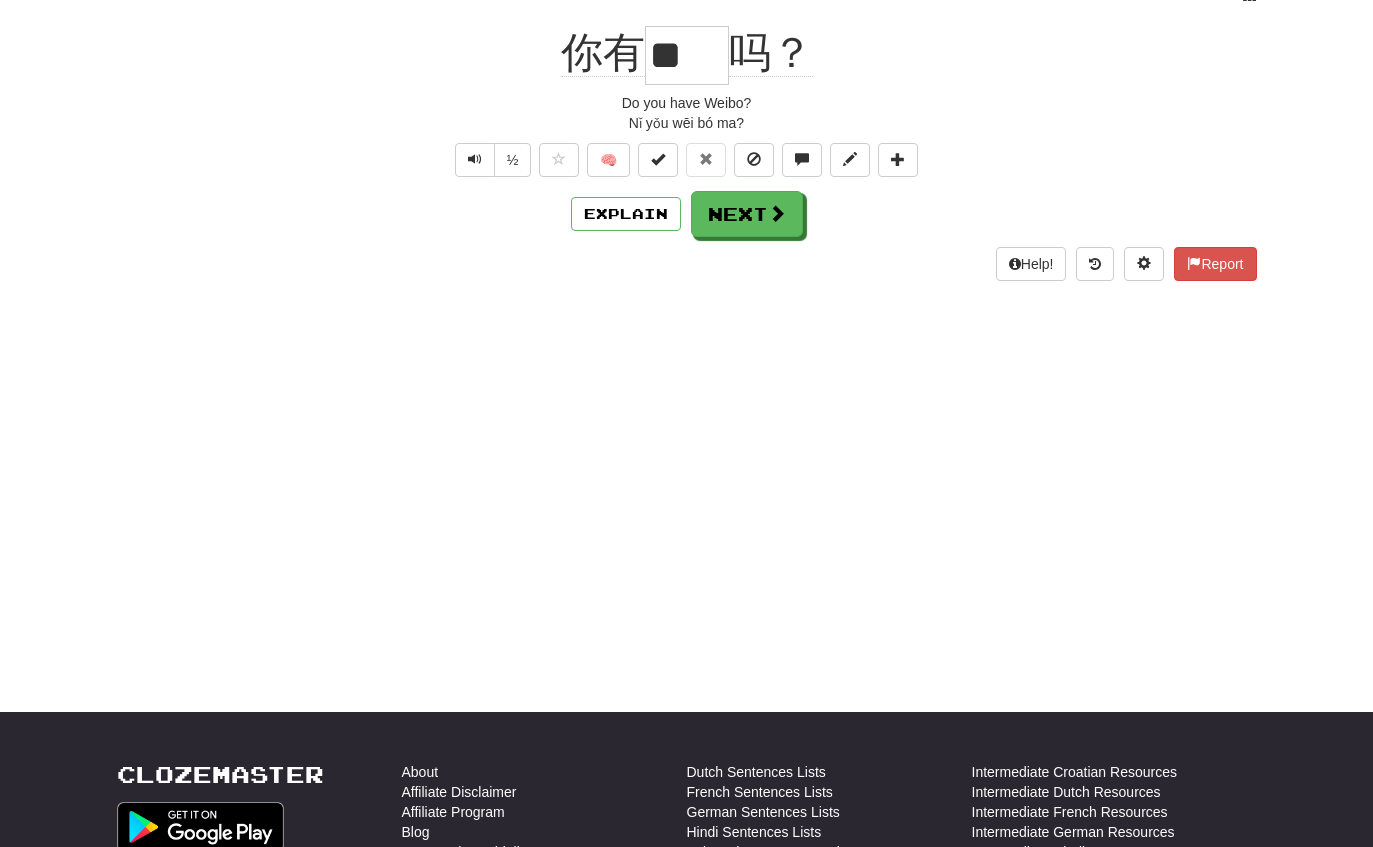 scroll, scrollTop: 185, scrollLeft: 0, axis: vertical 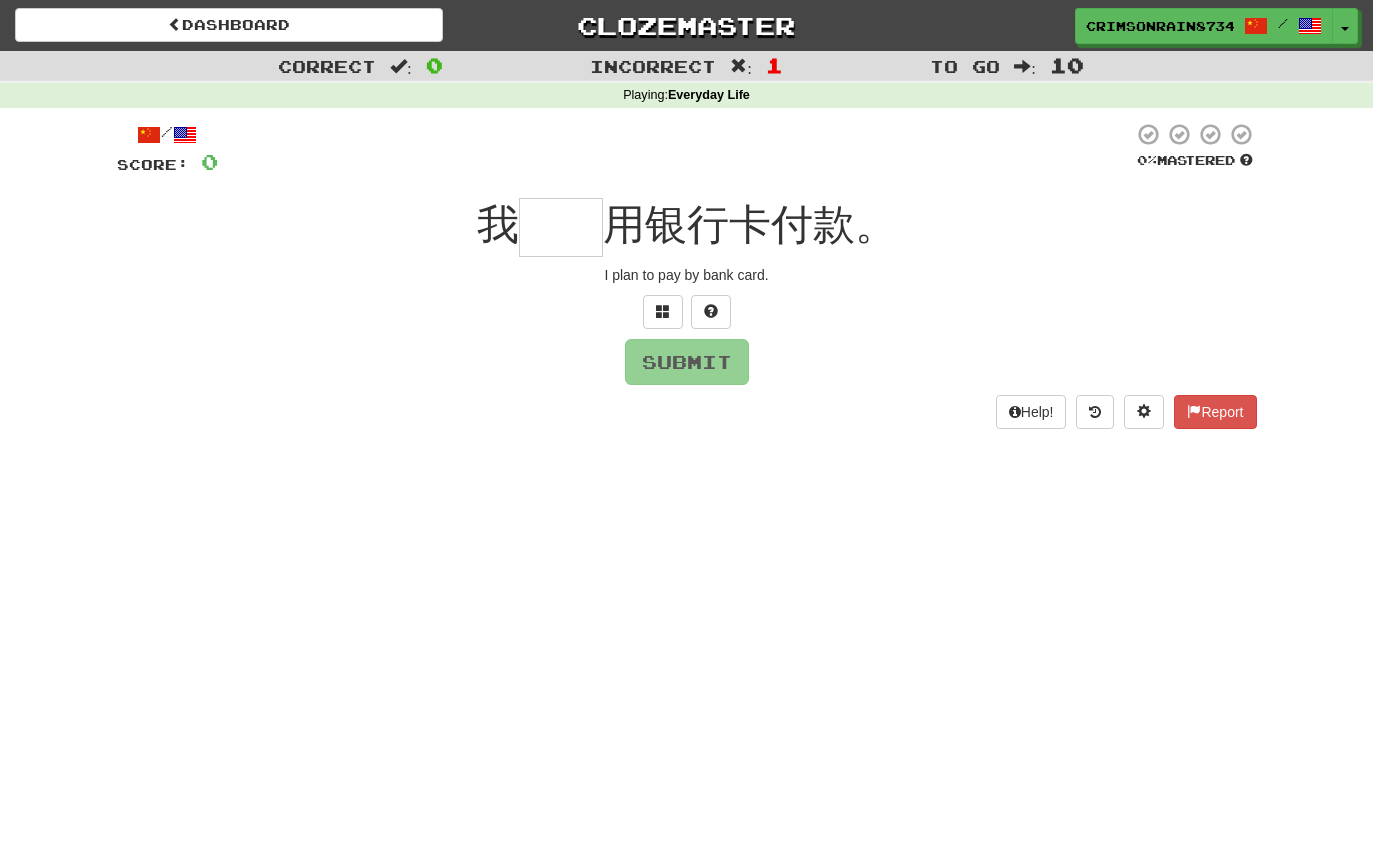 click on "Dashboard" at bounding box center (229, 25) 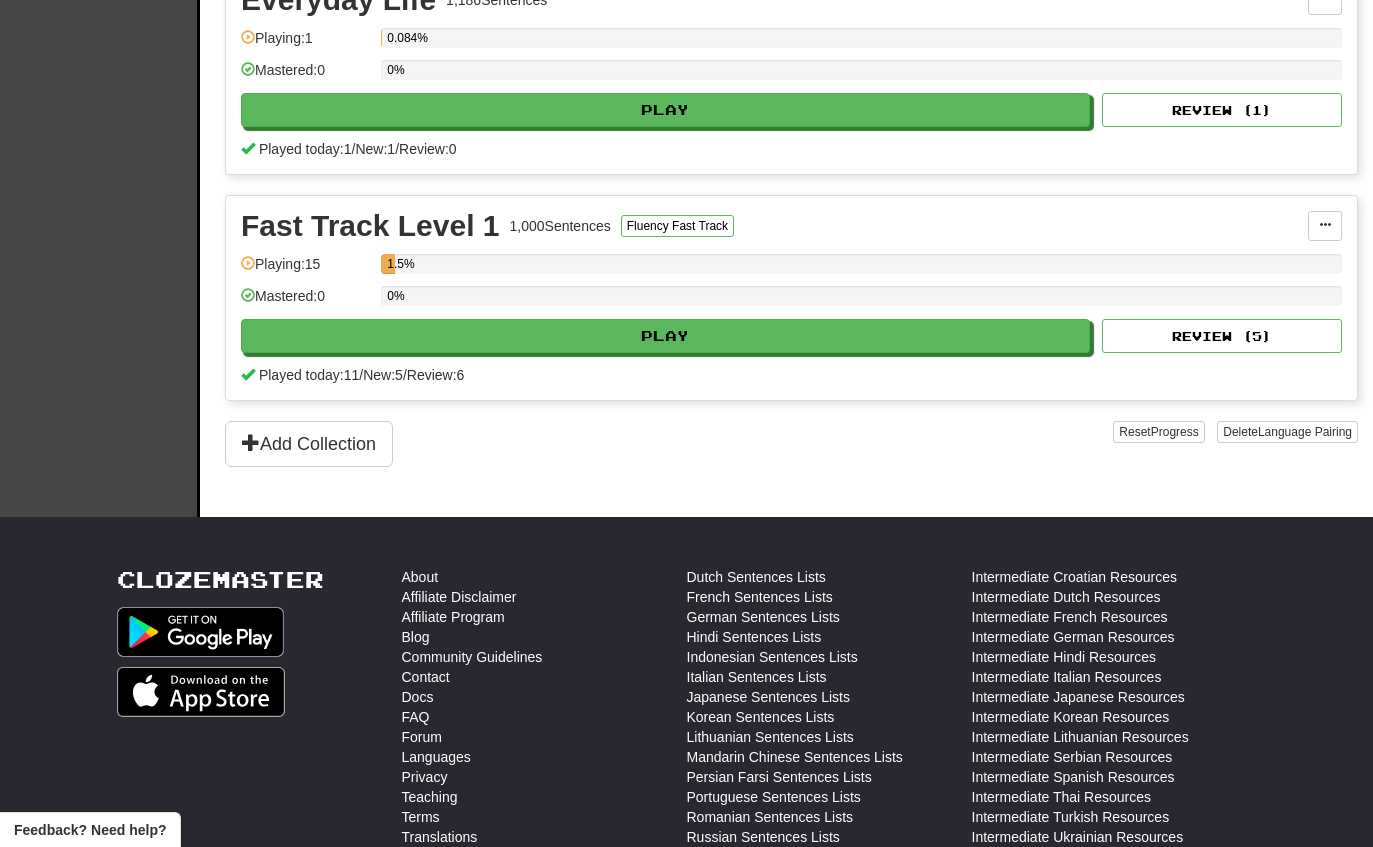 scroll, scrollTop: 728, scrollLeft: 0, axis: vertical 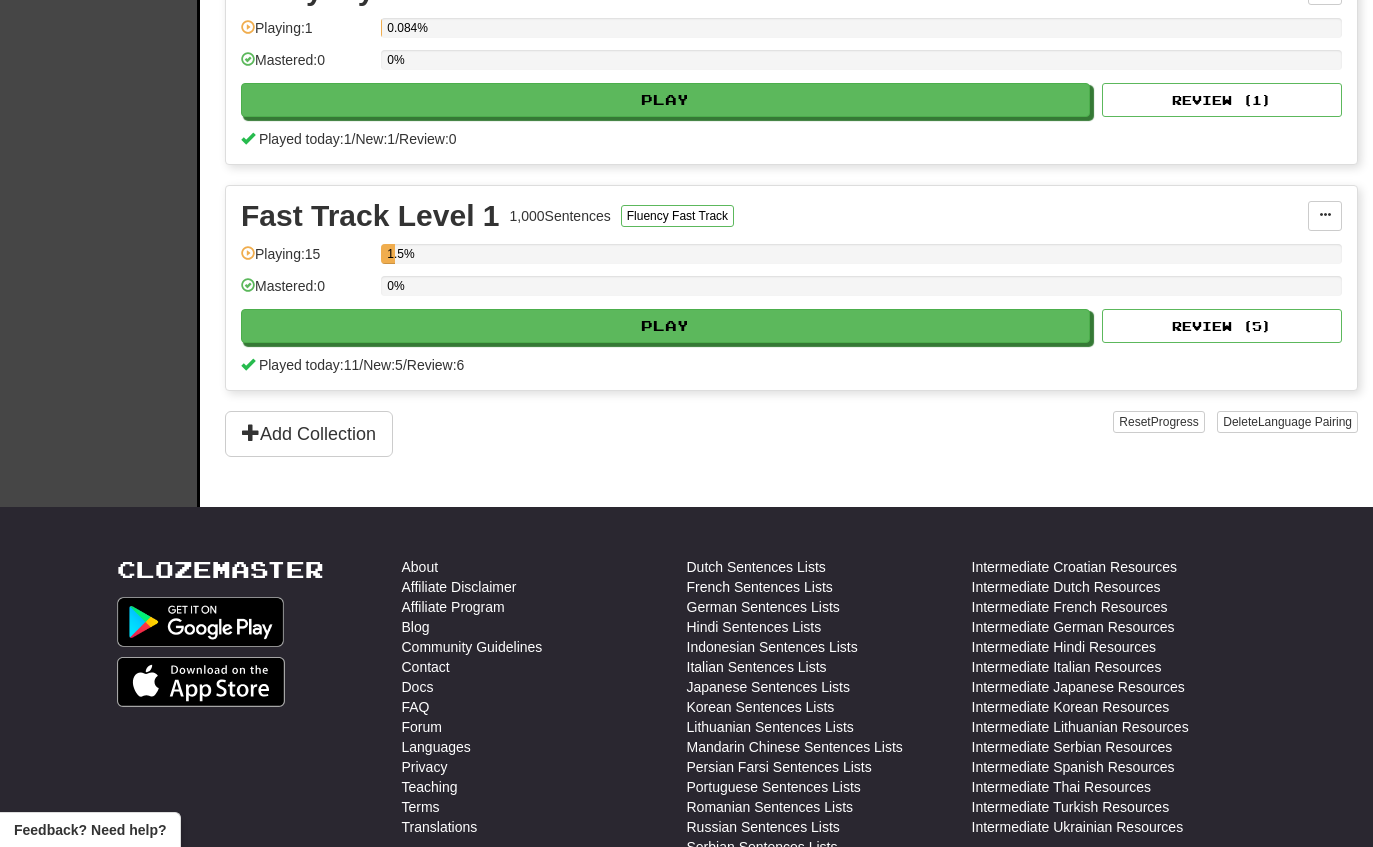 click on "Add Collection" at bounding box center (309, 434) 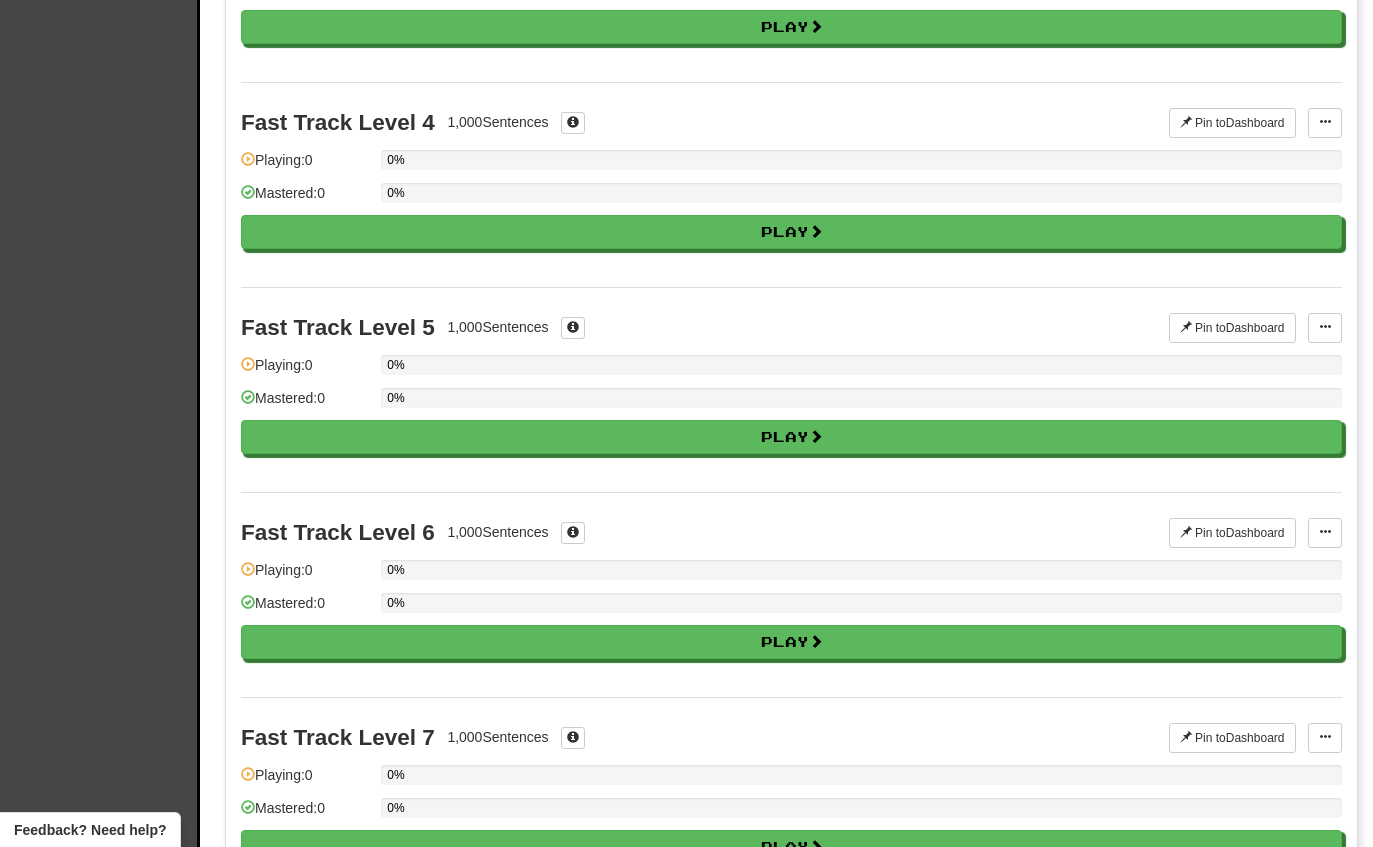 scroll, scrollTop: 0, scrollLeft: 0, axis: both 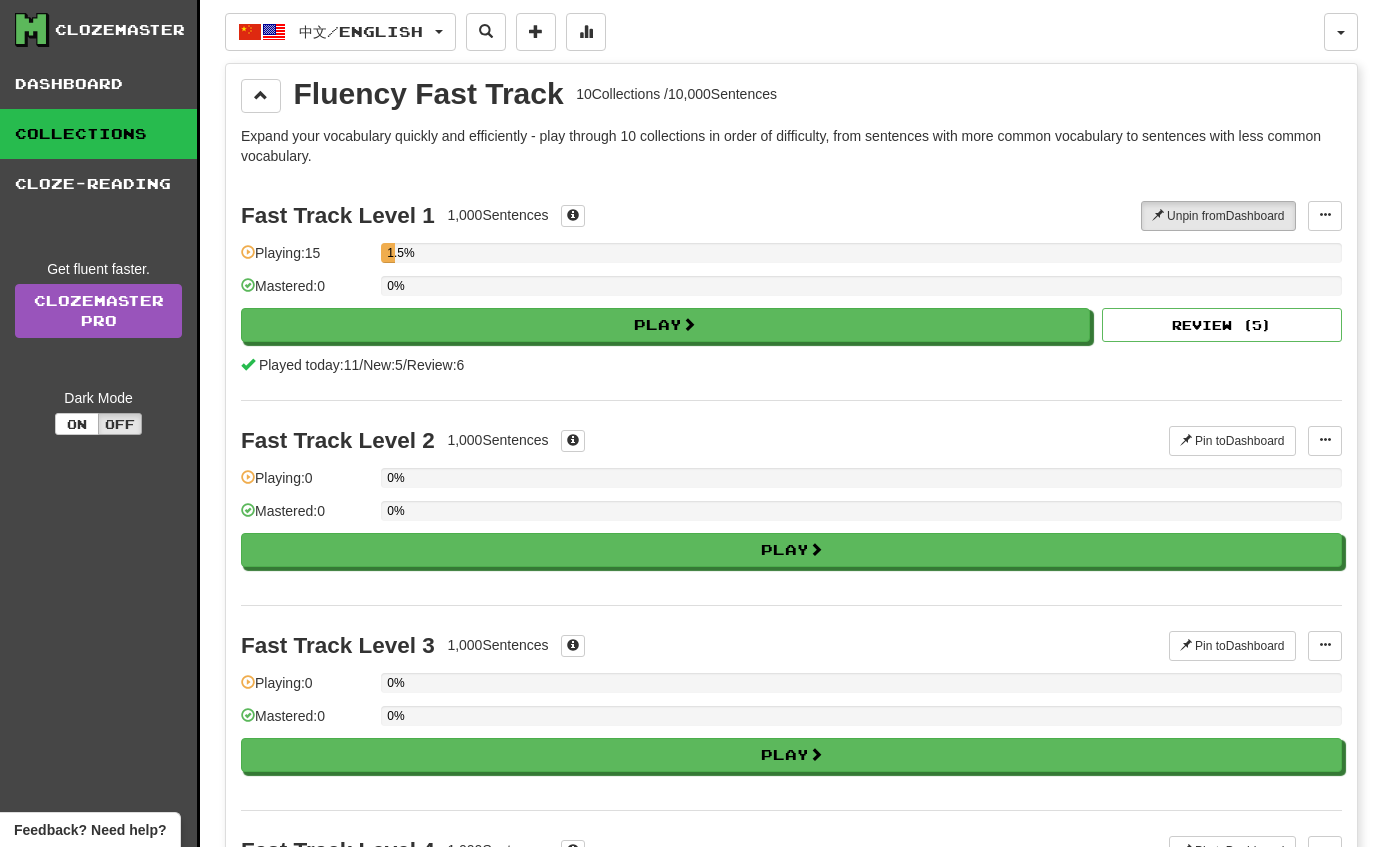 click at bounding box center [261, 96] 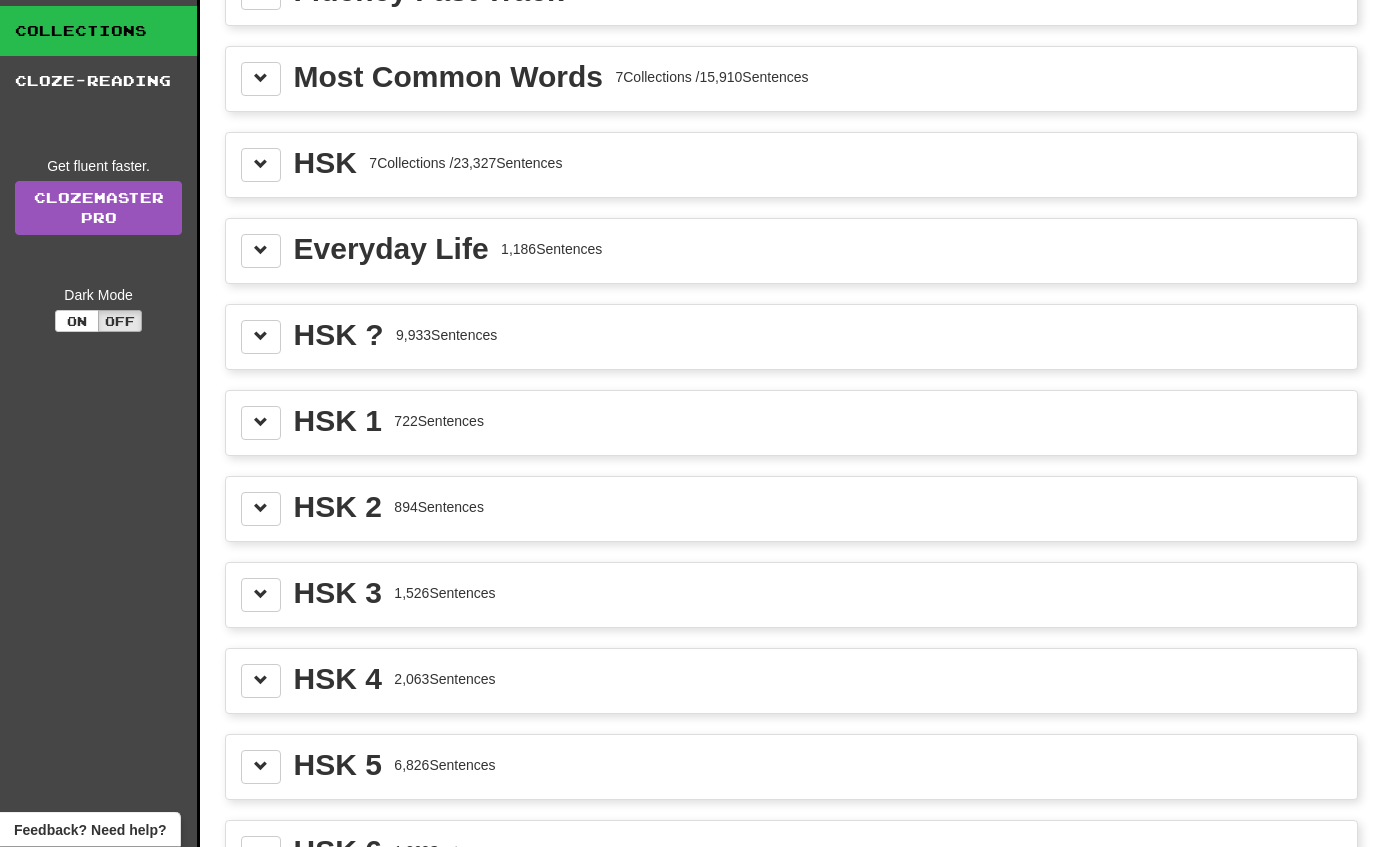 scroll, scrollTop: 103, scrollLeft: 0, axis: vertical 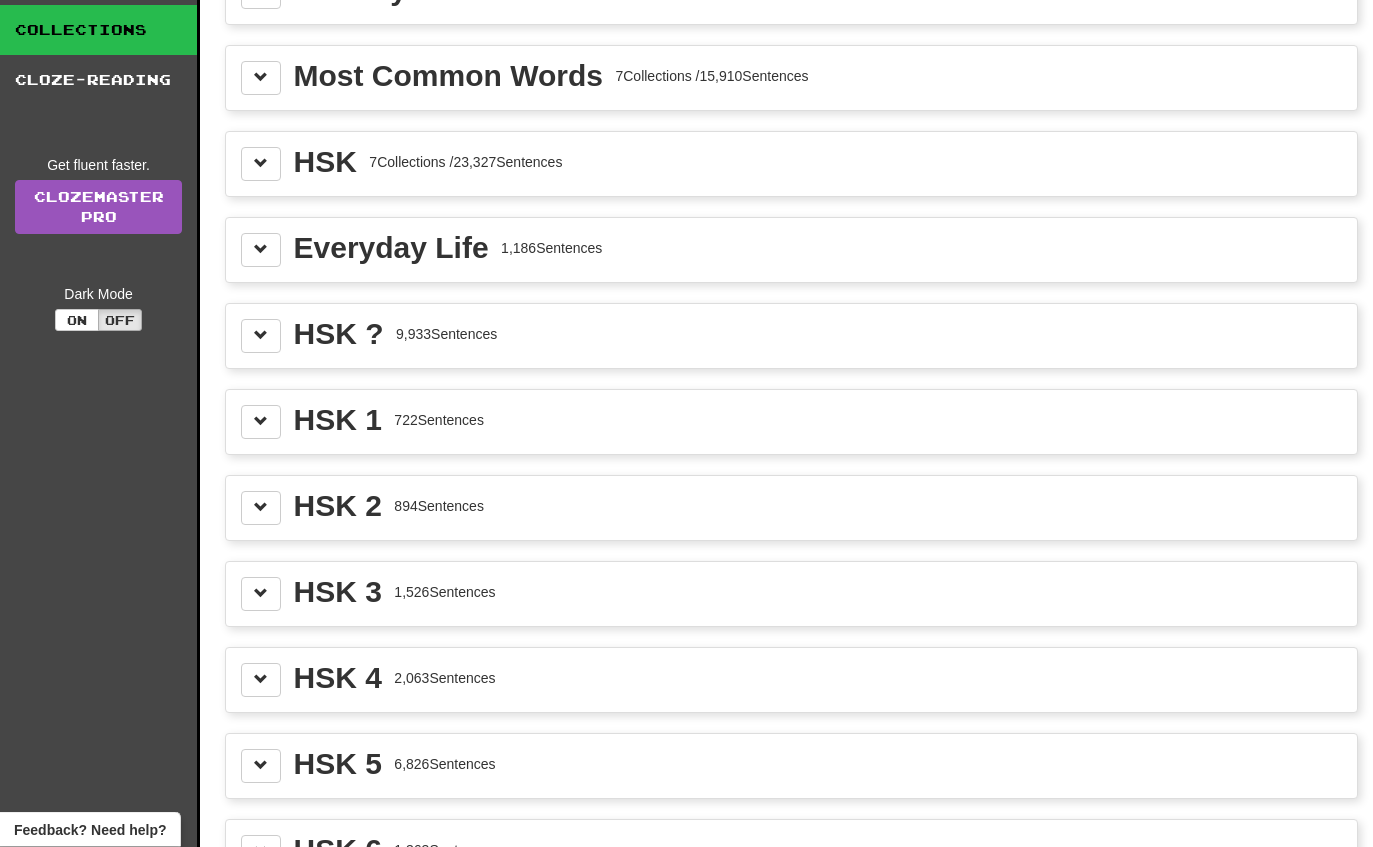 click on "Most Common Words 7  Collections /  15,910  Sentences" at bounding box center [791, 79] 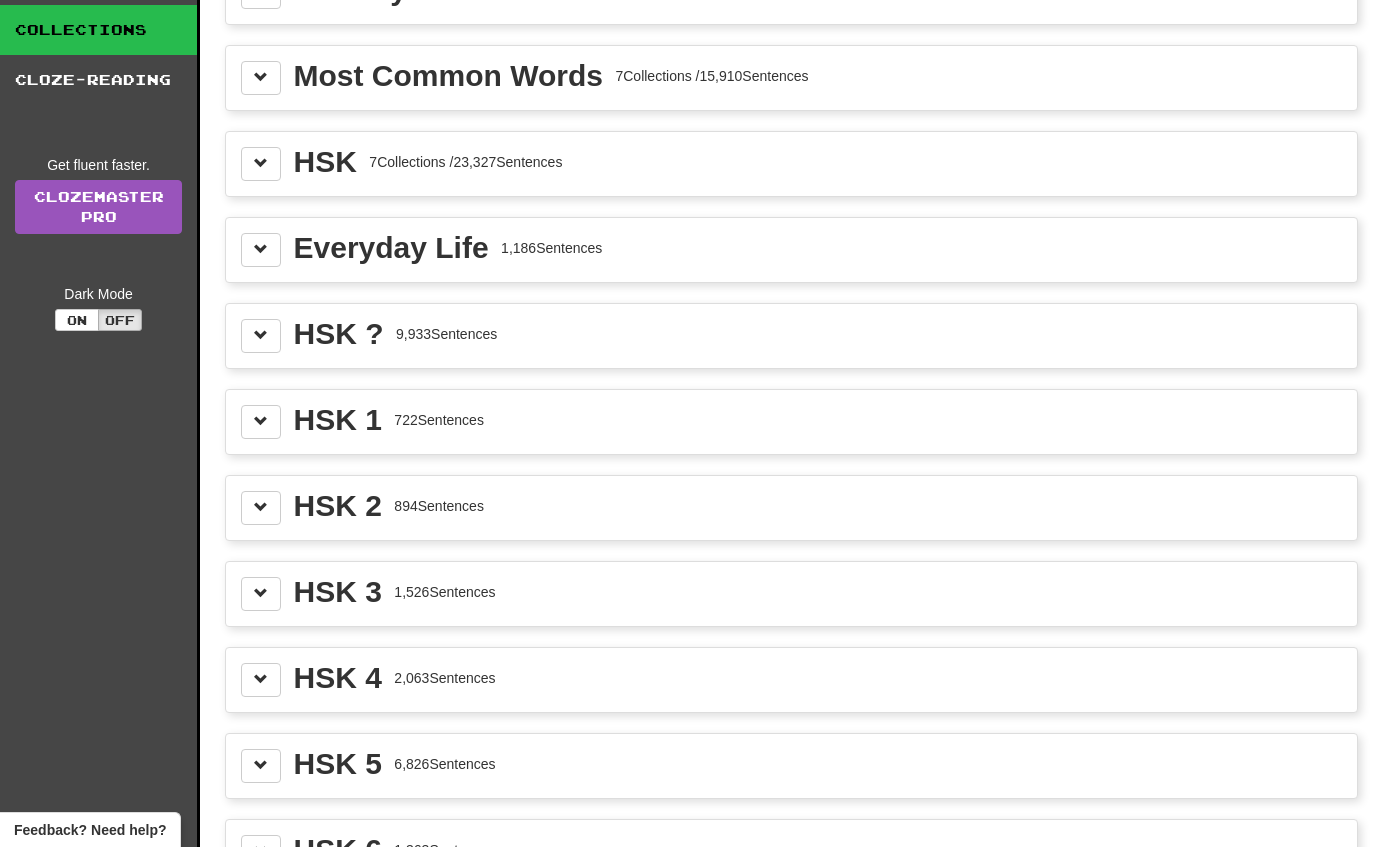 click at bounding box center (261, 78) 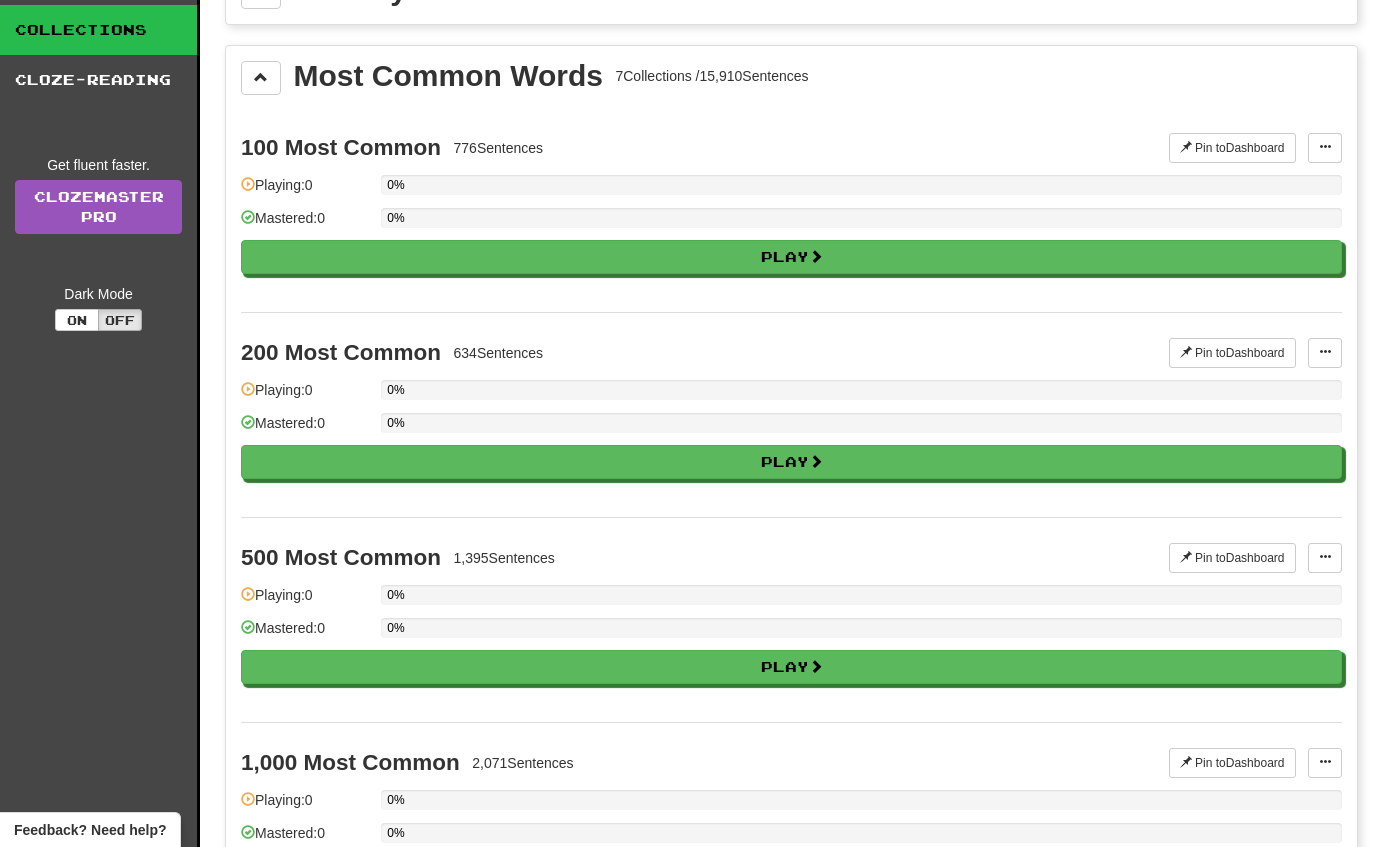 click at bounding box center [261, 78] 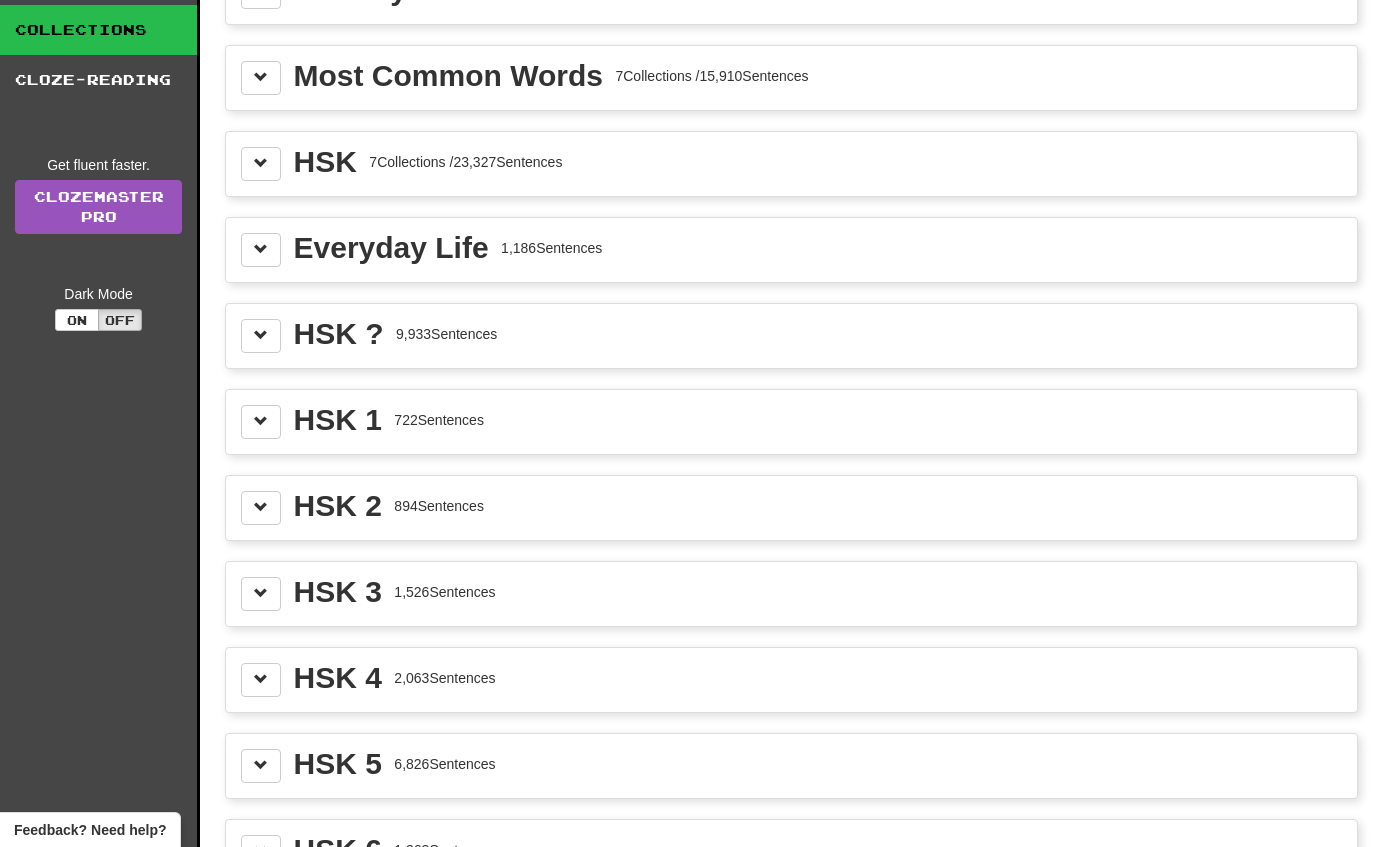 click at bounding box center (261, 163) 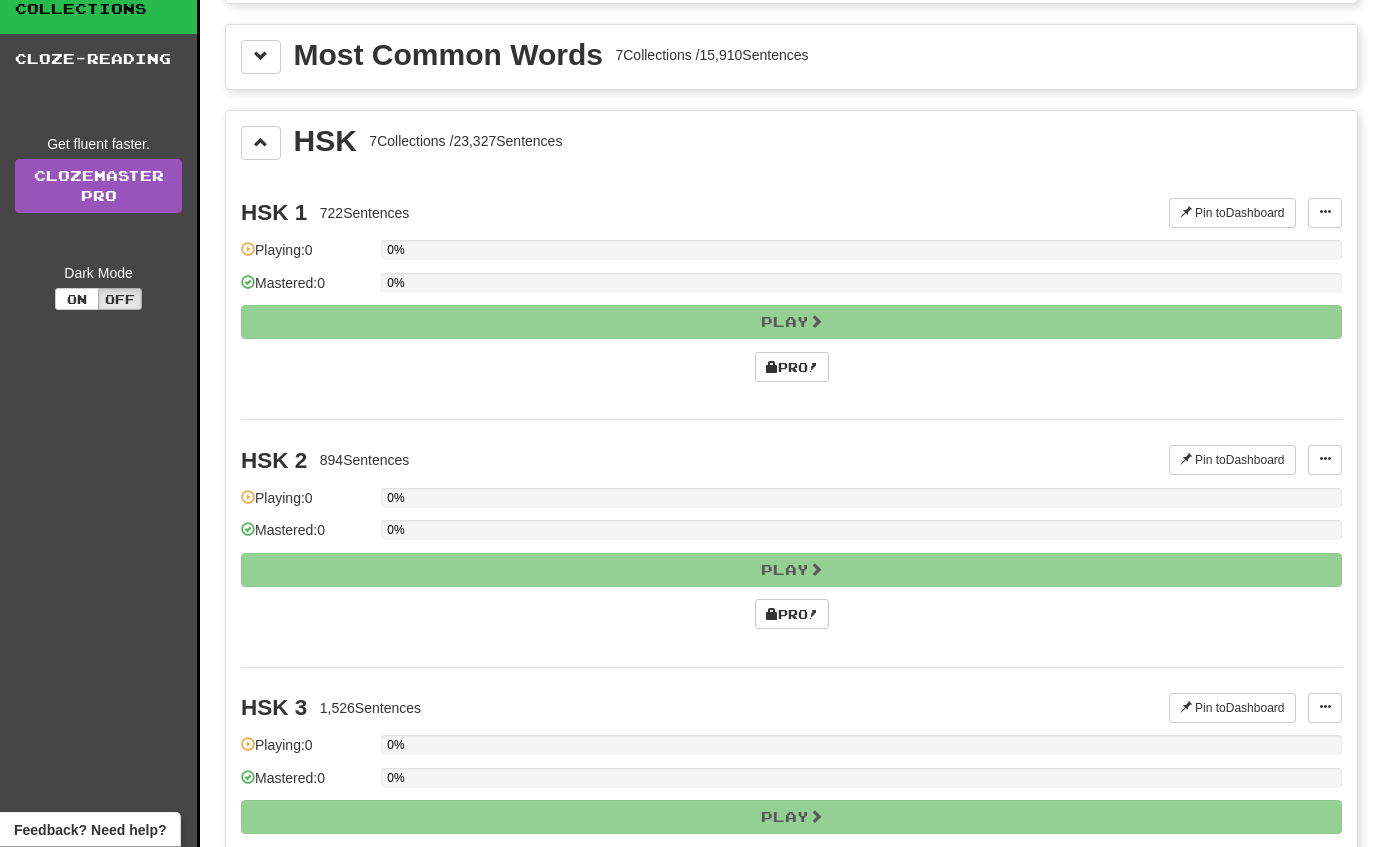 scroll, scrollTop: 127, scrollLeft: 0, axis: vertical 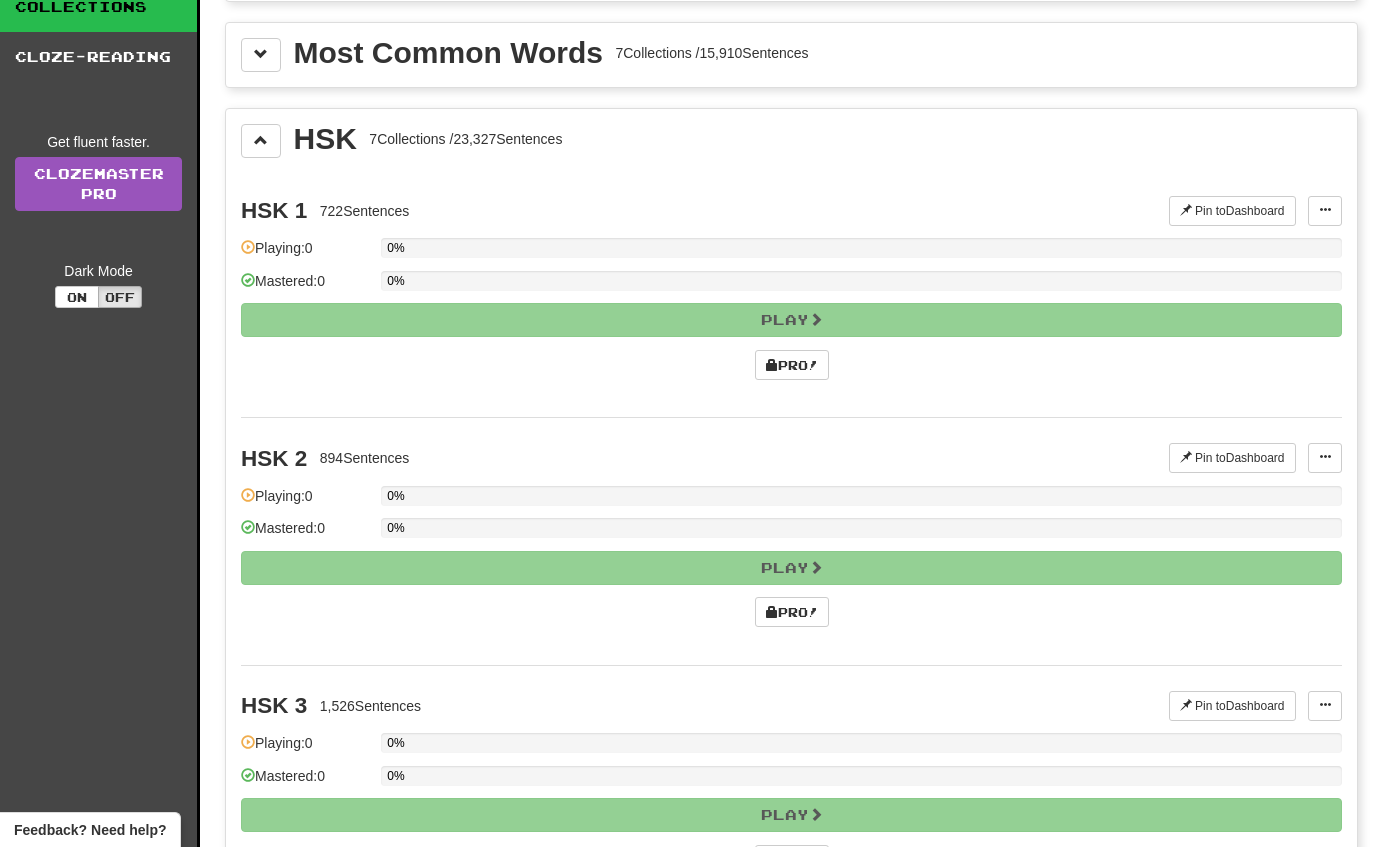 click at bounding box center [261, 141] 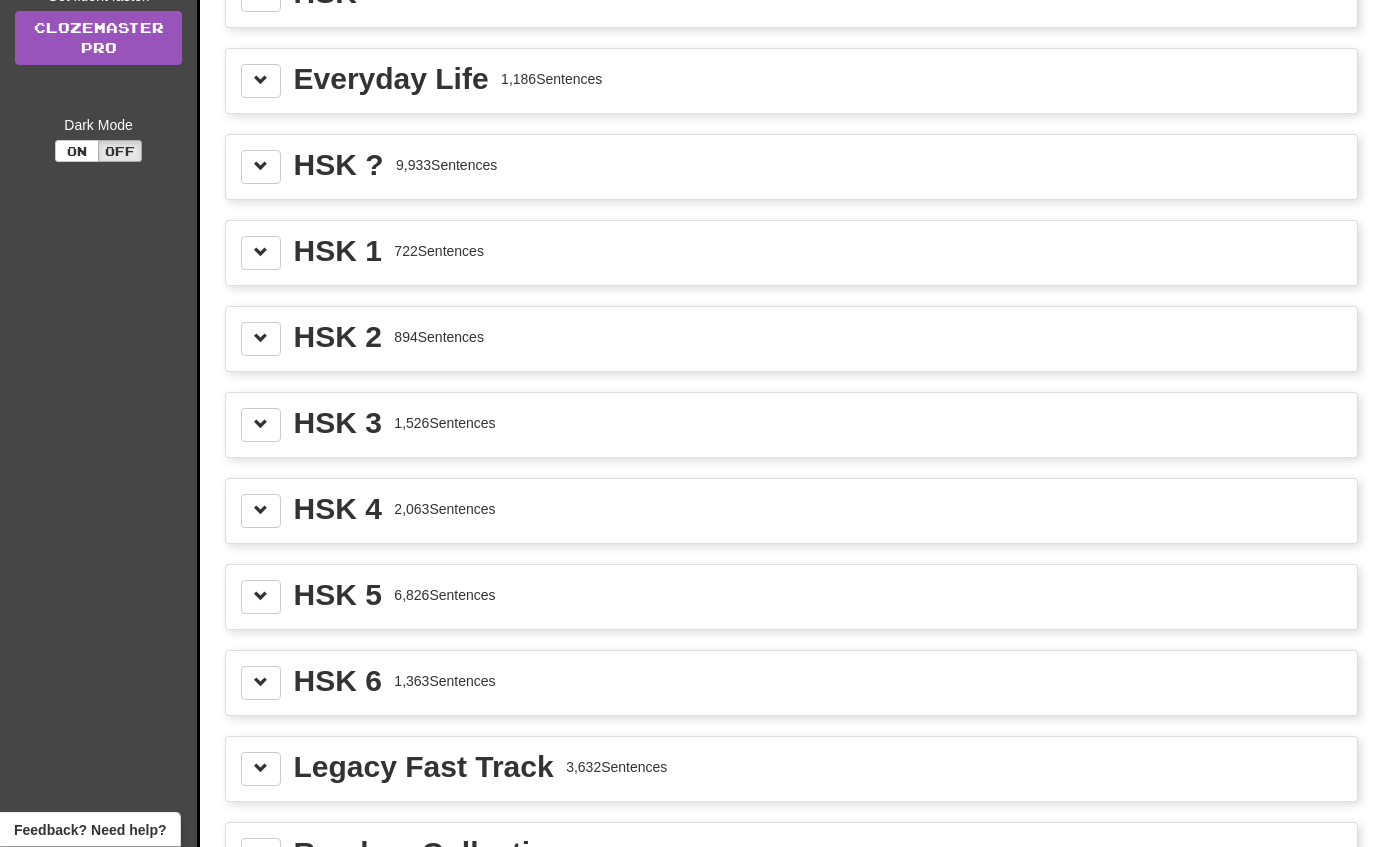 scroll, scrollTop: 316, scrollLeft: 0, axis: vertical 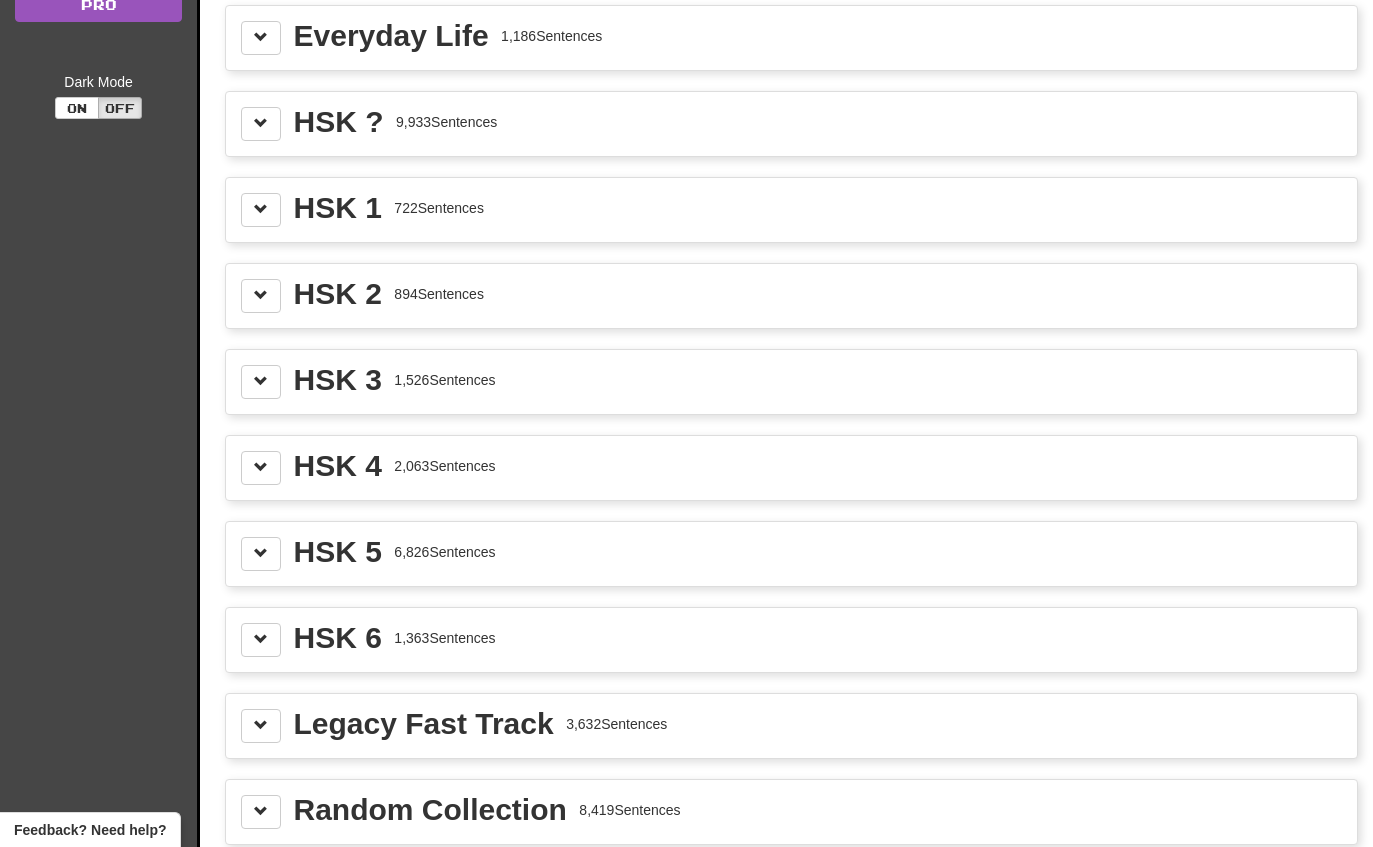 click at bounding box center (261, 124) 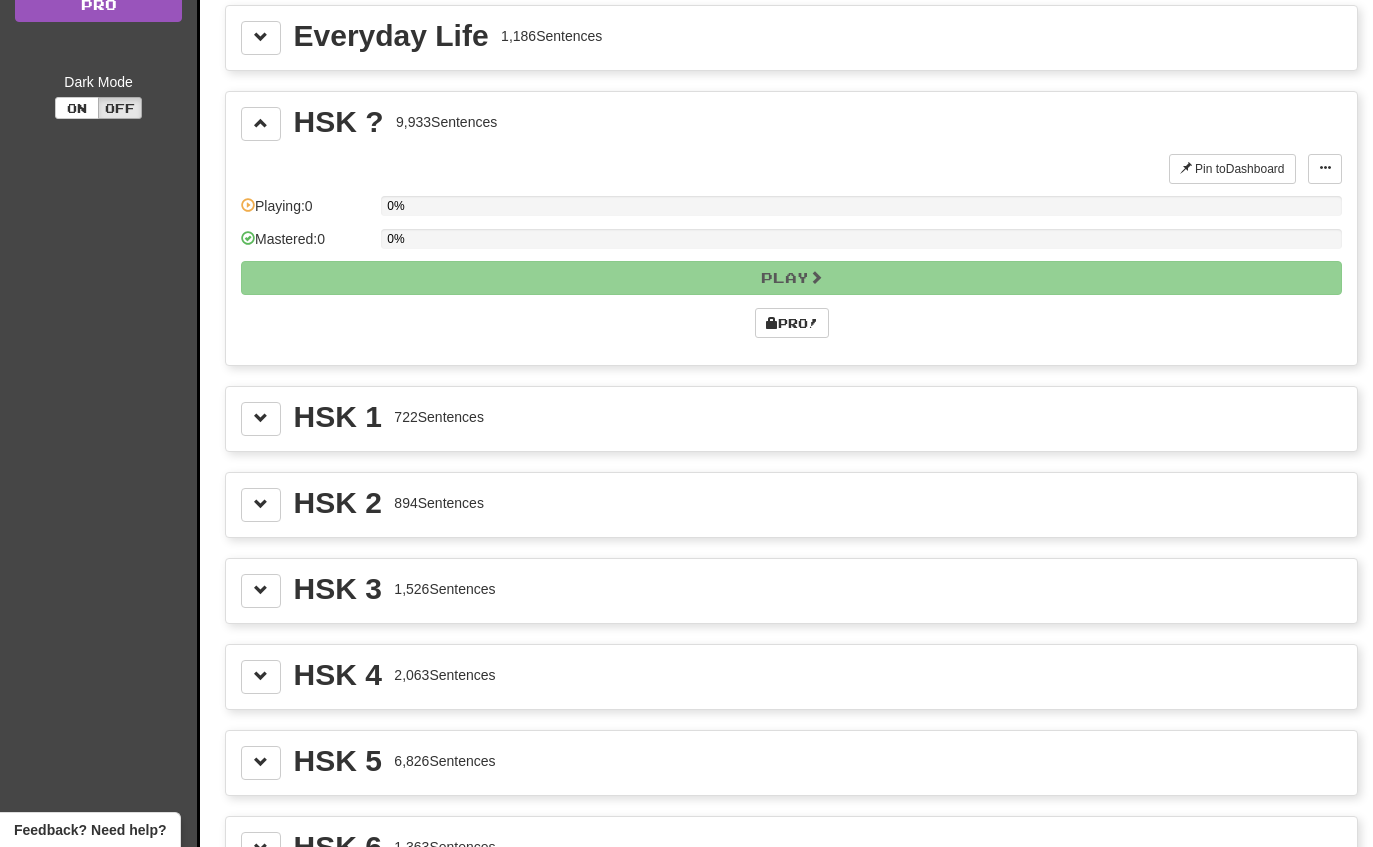 click at bounding box center [261, 123] 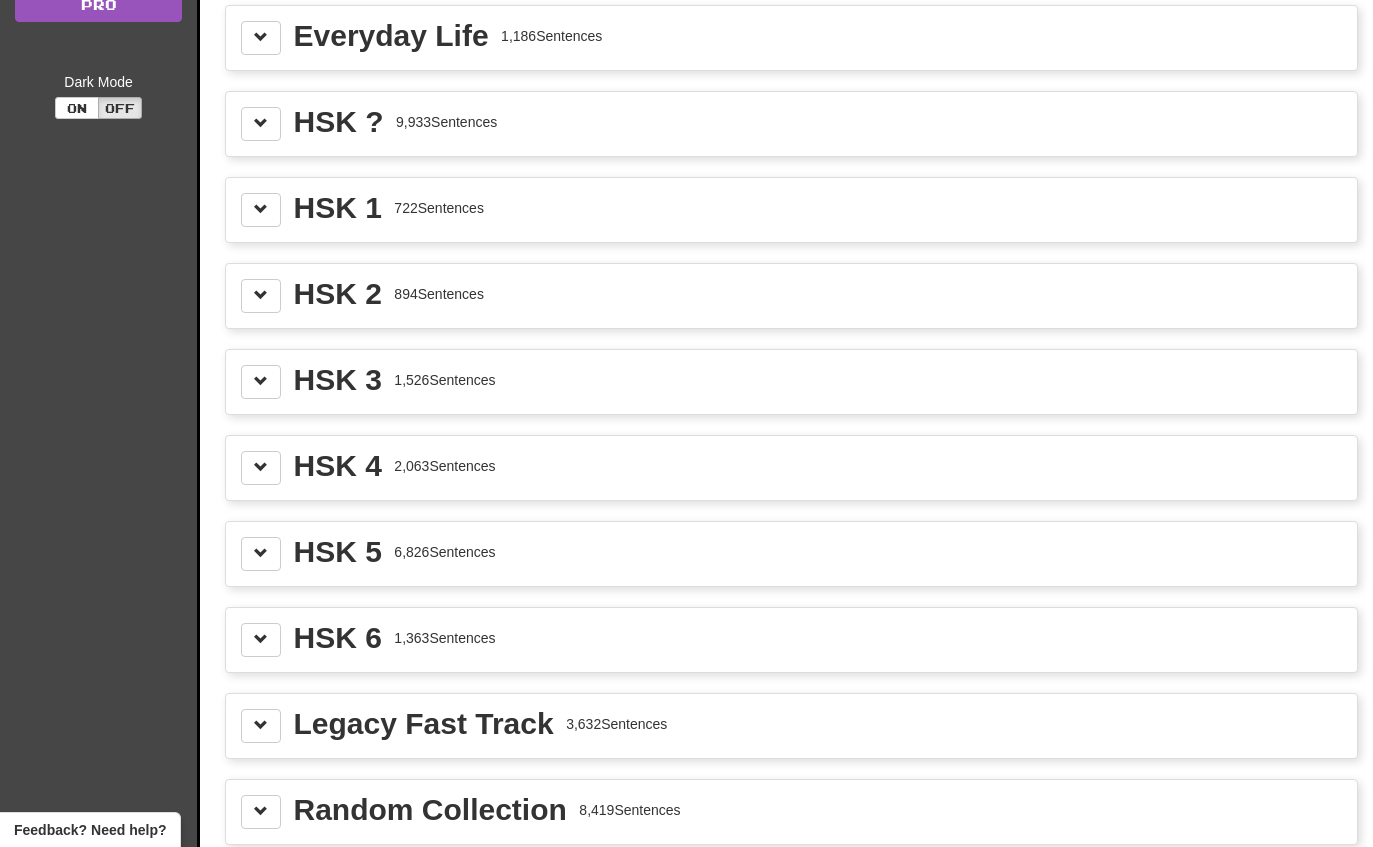 click at bounding box center (261, 210) 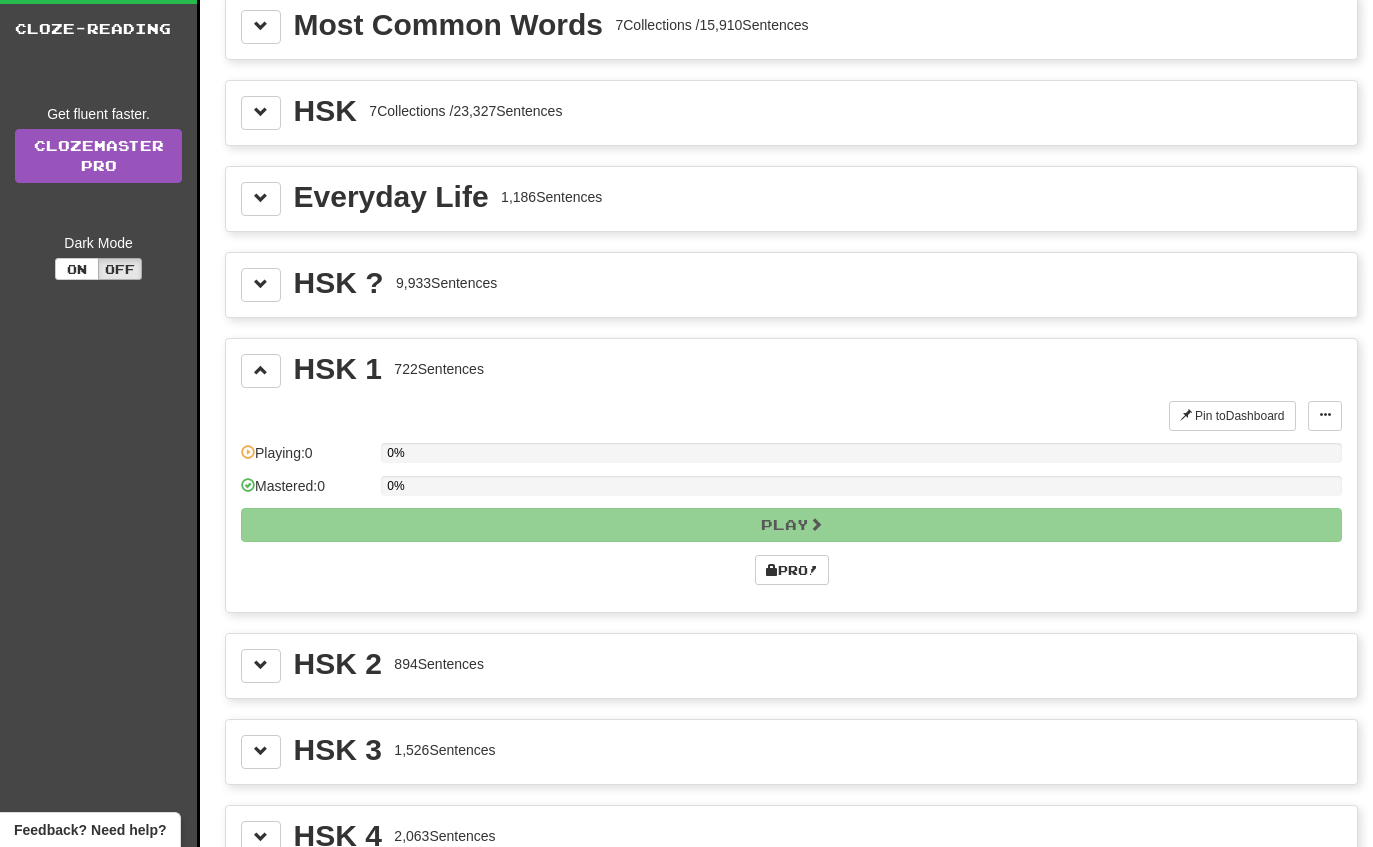 scroll, scrollTop: 0, scrollLeft: 0, axis: both 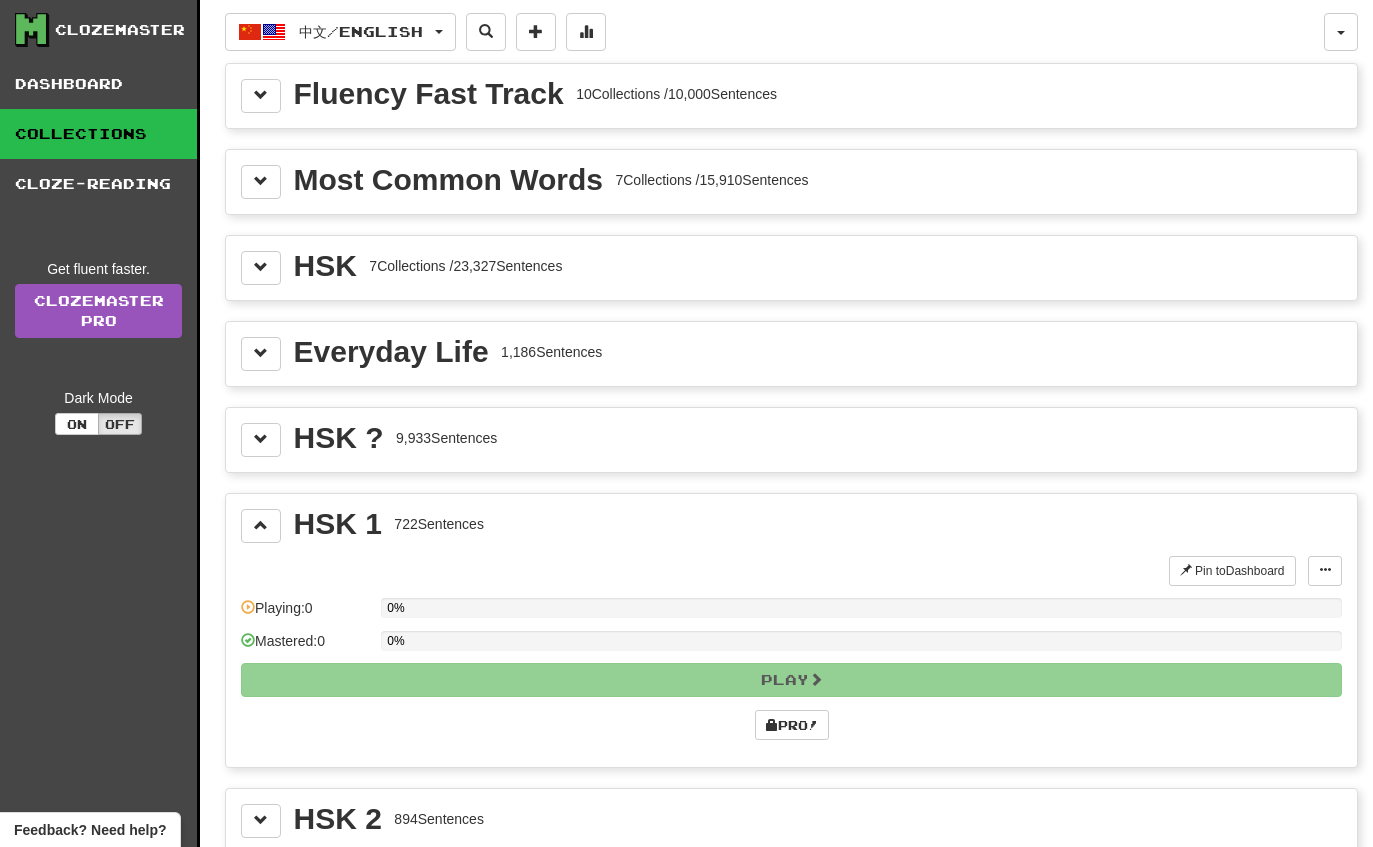 click at bounding box center (261, 95) 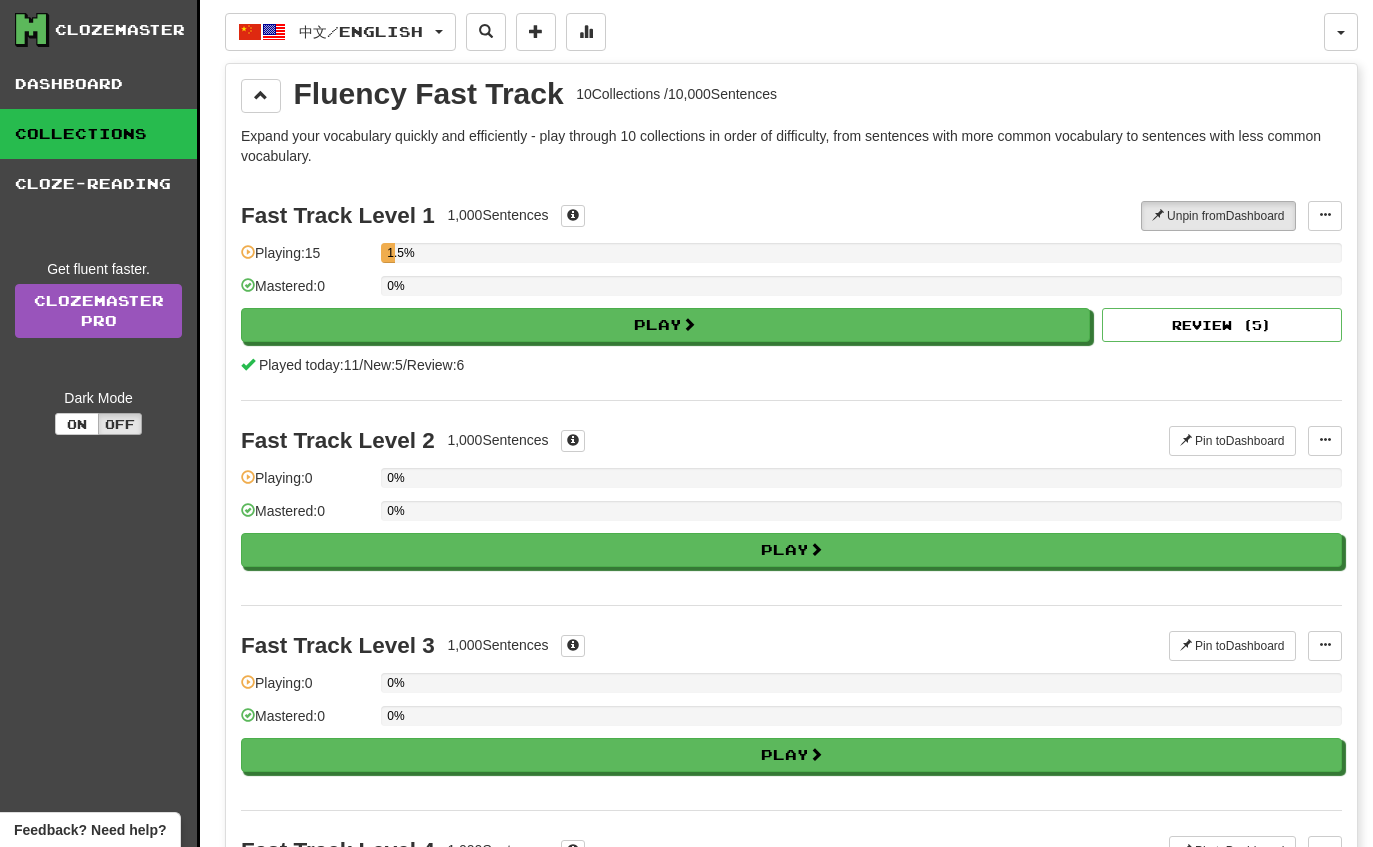 click at bounding box center [1325, 216] 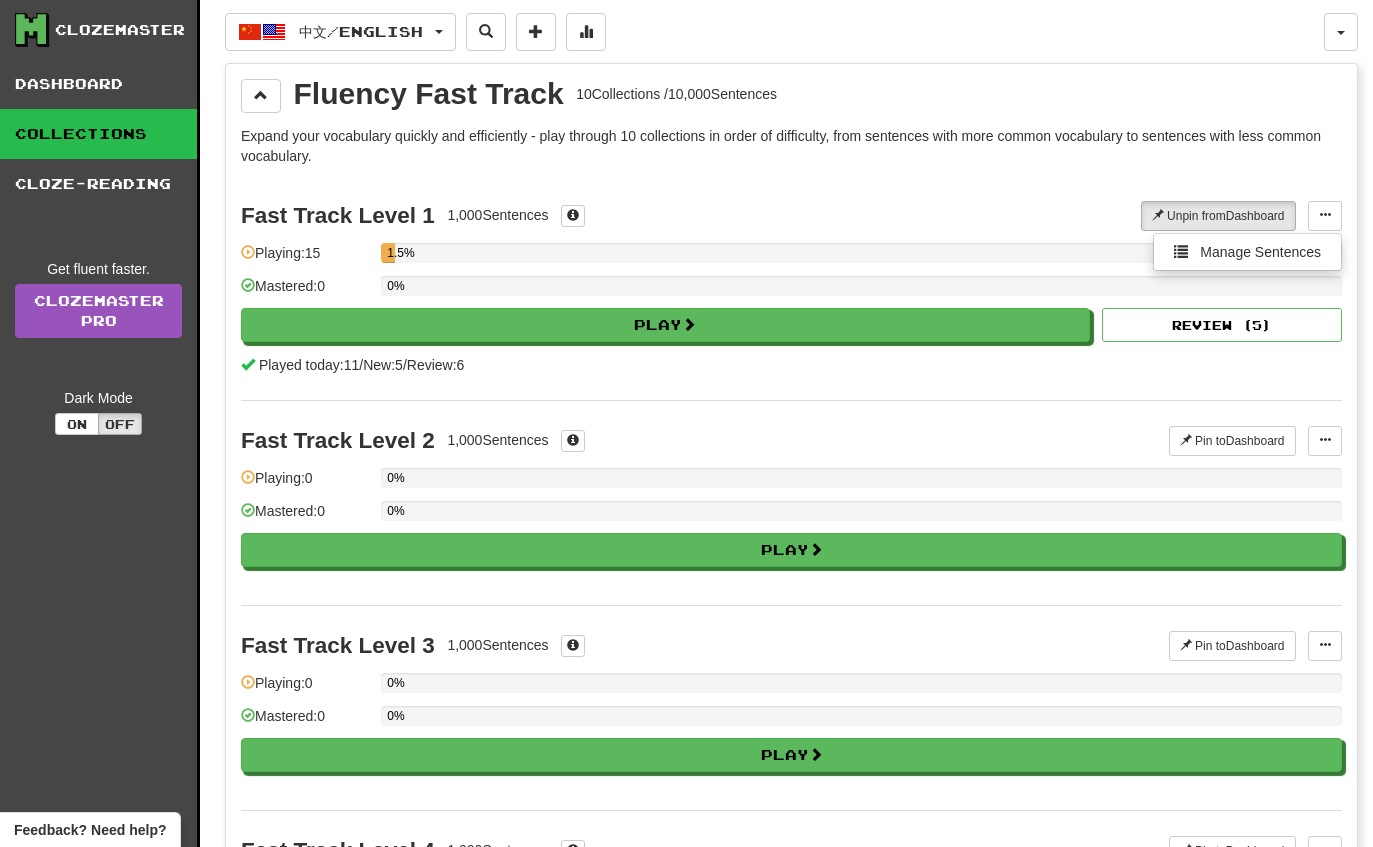 click on "Manage Sentences" at bounding box center [1247, 252] 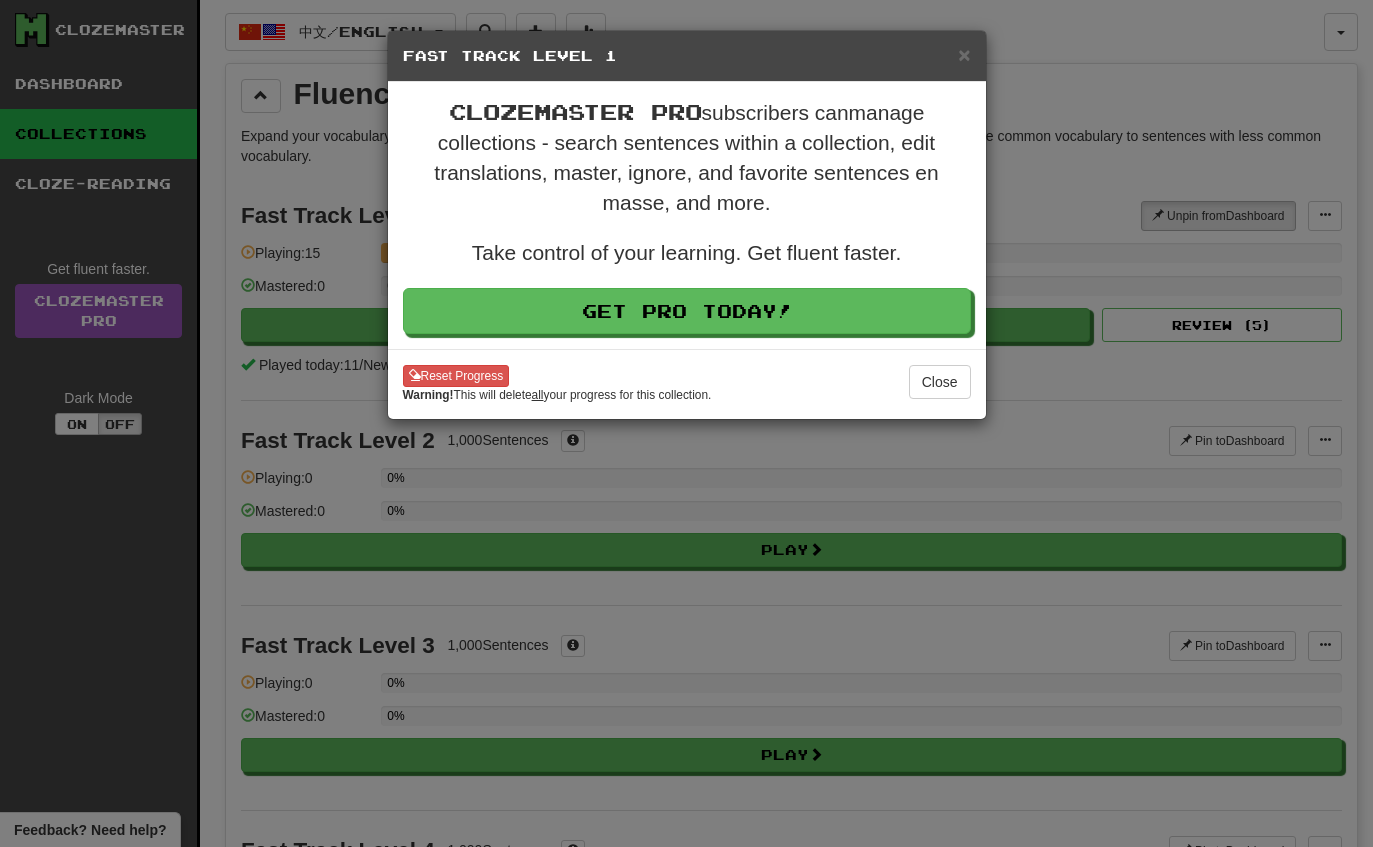 click on "×" at bounding box center (964, 54) 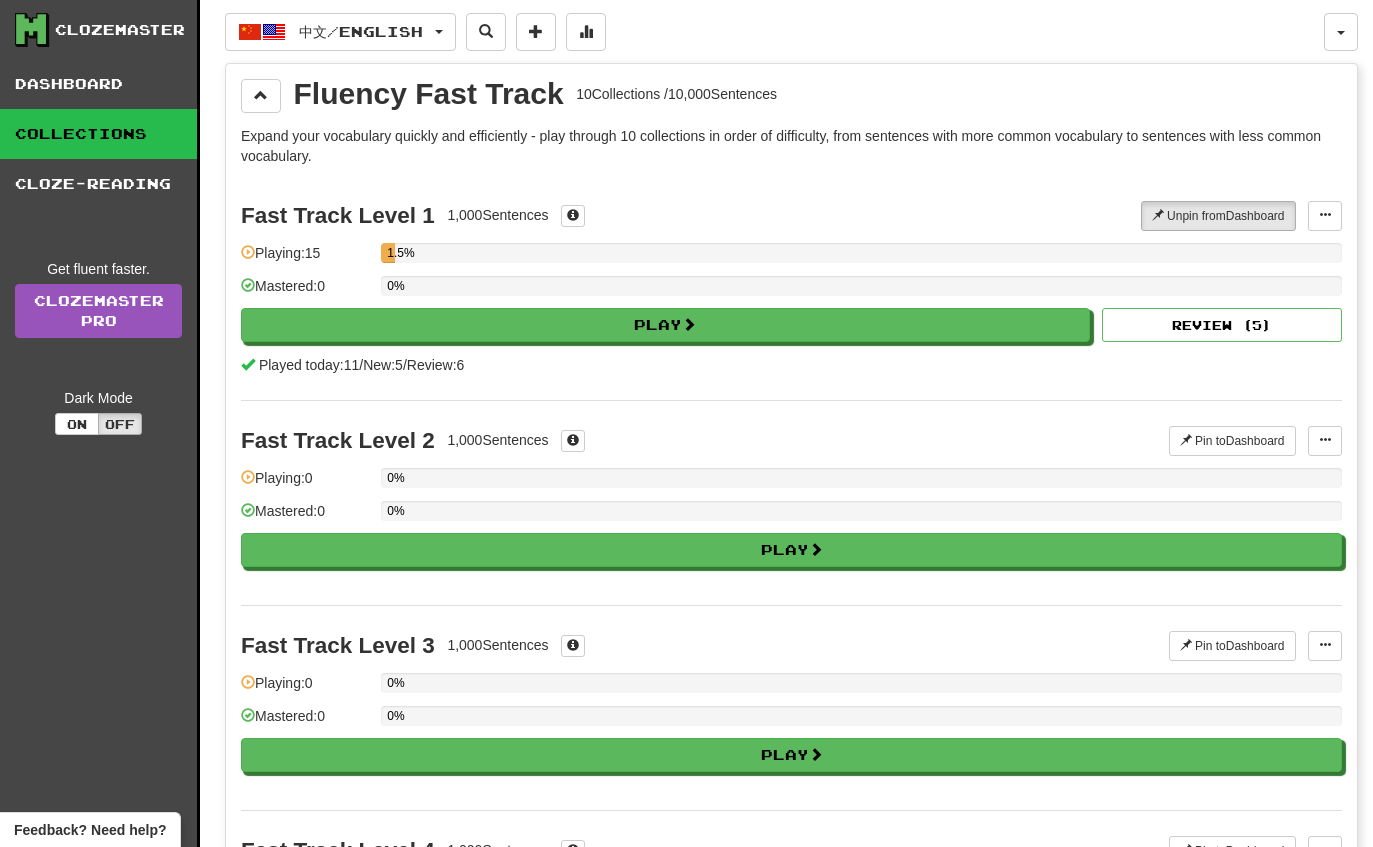 click at bounding box center [1341, 32] 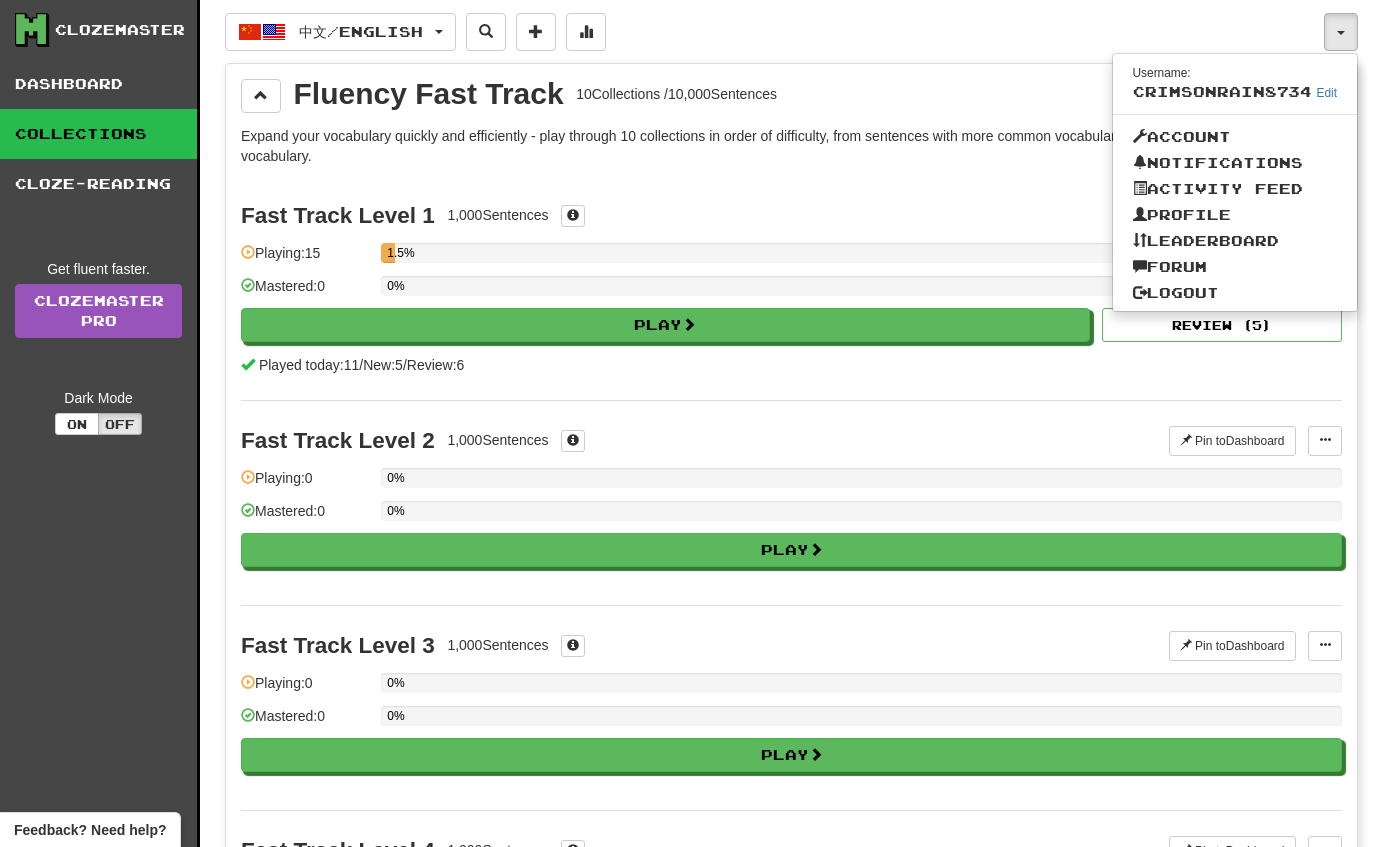 click at bounding box center (686, 423) 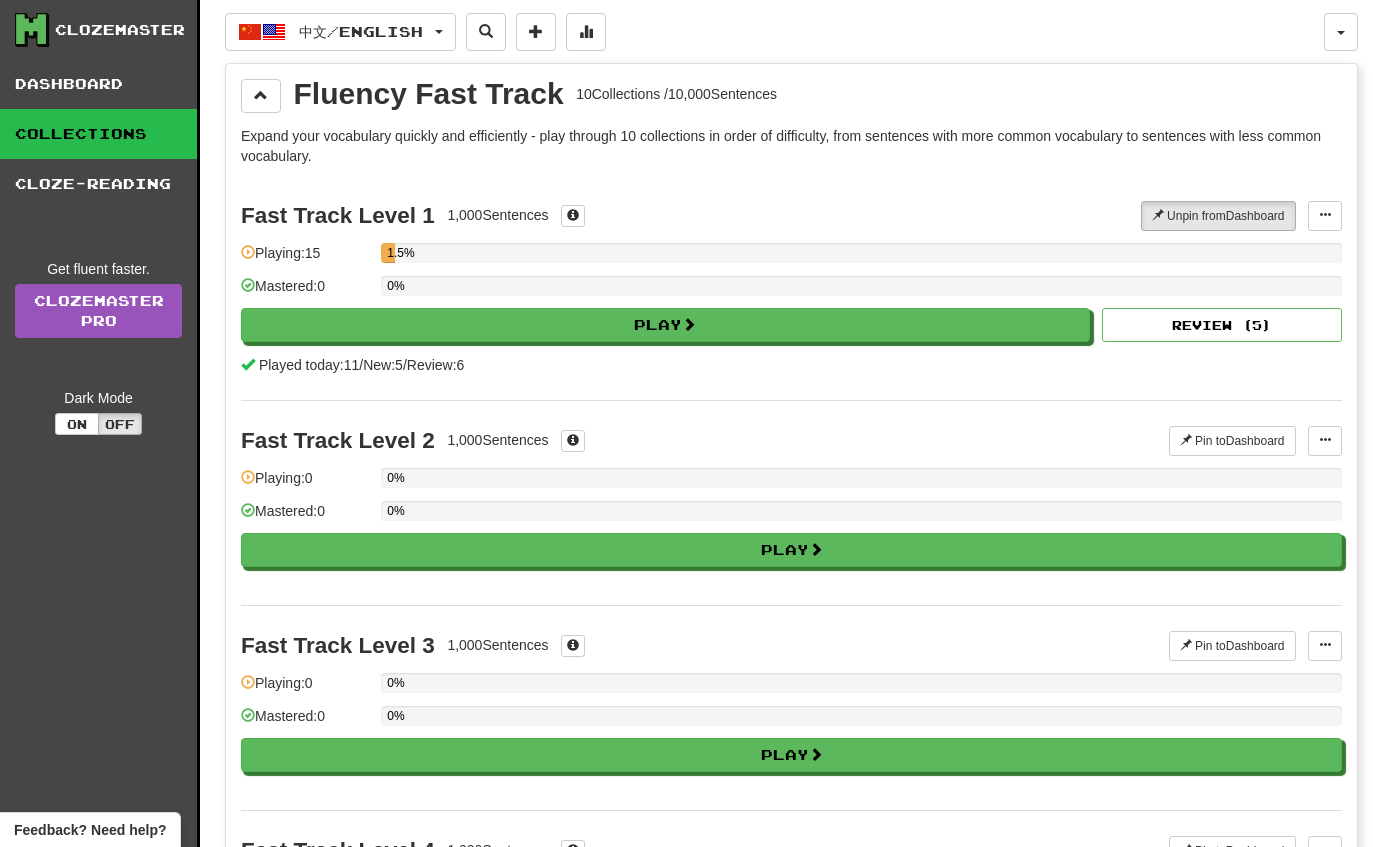 click on "Unpin from  Dashboard" at bounding box center [1218, 216] 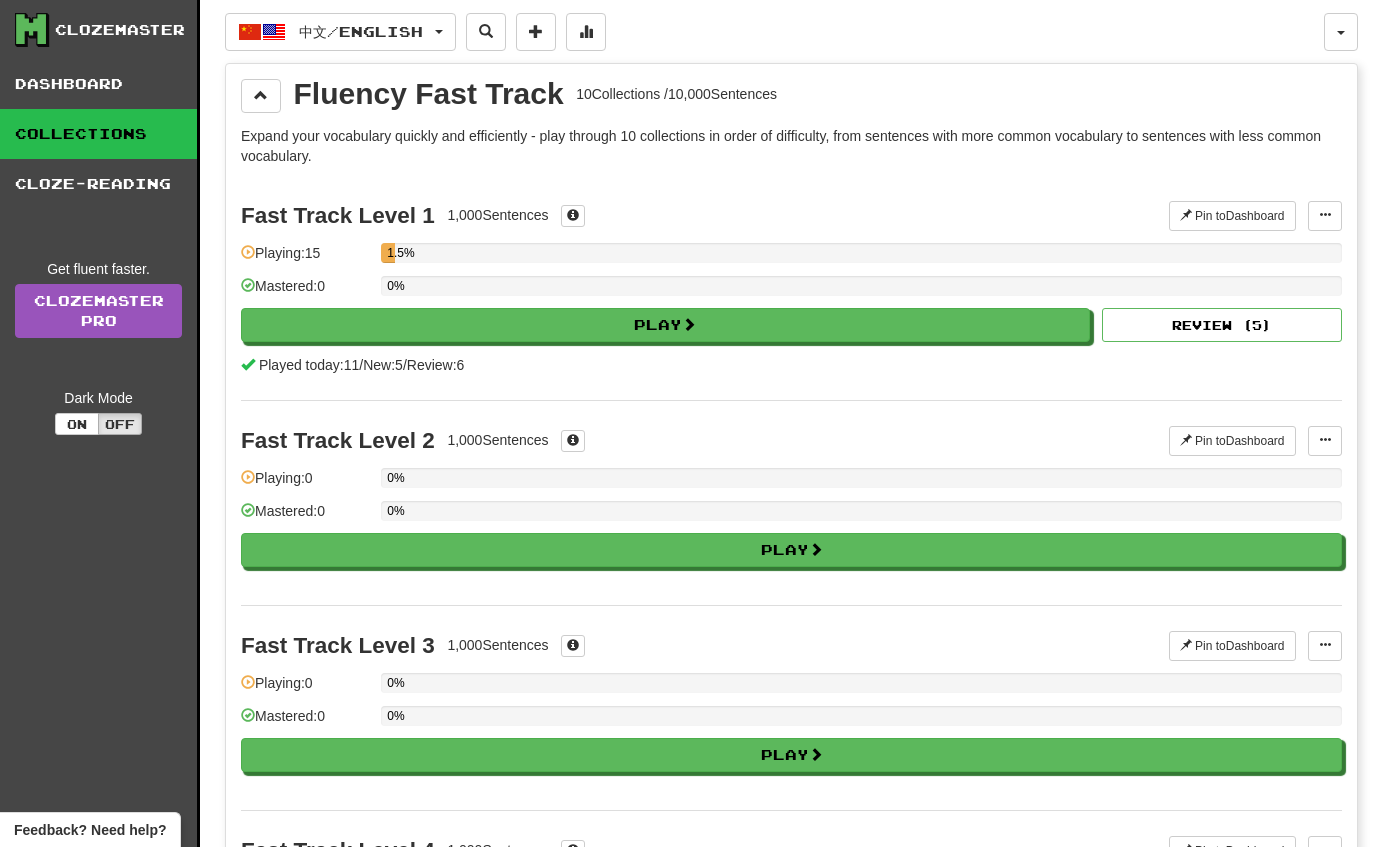 click at bounding box center [261, 95] 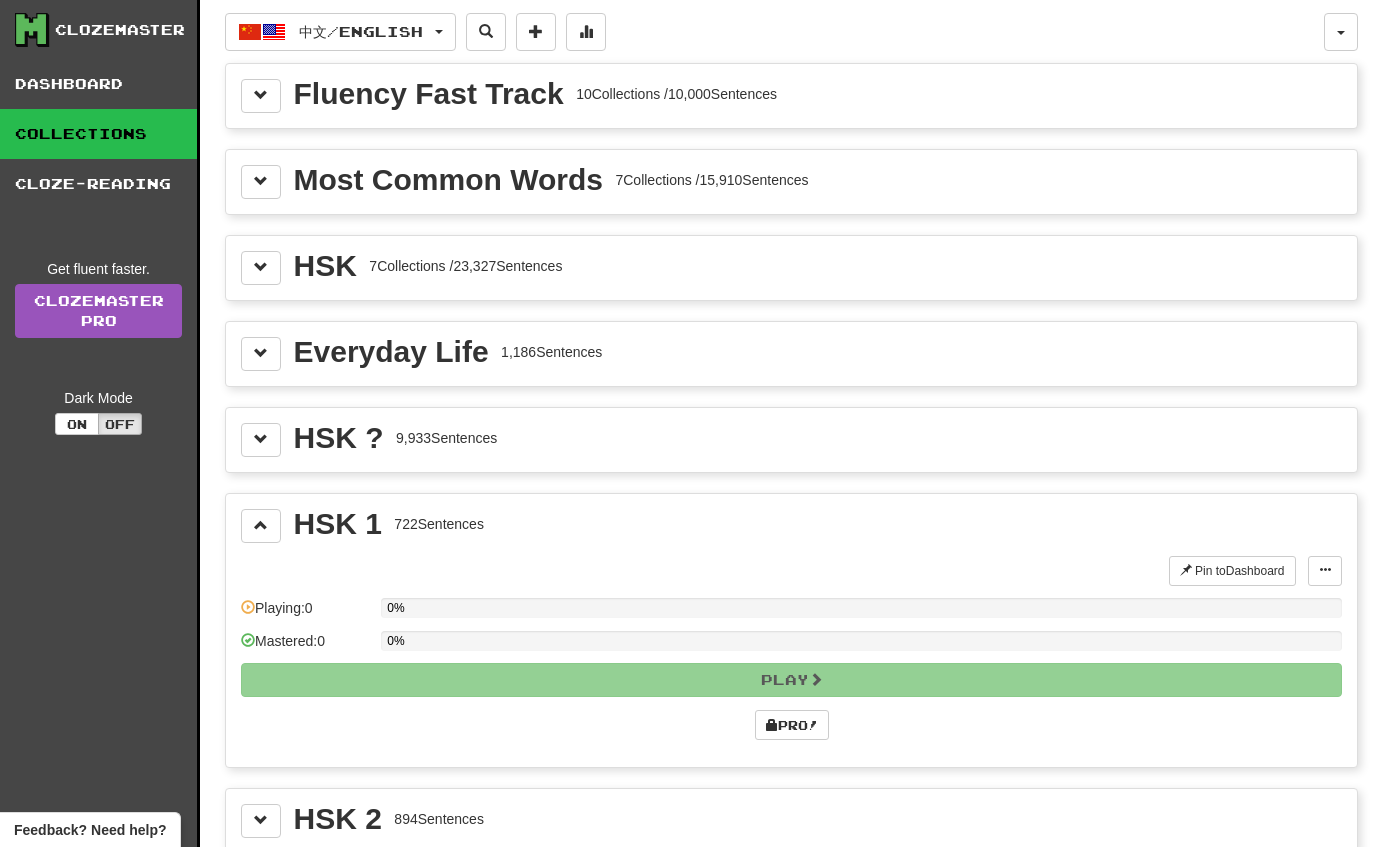 click at bounding box center (261, 182) 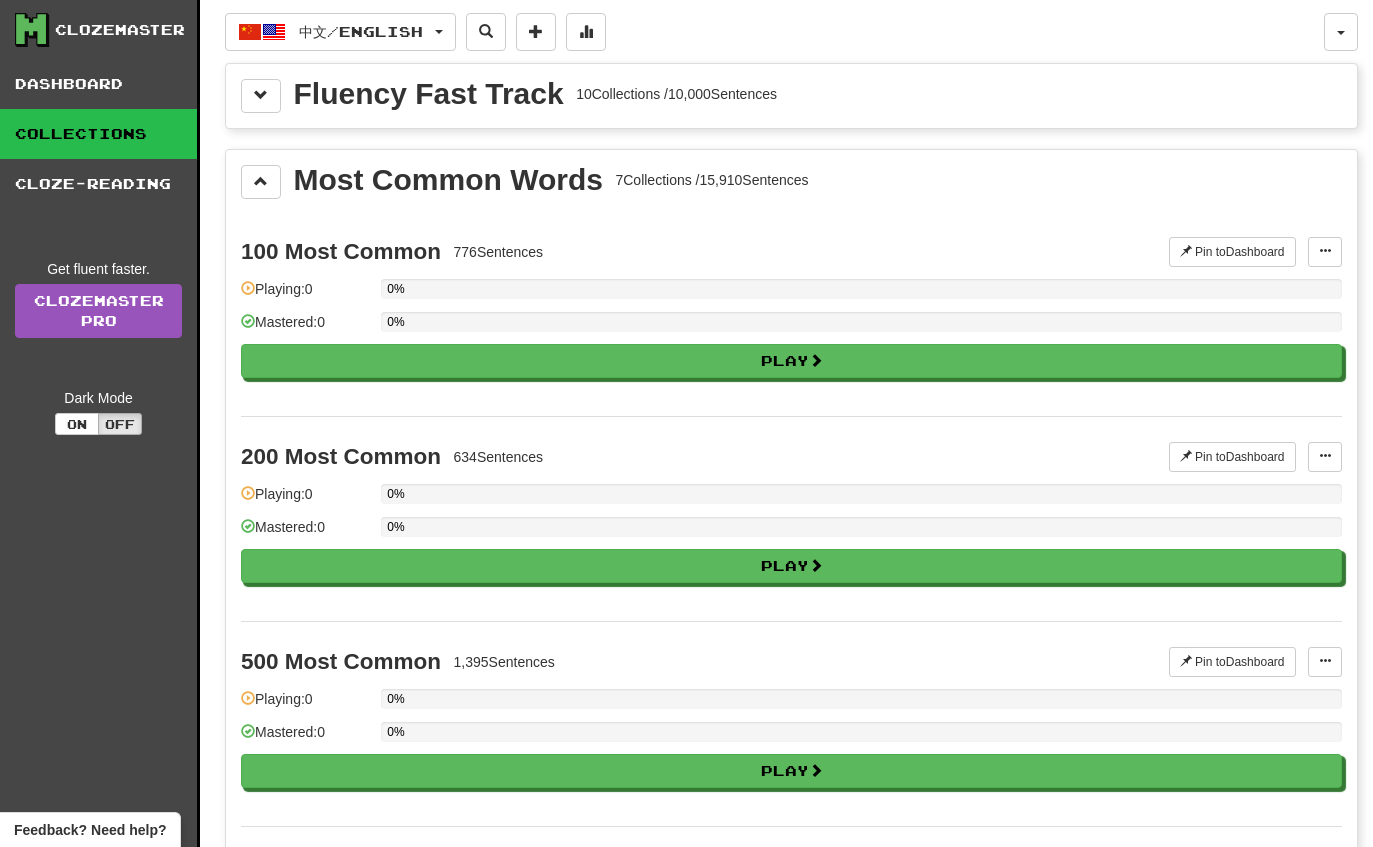 click at bounding box center (261, 182) 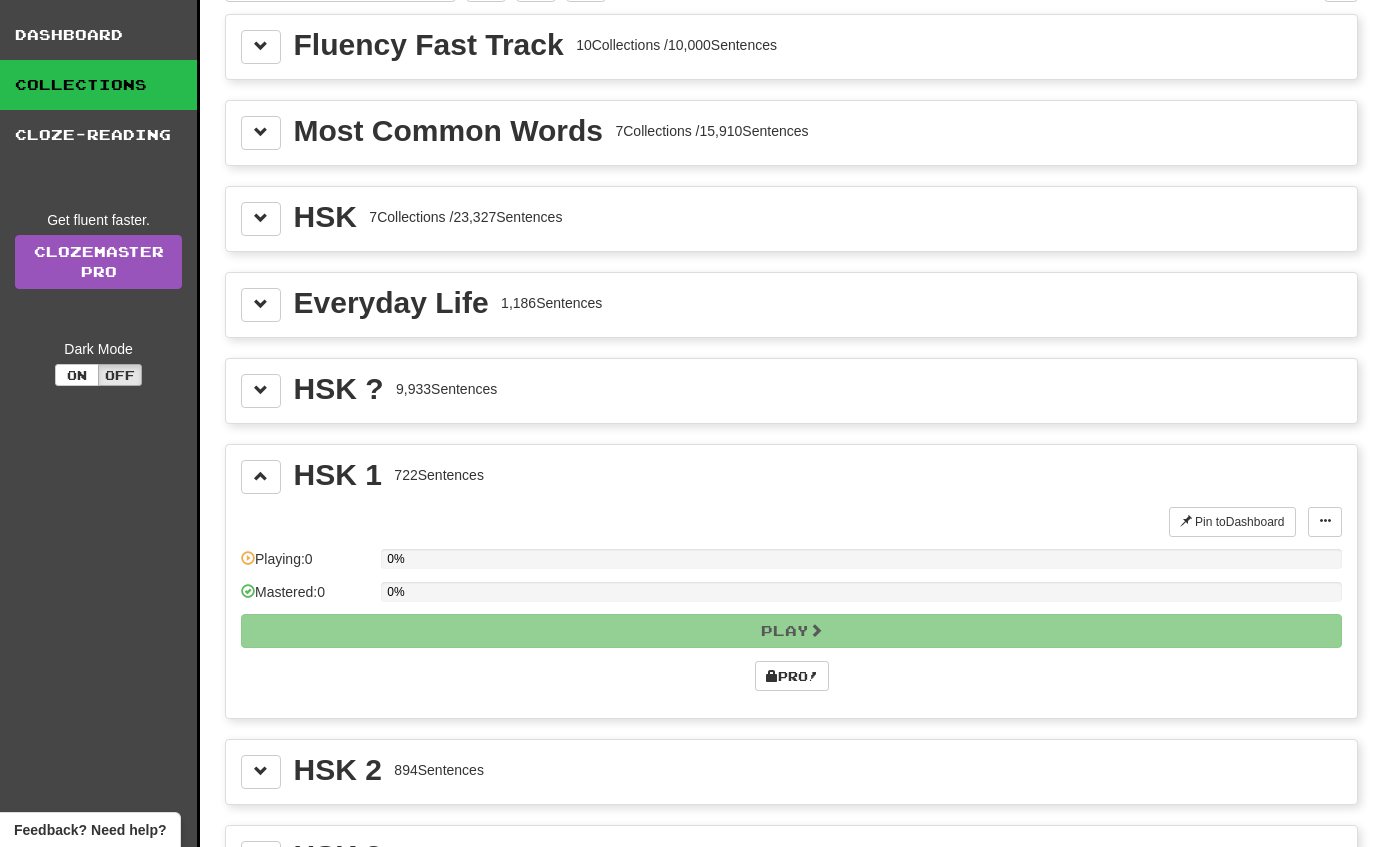 scroll, scrollTop: 47, scrollLeft: 0, axis: vertical 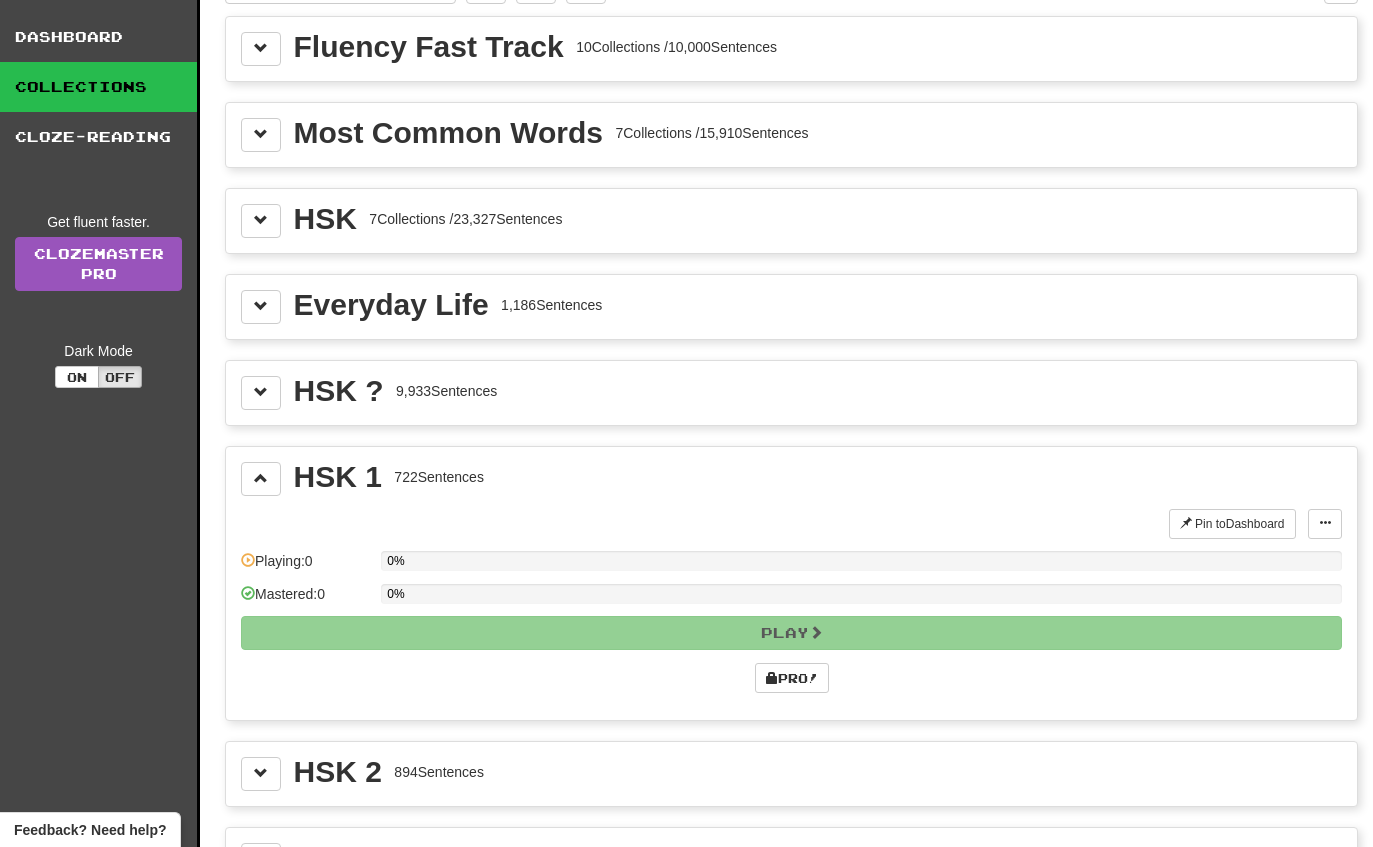click on "Pro!" at bounding box center [792, 678] 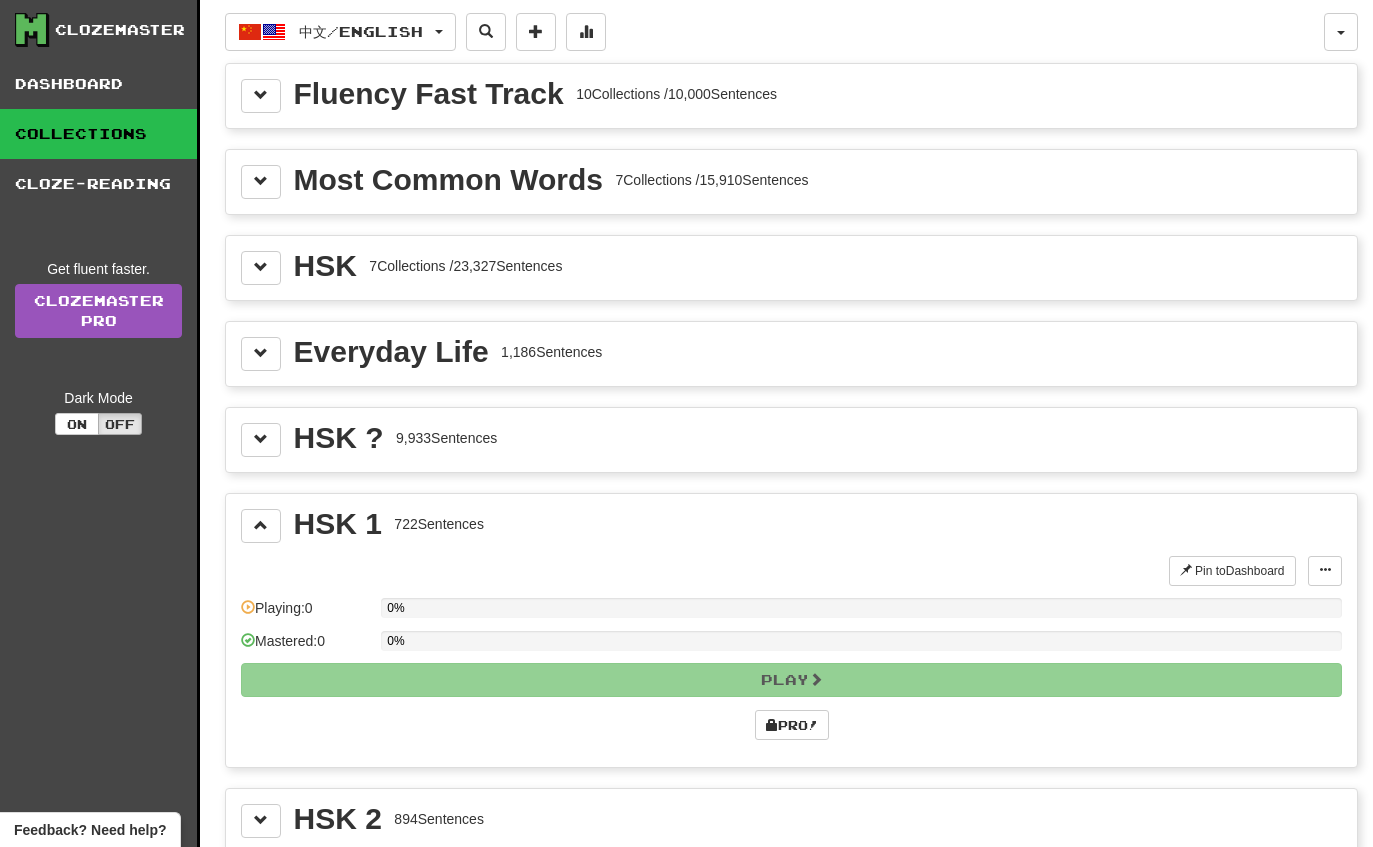scroll, scrollTop: 111, scrollLeft: 0, axis: vertical 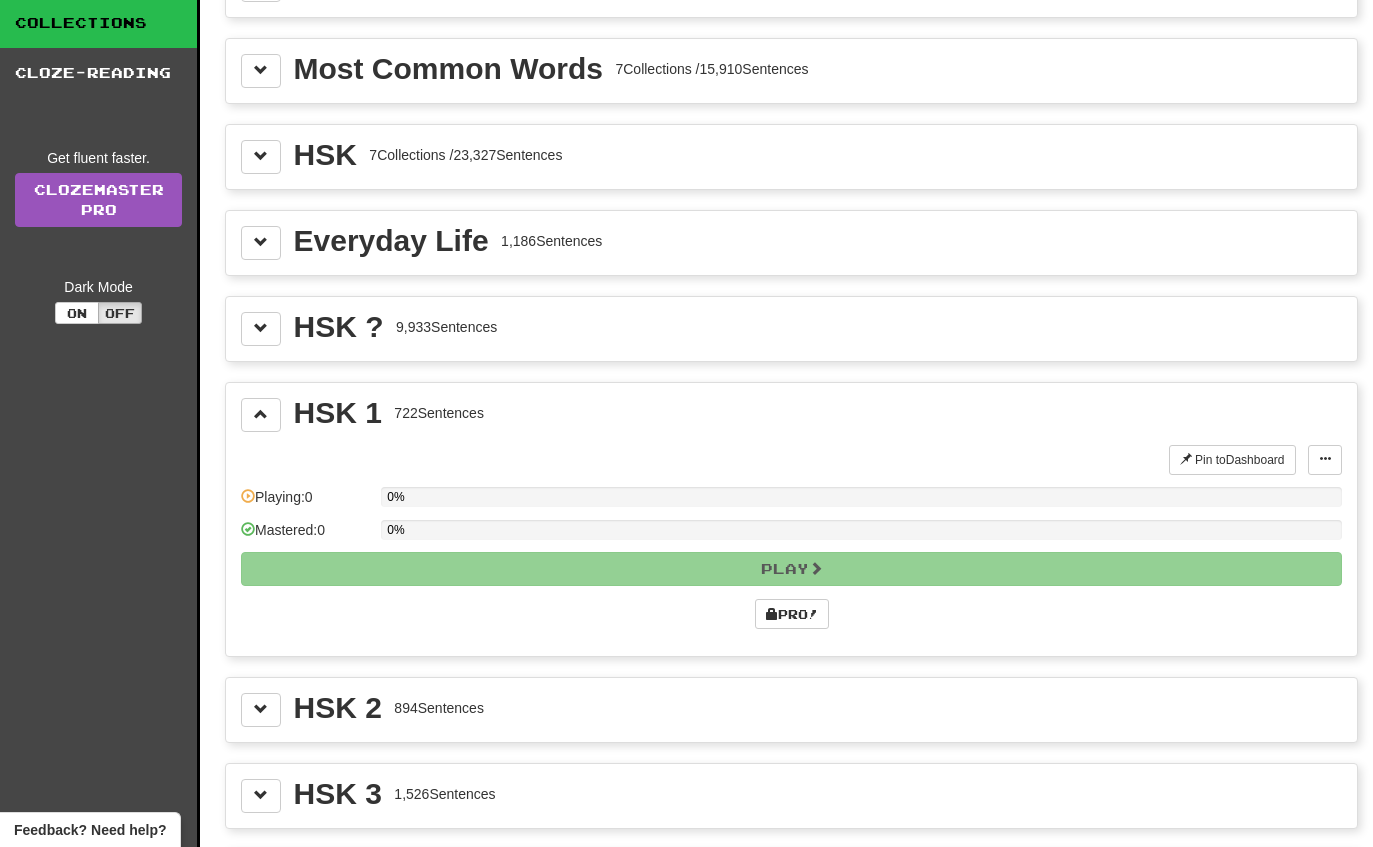 click on "Cloze-Reading" at bounding box center (98, 73) 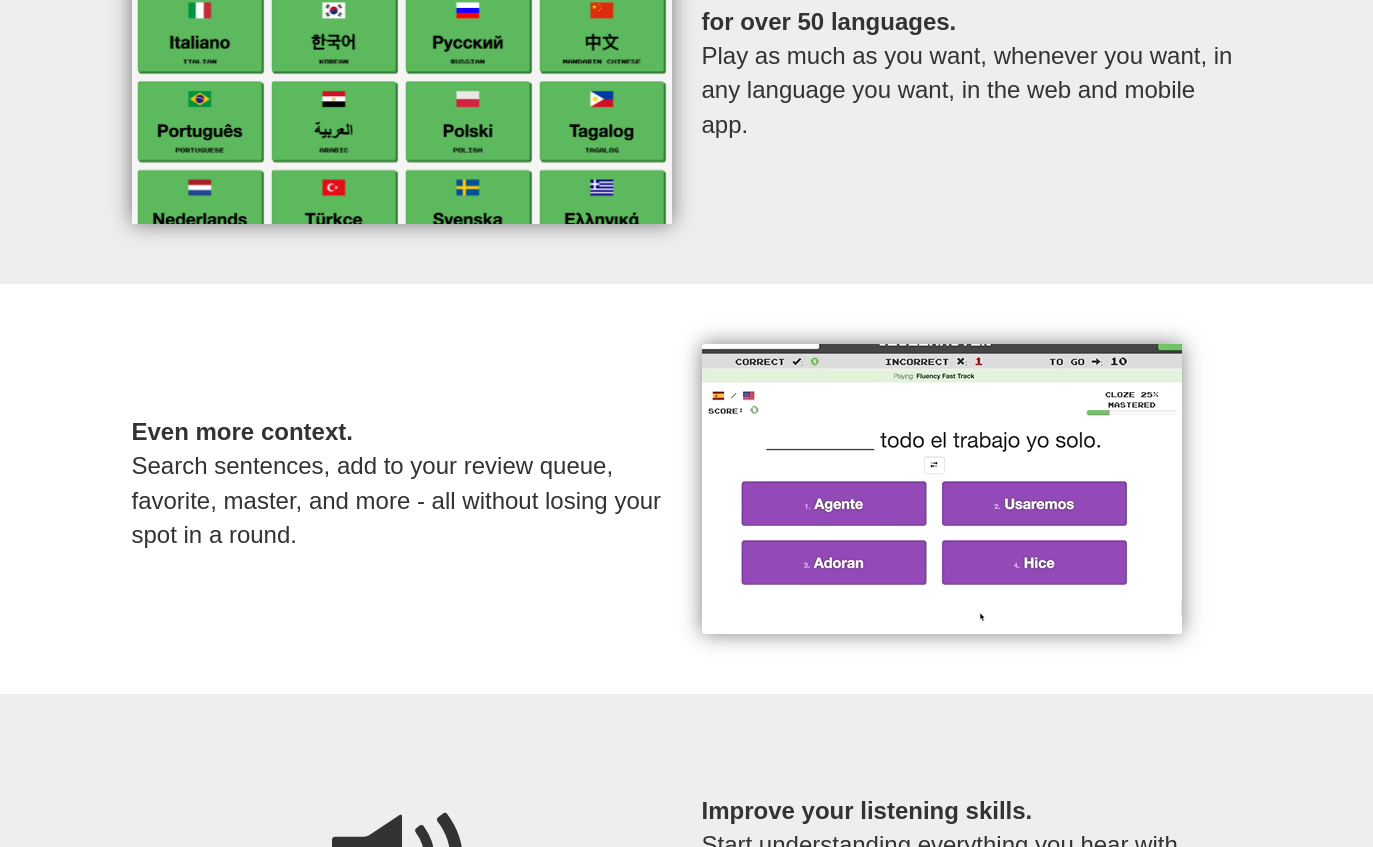 scroll, scrollTop: 924, scrollLeft: 0, axis: vertical 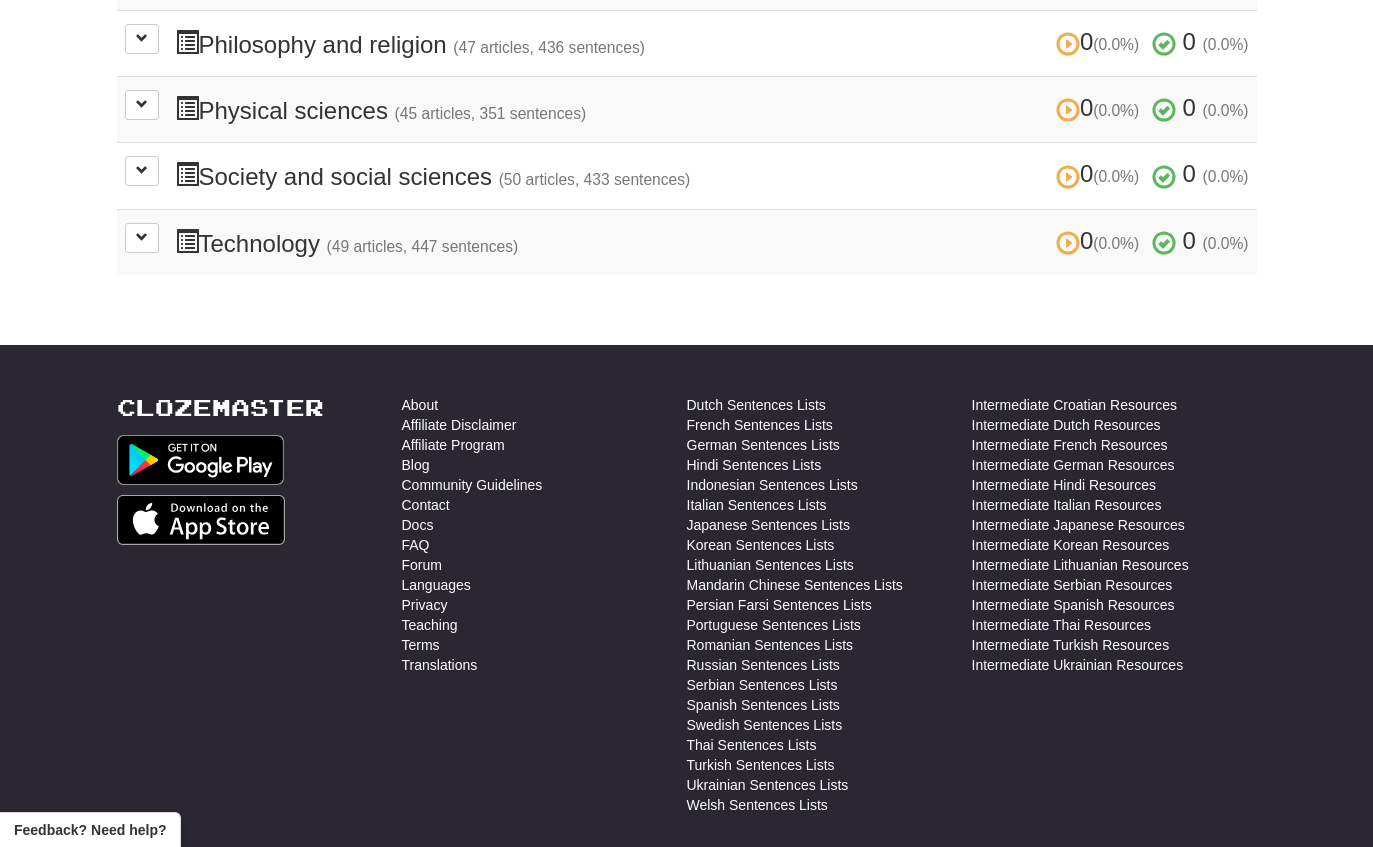 click on "Community Guidelines" at bounding box center (544, 485) 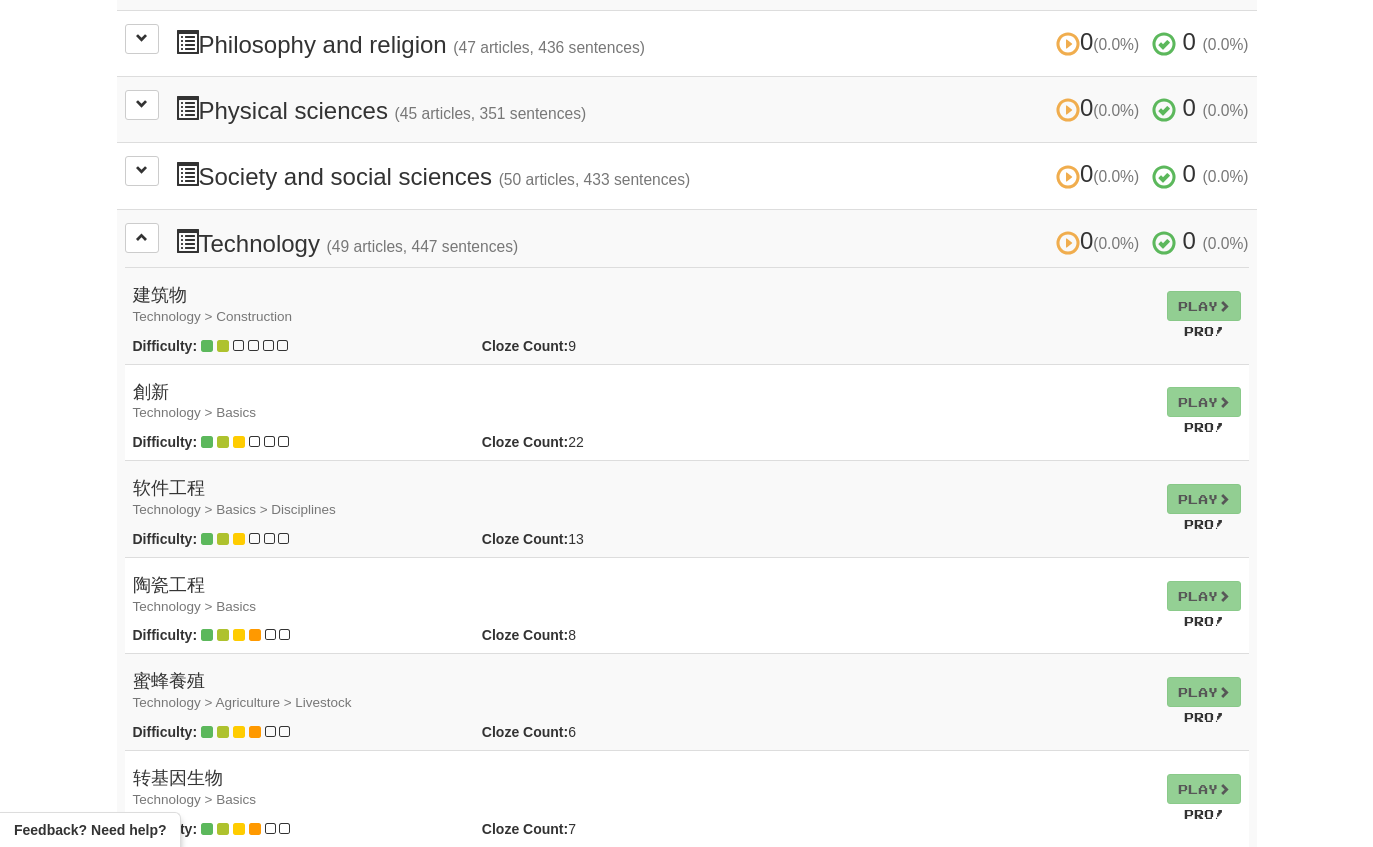 click at bounding box center (142, 237) 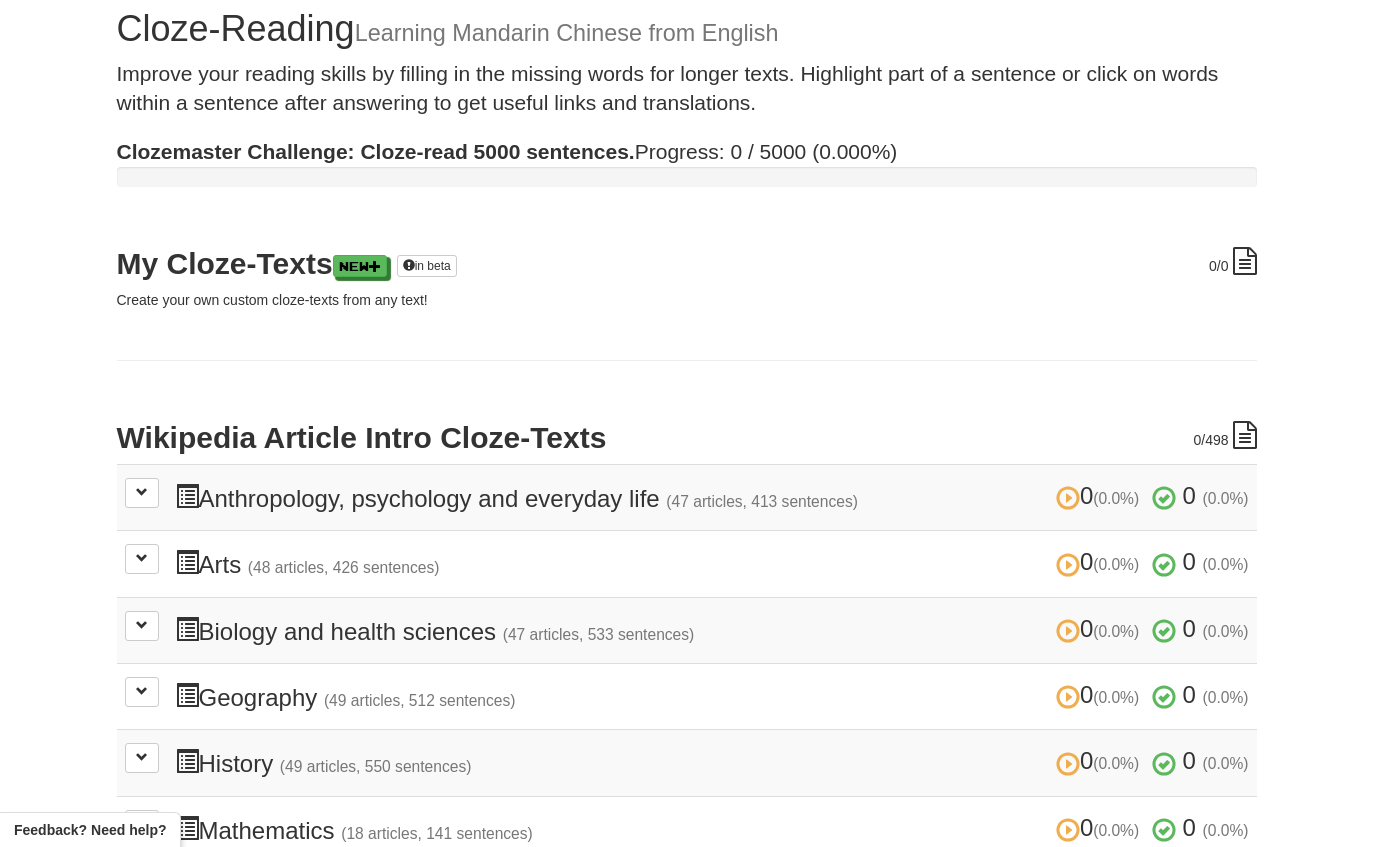 scroll, scrollTop: 0, scrollLeft: 0, axis: both 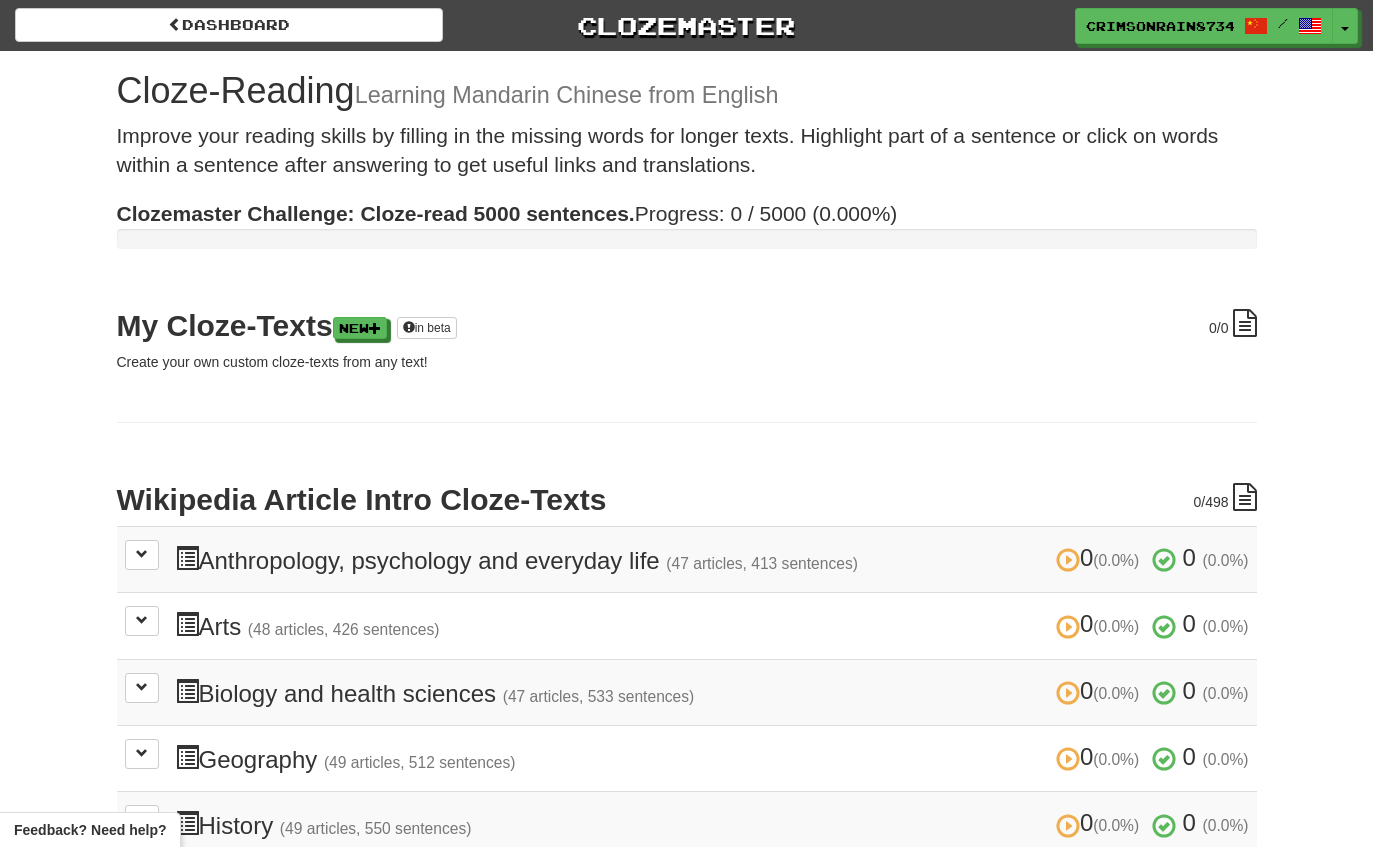 click on "CrimsonRain8734
/" at bounding box center (1204, 26) 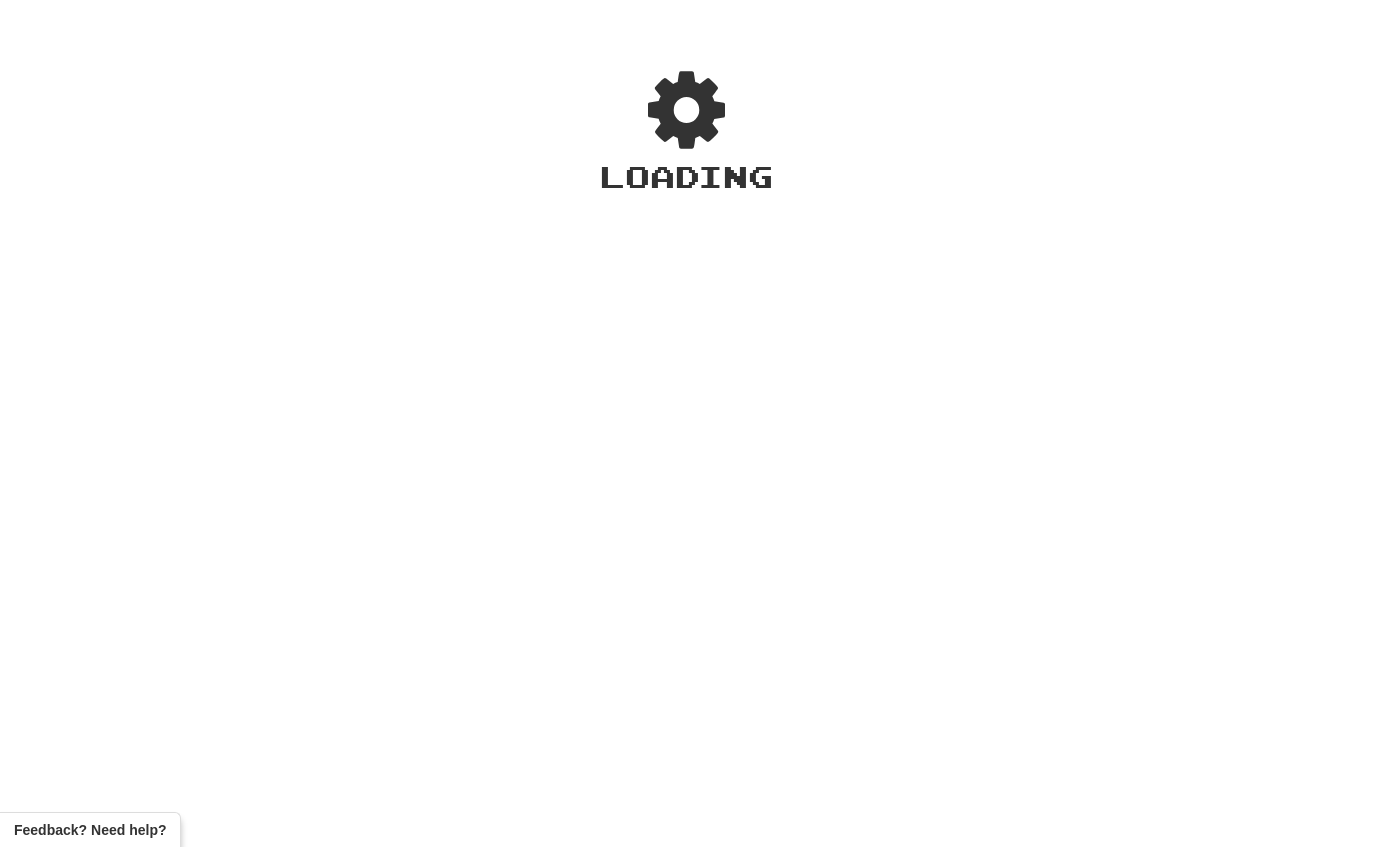 scroll, scrollTop: 0, scrollLeft: 0, axis: both 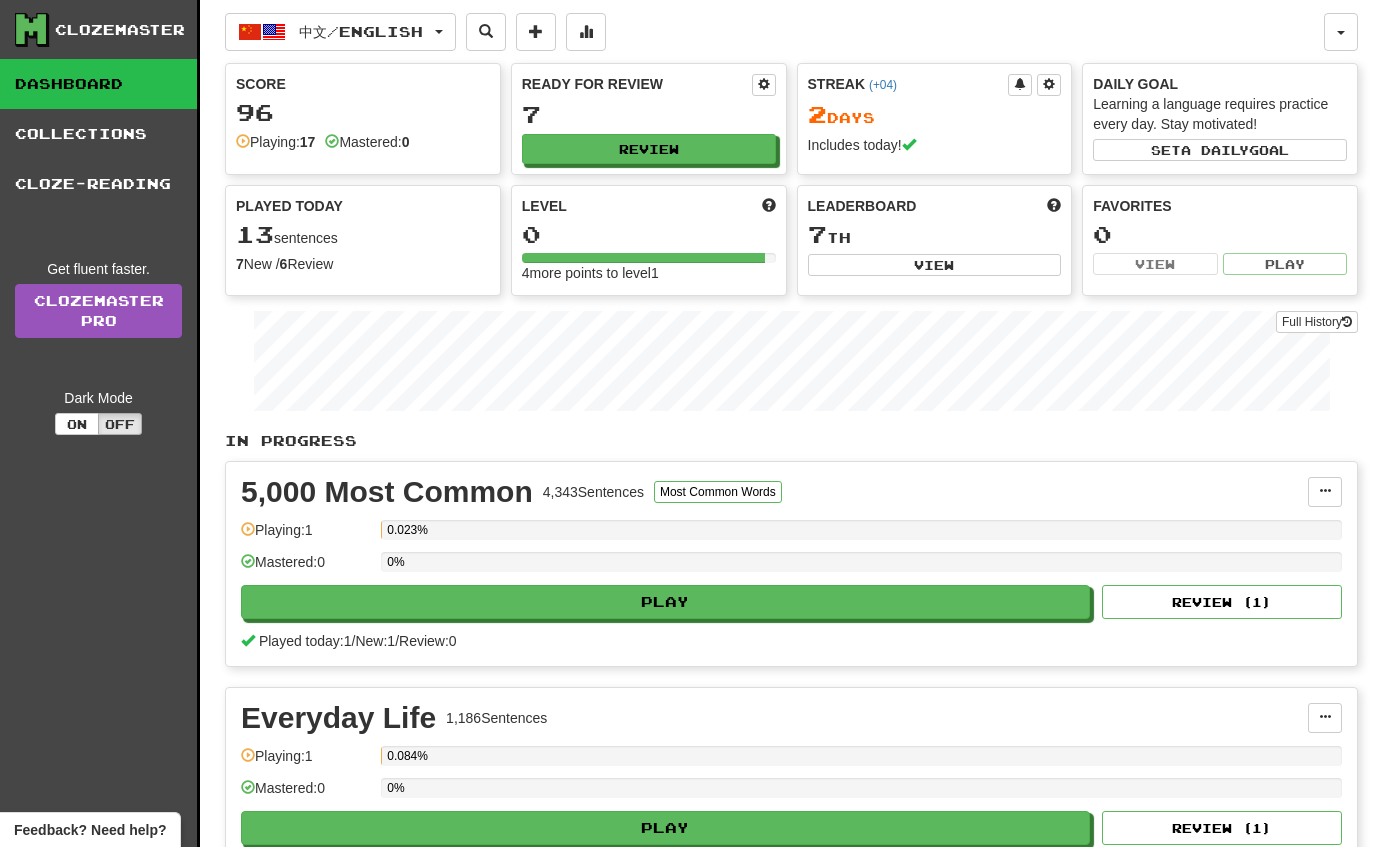 click at bounding box center [274, 32] 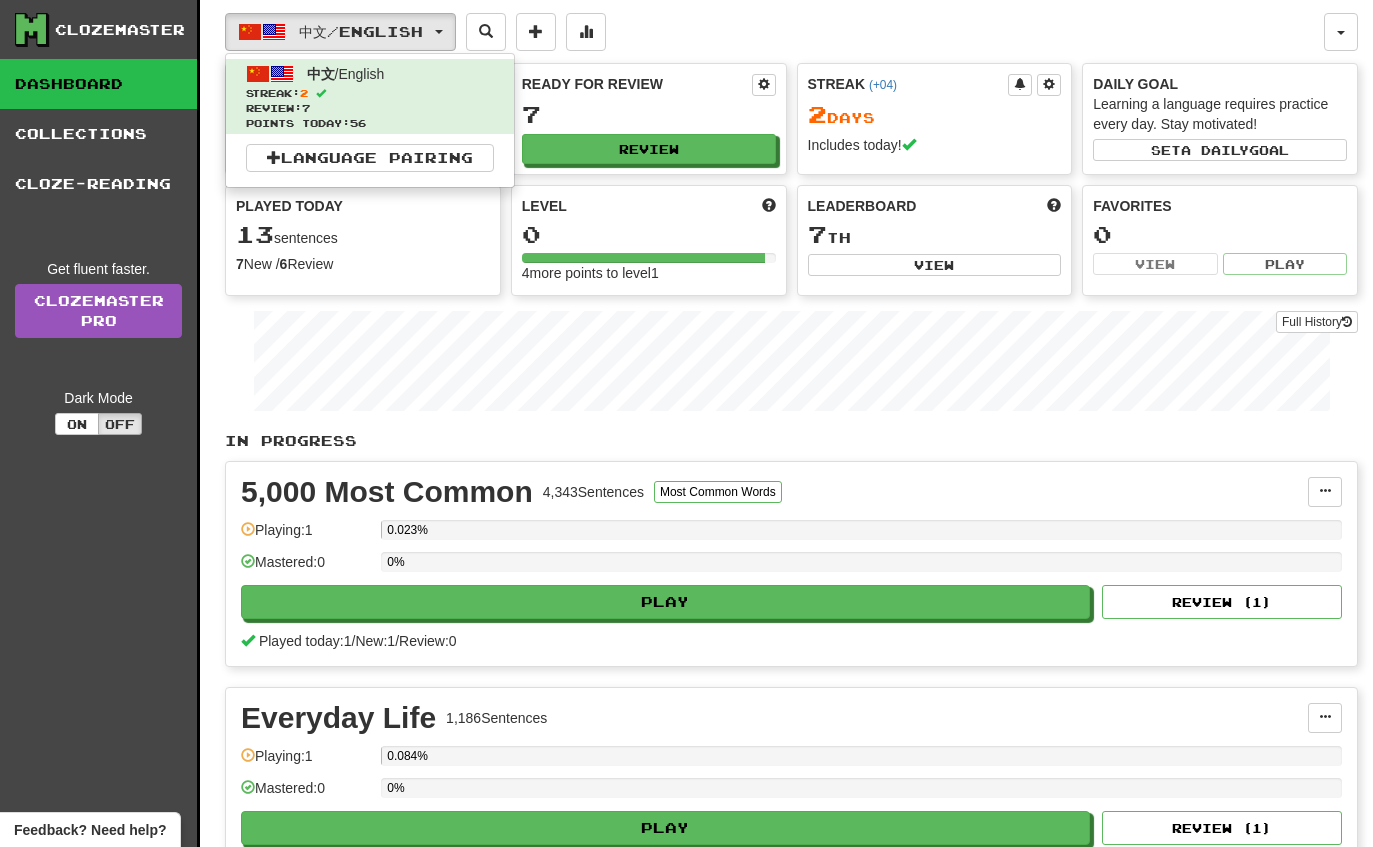 click on "Language Pairing" at bounding box center (370, 158) 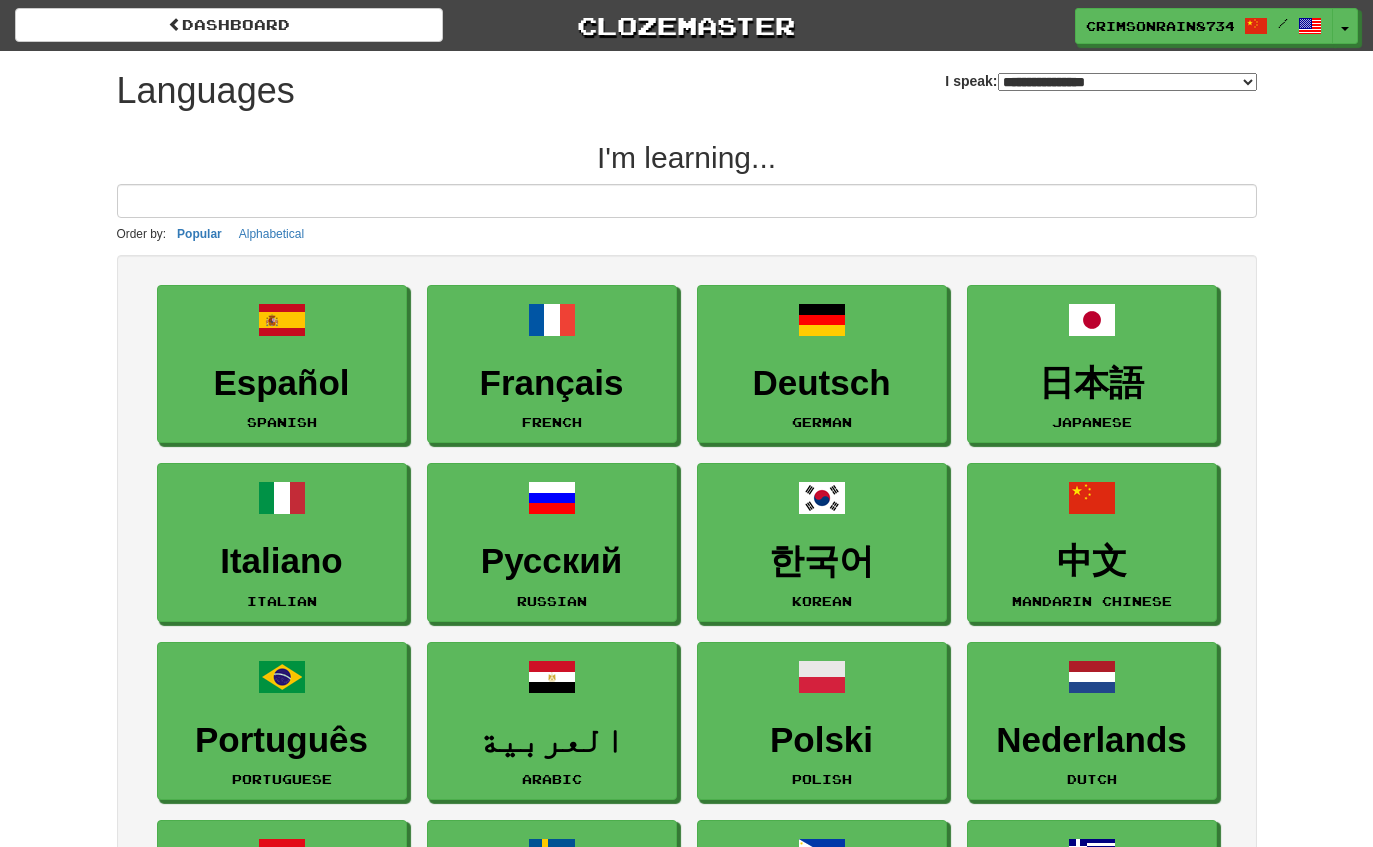 select on "*******" 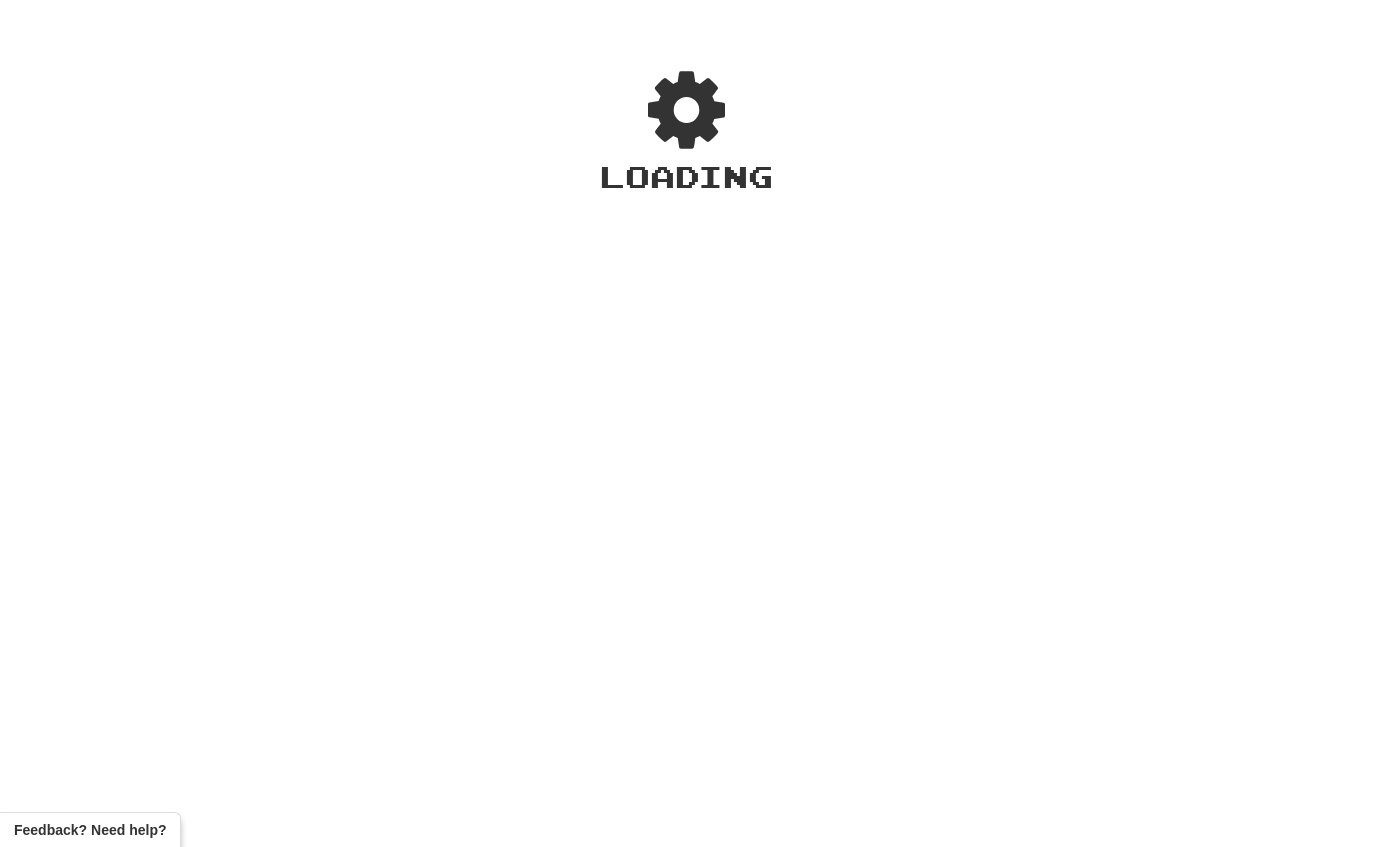 scroll, scrollTop: 0, scrollLeft: 0, axis: both 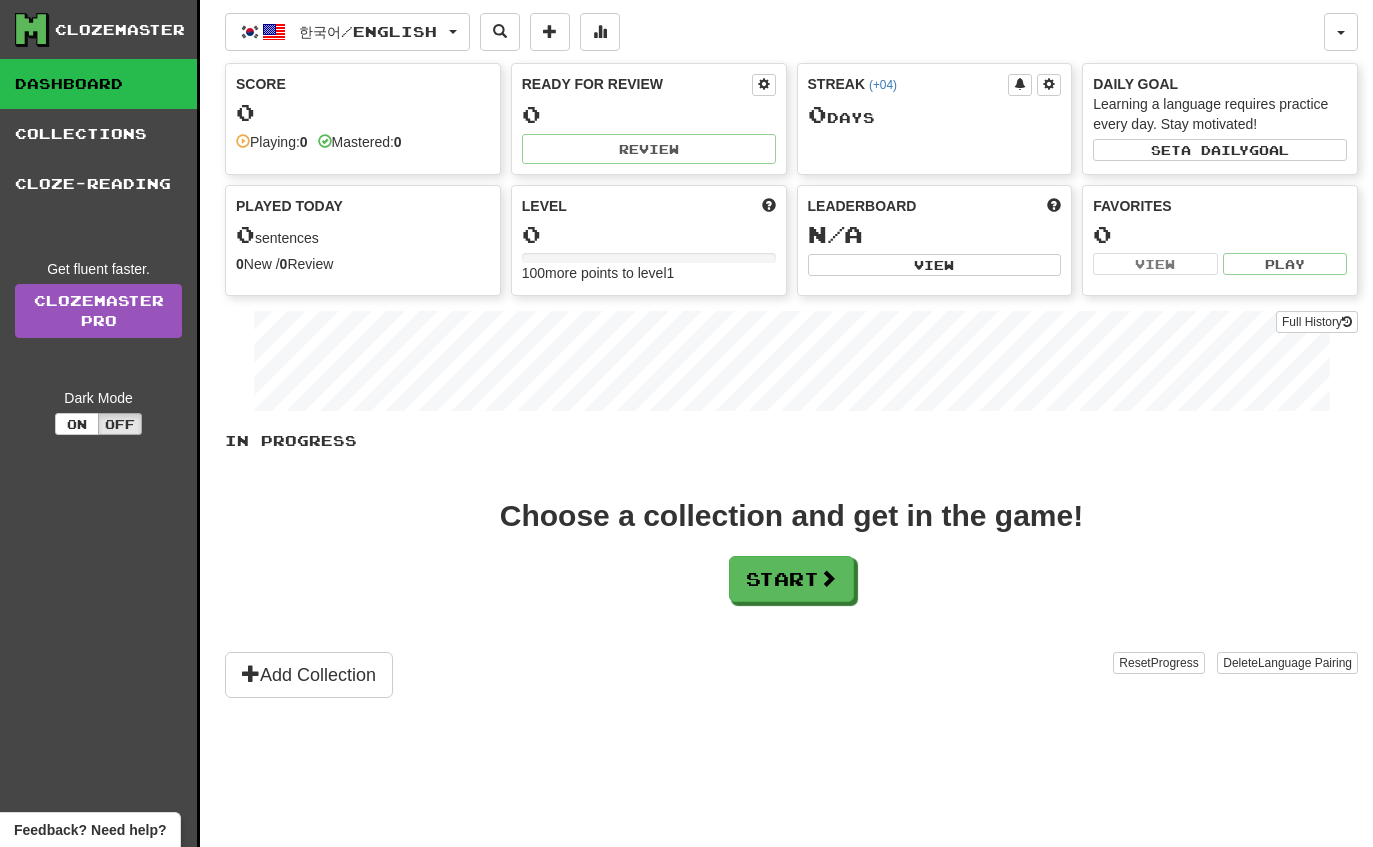 click on "Cloze-Reading" at bounding box center [98, 184] 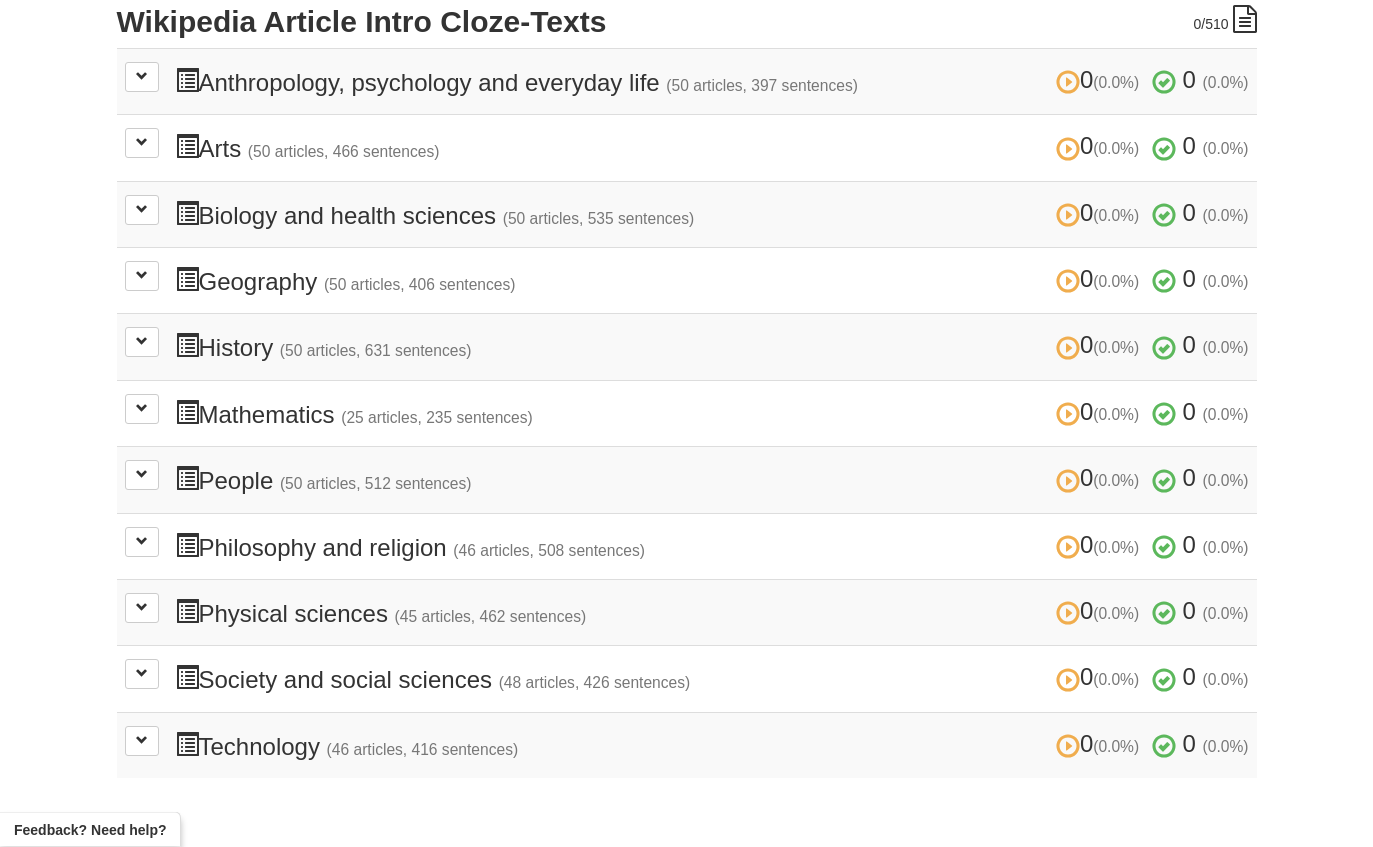 scroll, scrollTop: 478, scrollLeft: 0, axis: vertical 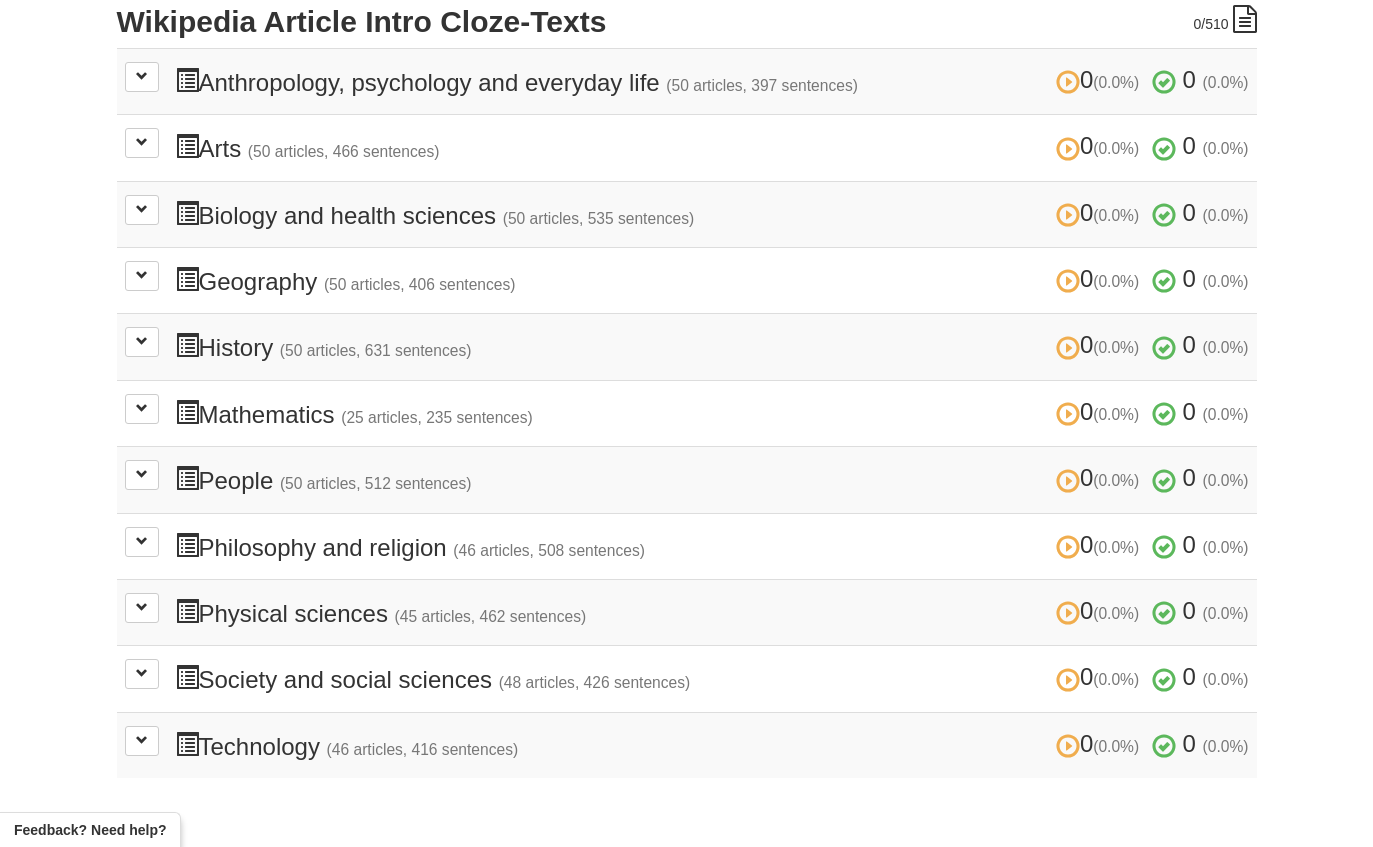 click at bounding box center (142, 474) 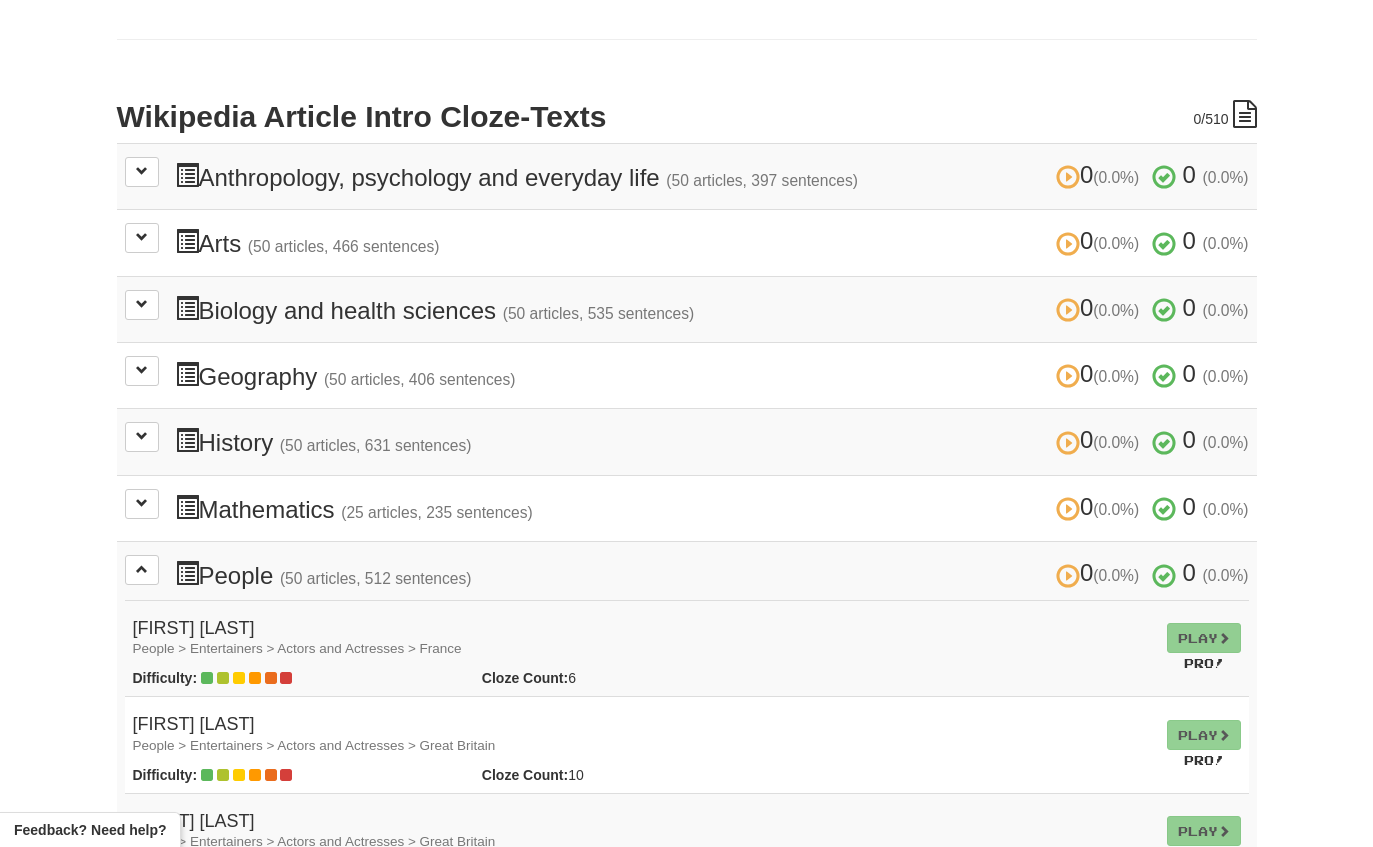 scroll, scrollTop: 390, scrollLeft: 0, axis: vertical 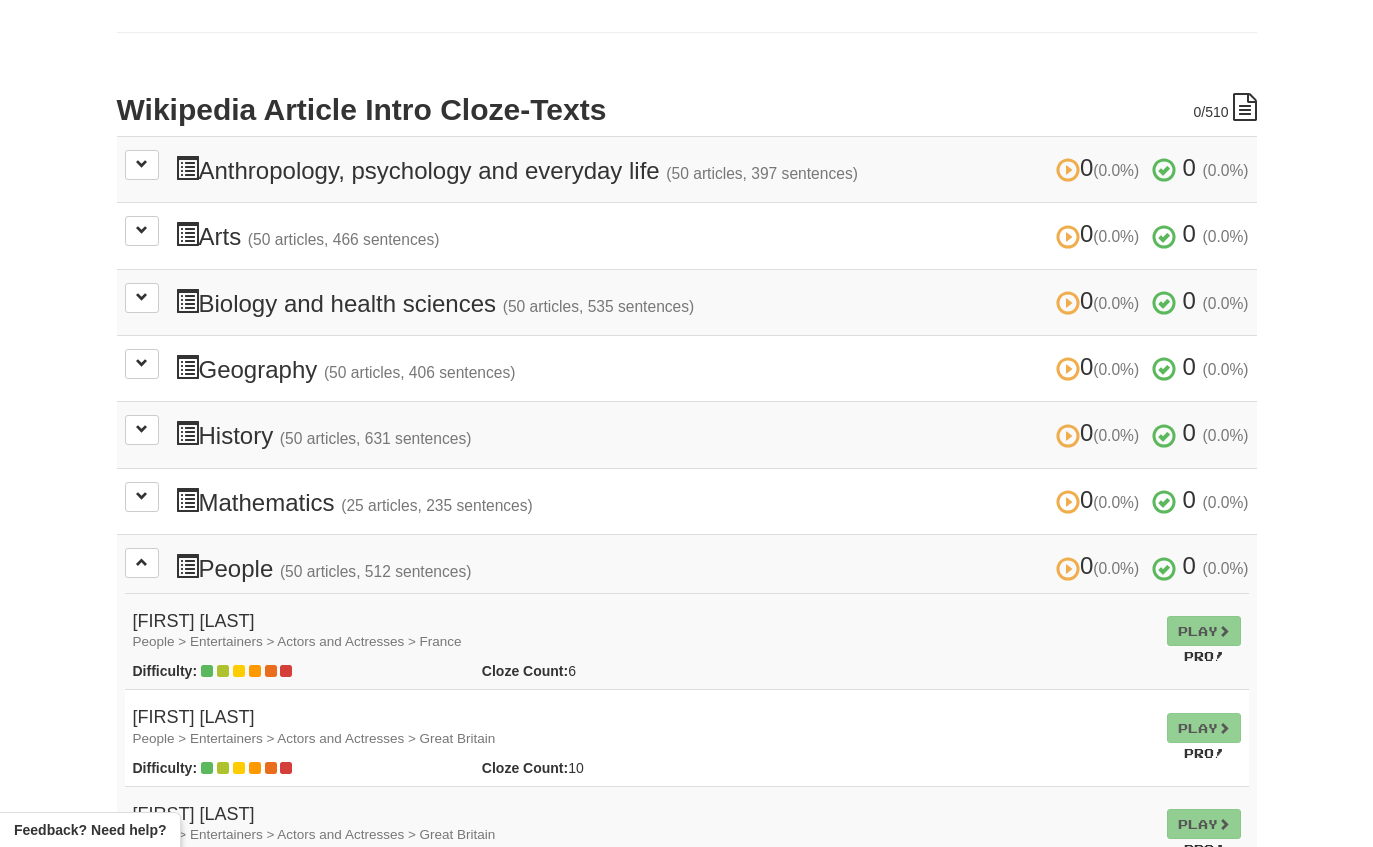 click at bounding box center (142, 231) 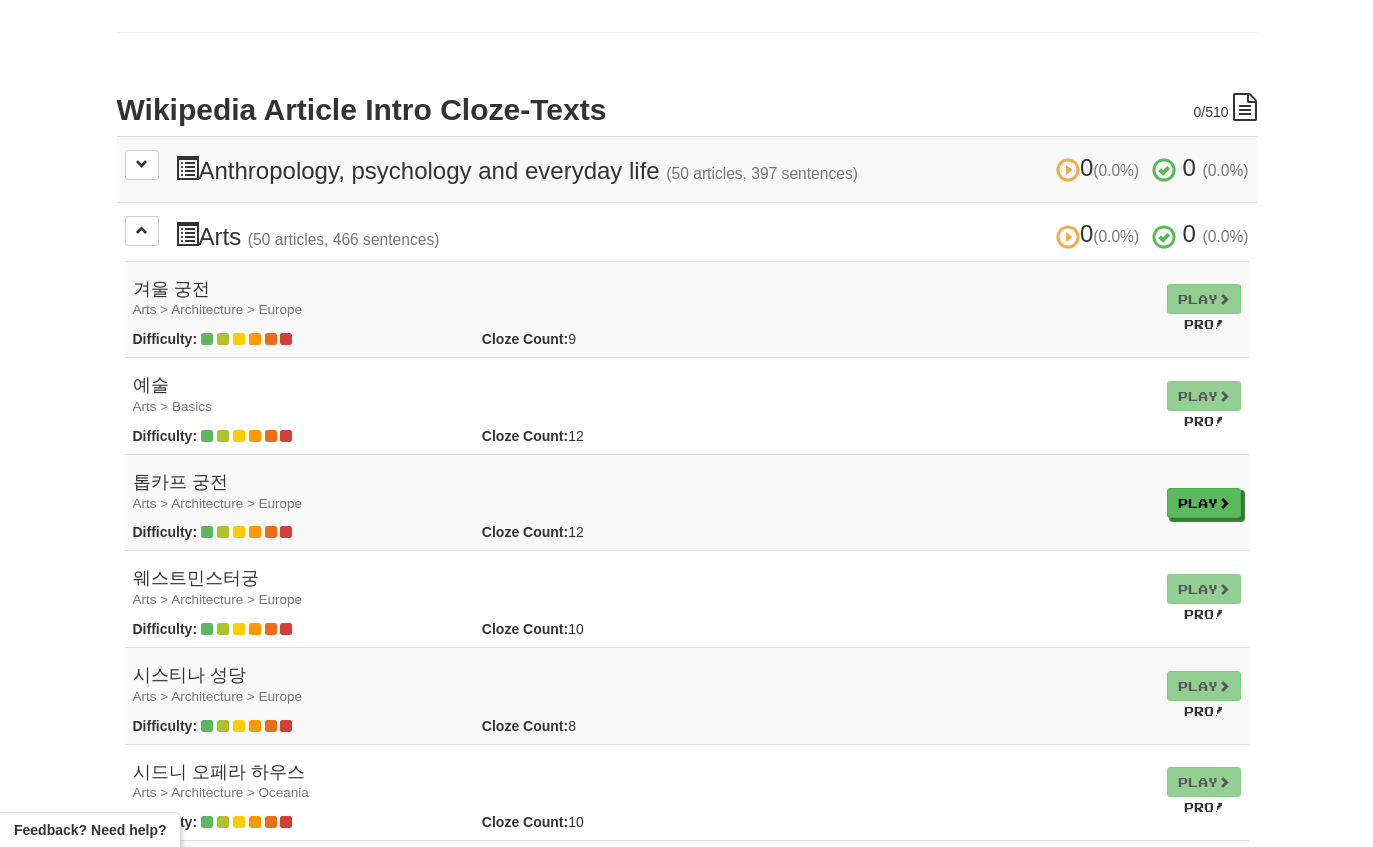click on "Play
Pro!" at bounding box center [1204, 309] 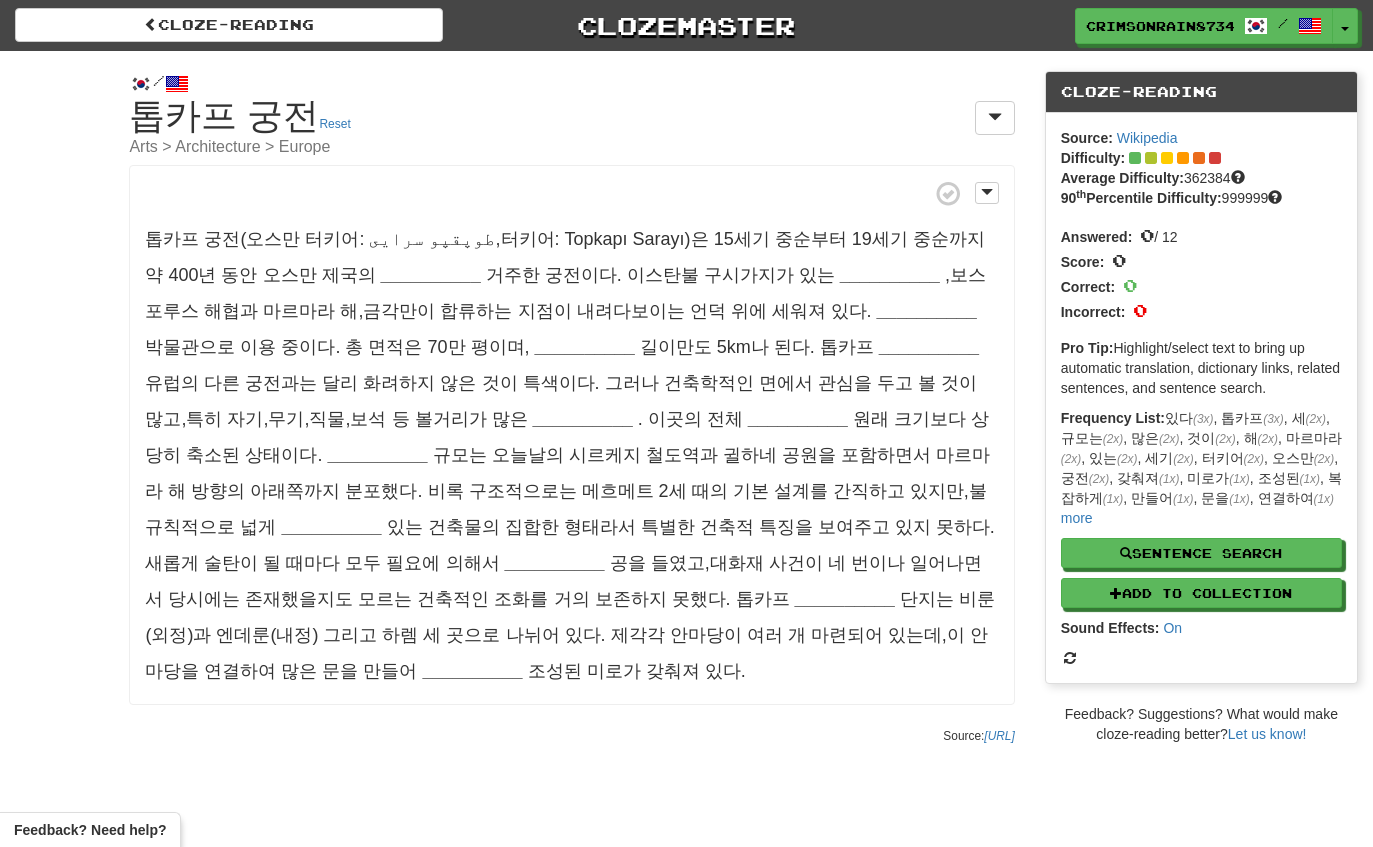 scroll, scrollTop: 0, scrollLeft: 0, axis: both 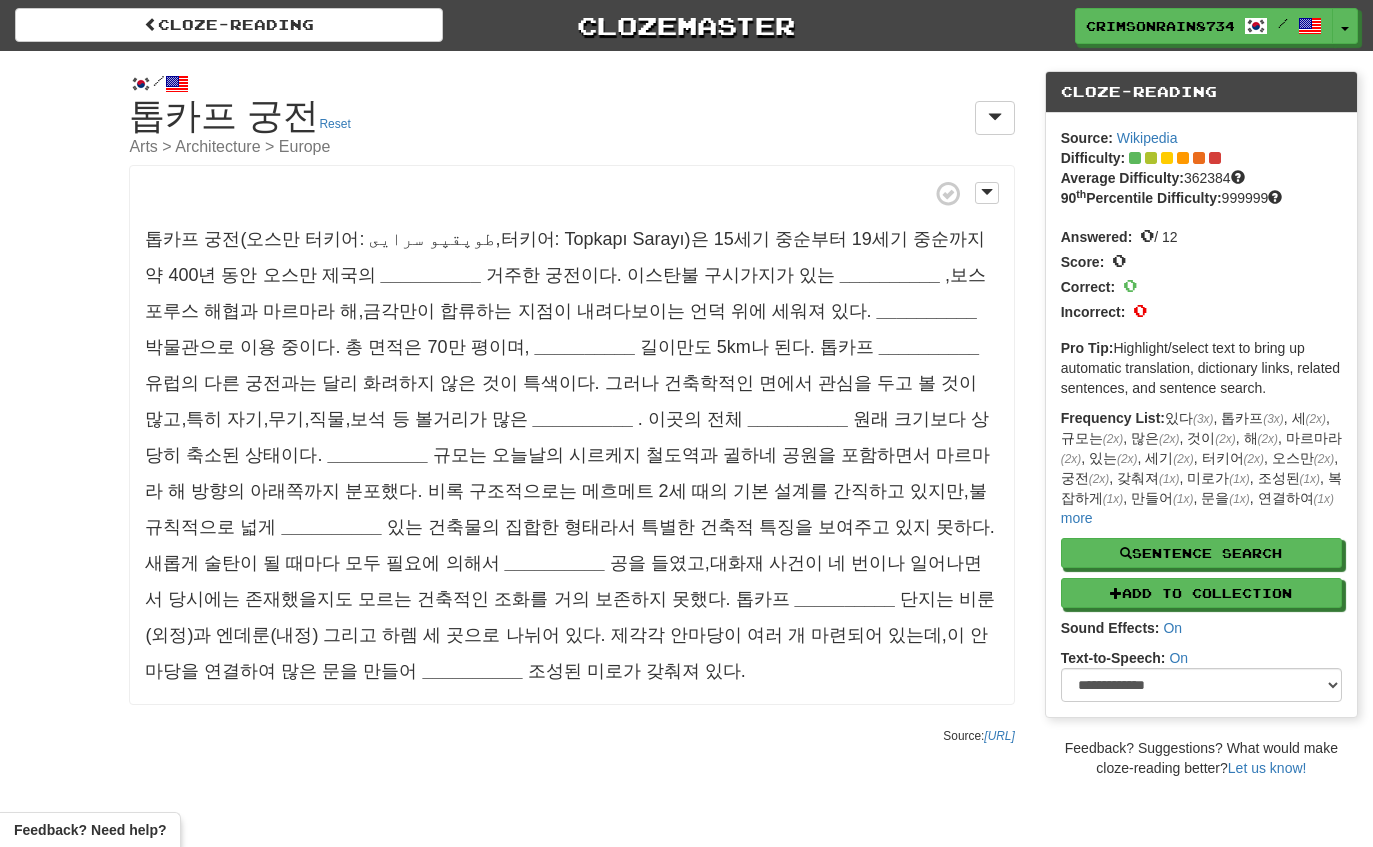 click on "__________" at bounding box center (431, 275) 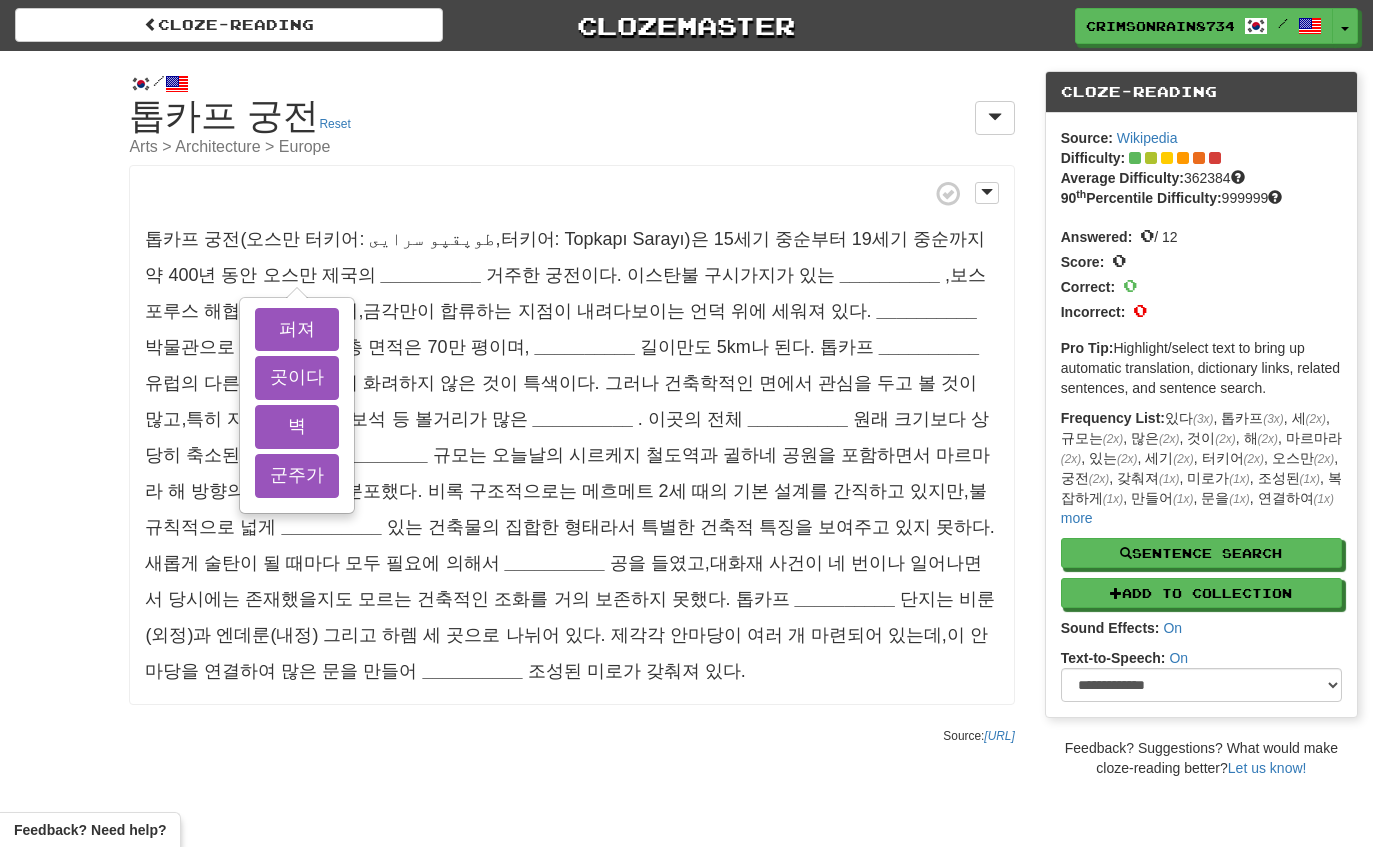 click on "군주가" at bounding box center [297, 476] 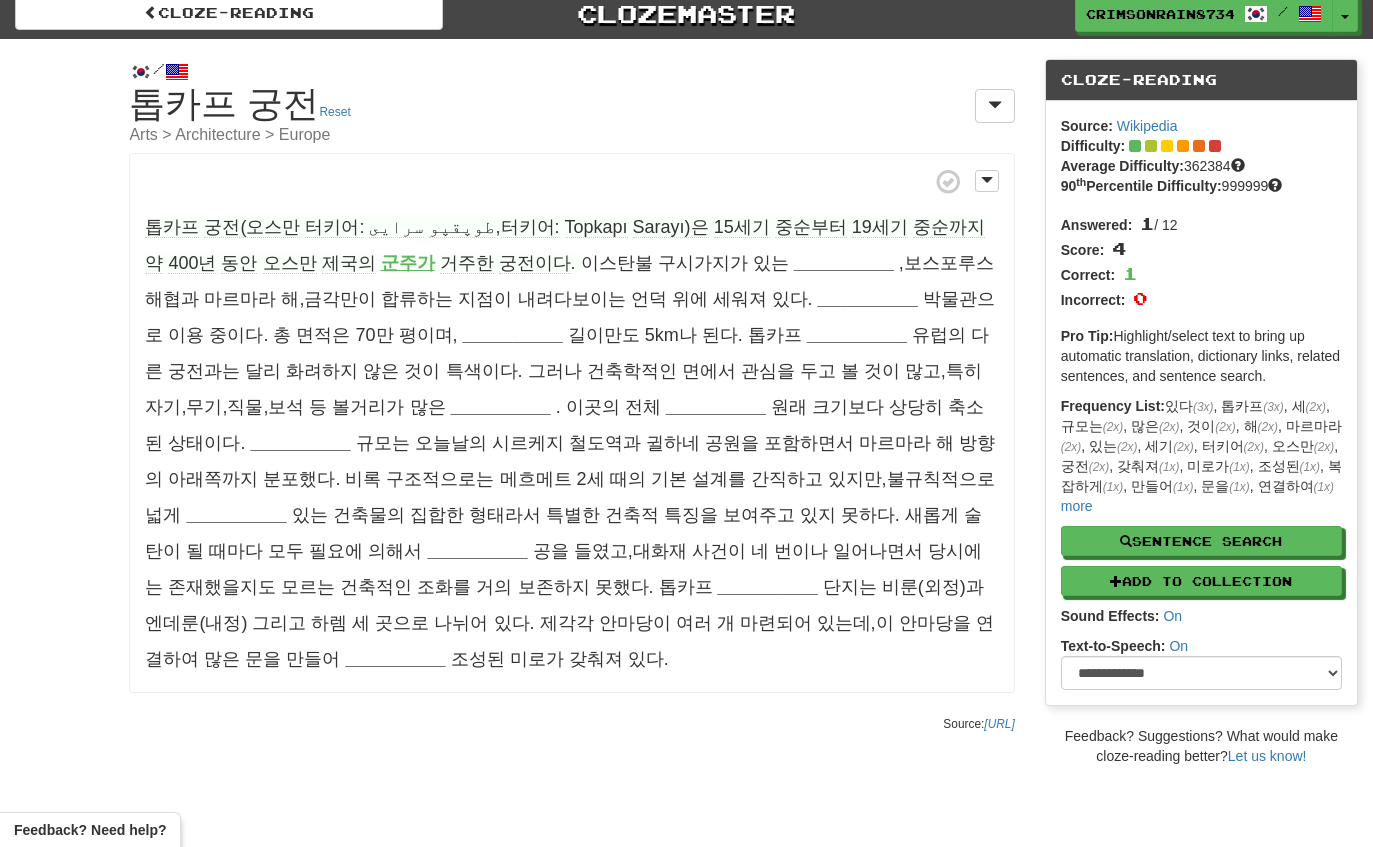scroll, scrollTop: 0, scrollLeft: 0, axis: both 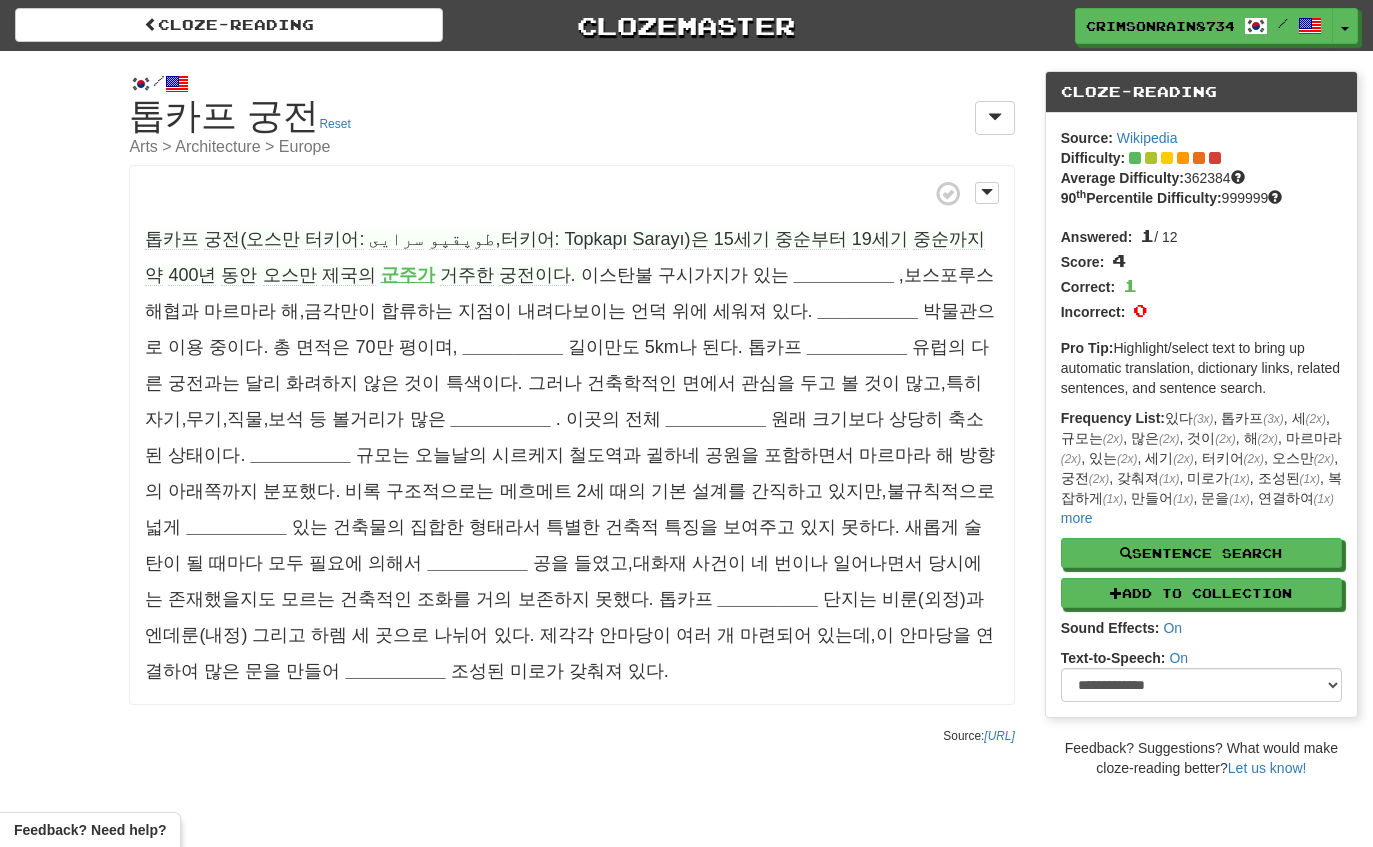 click on "톱카프   궁전(오스만   터키어:   [ORIGINAL_TEXT] ,  터키어:   Topkapı   Sarayı)은   15세기   중순부터   19세기   중순까지   약   400년   동안   오스만   제국의
군주가
거주한   궁전이다 .
이스탄불   구시가지가   있는
[CITY]
,  보스포루스   해협과   마르마라   해 ,  금각만이   합류하는   지점이   내려다보이는   언덕   위에   세워져   있다 .
[INSTITUTION]   박물관으로   이용   중이다 .
총   면적은   70만   평이며 ,
[MEASUREMENT]
길이만도   5km나   된다 .
톱카프
[BUILDING_TYPE]
유럽의   다른   궁전과는   달리   화려하지   않은   것이   특색이다 .
그러나   건축학적인   면에서   관심을   두고   볼   것이   많고 ," at bounding box center [571, 435] 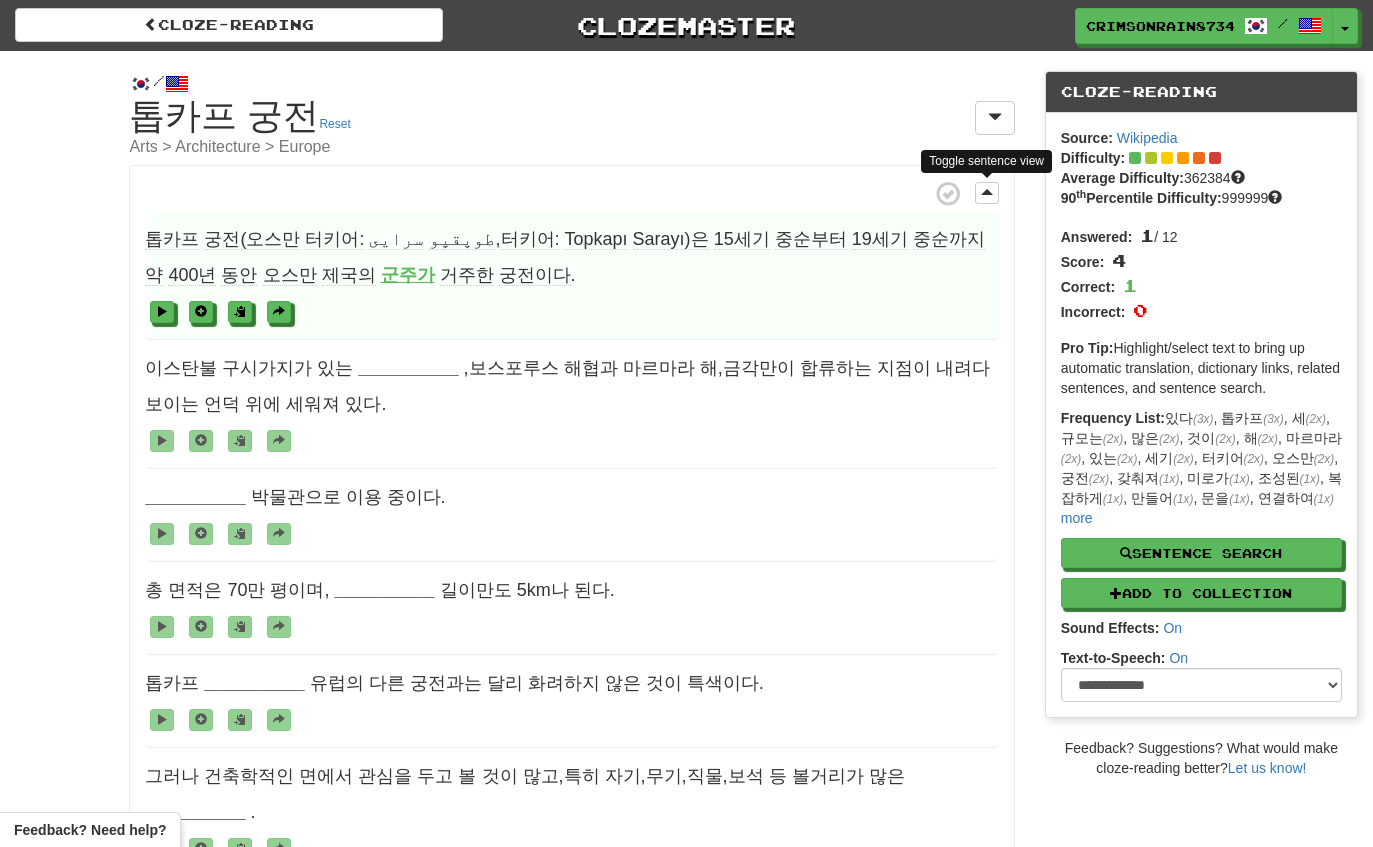 click at bounding box center [987, 192] 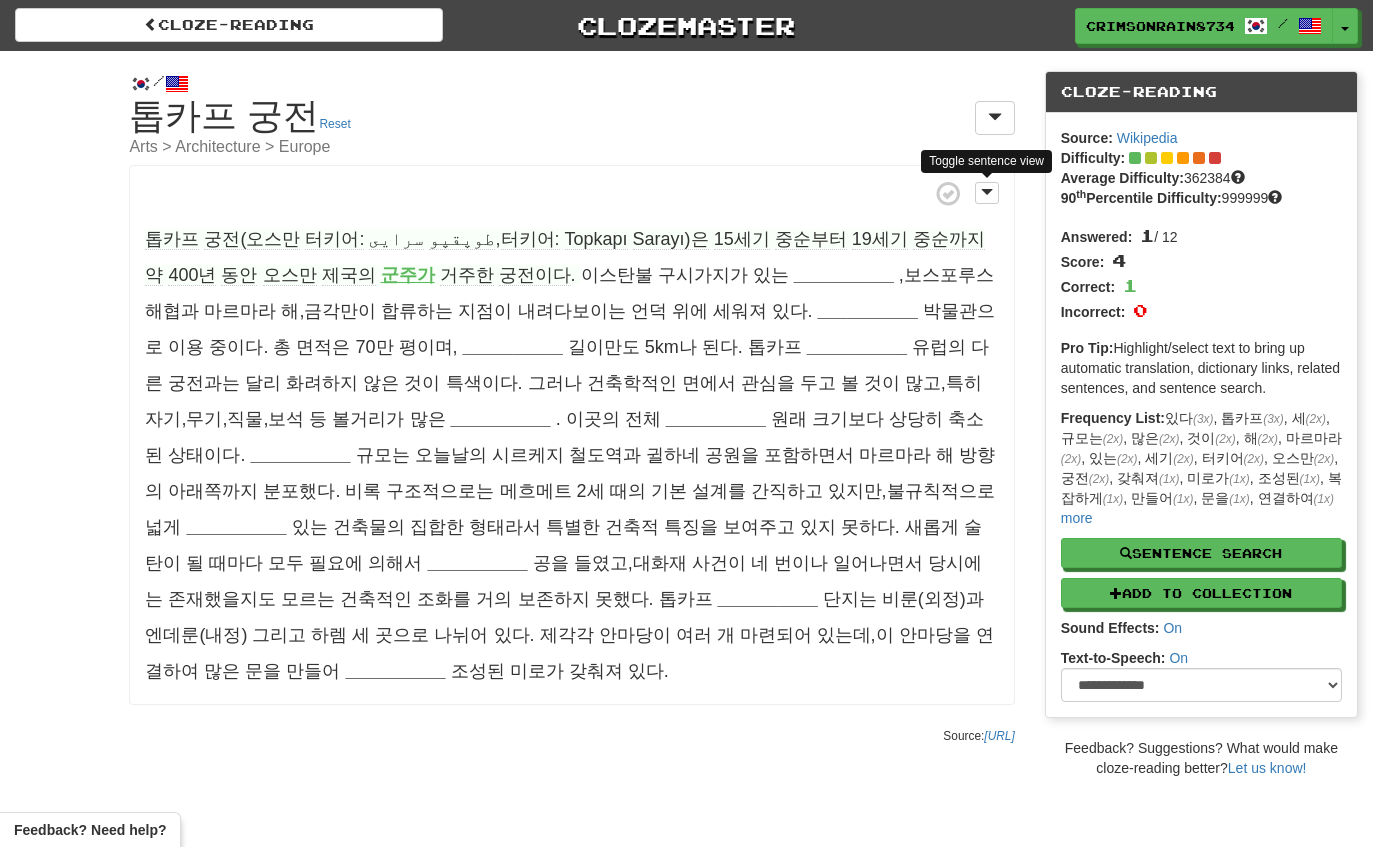 click at bounding box center [987, 193] 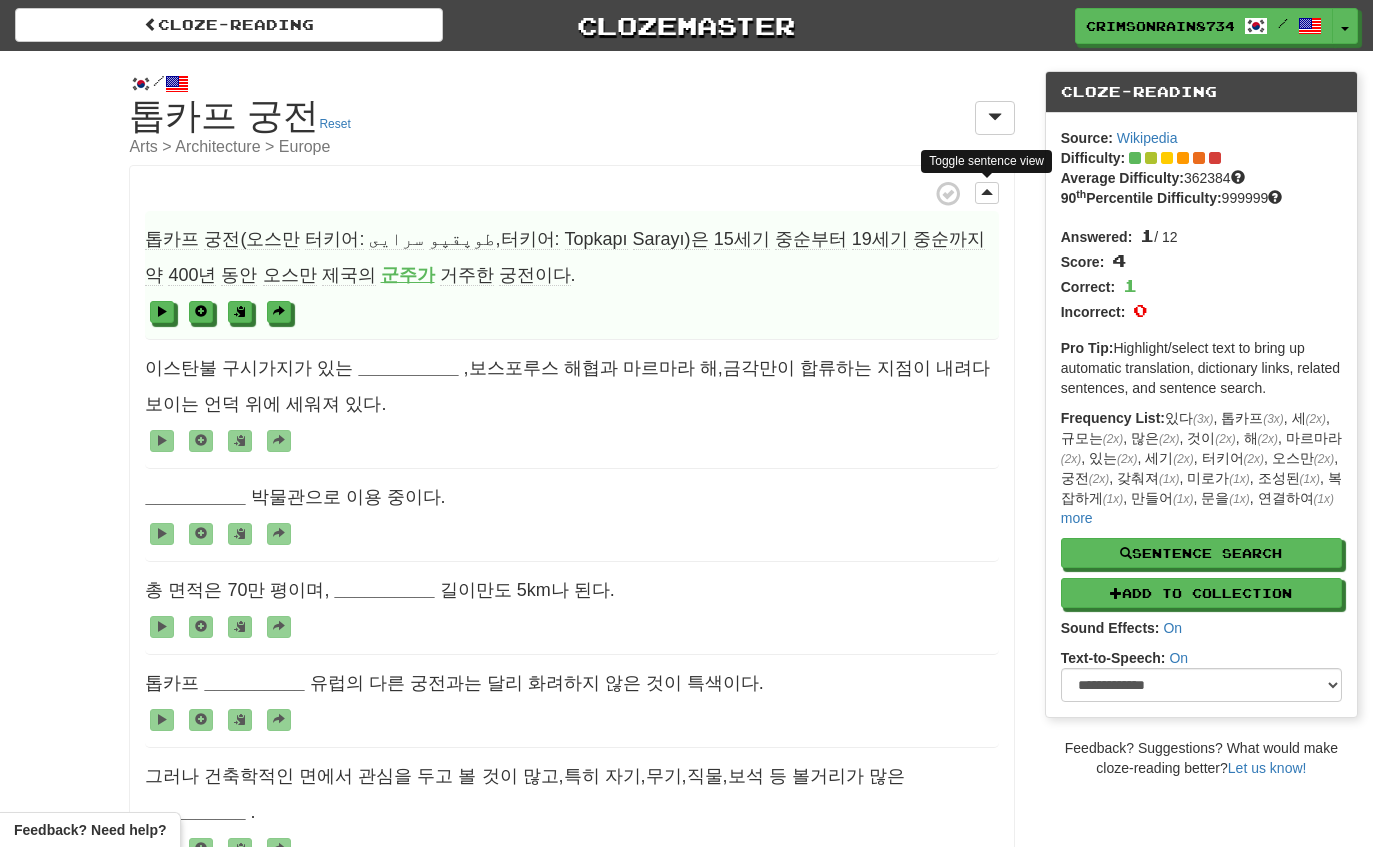 click at bounding box center (987, 193) 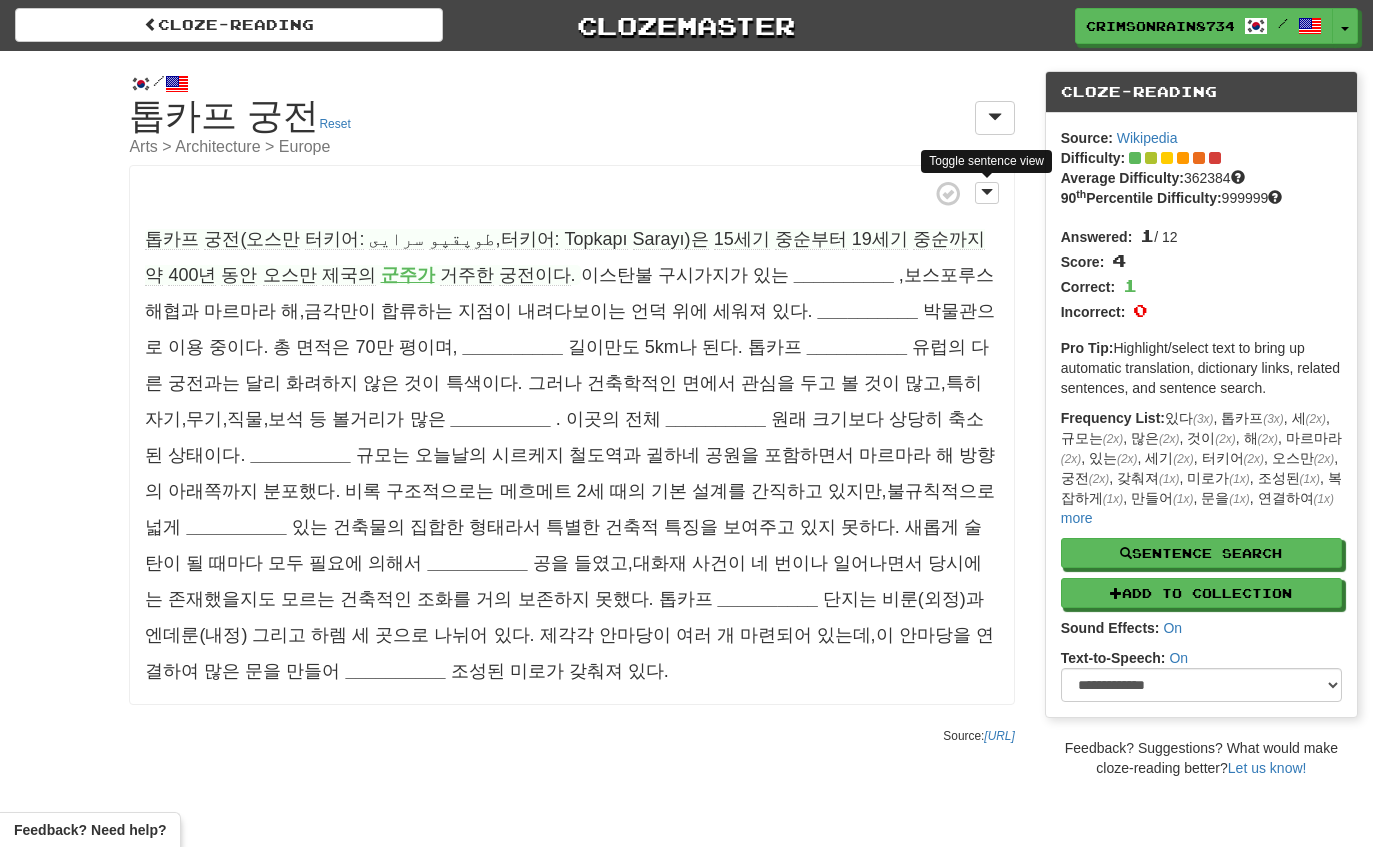 click at bounding box center [995, 118] 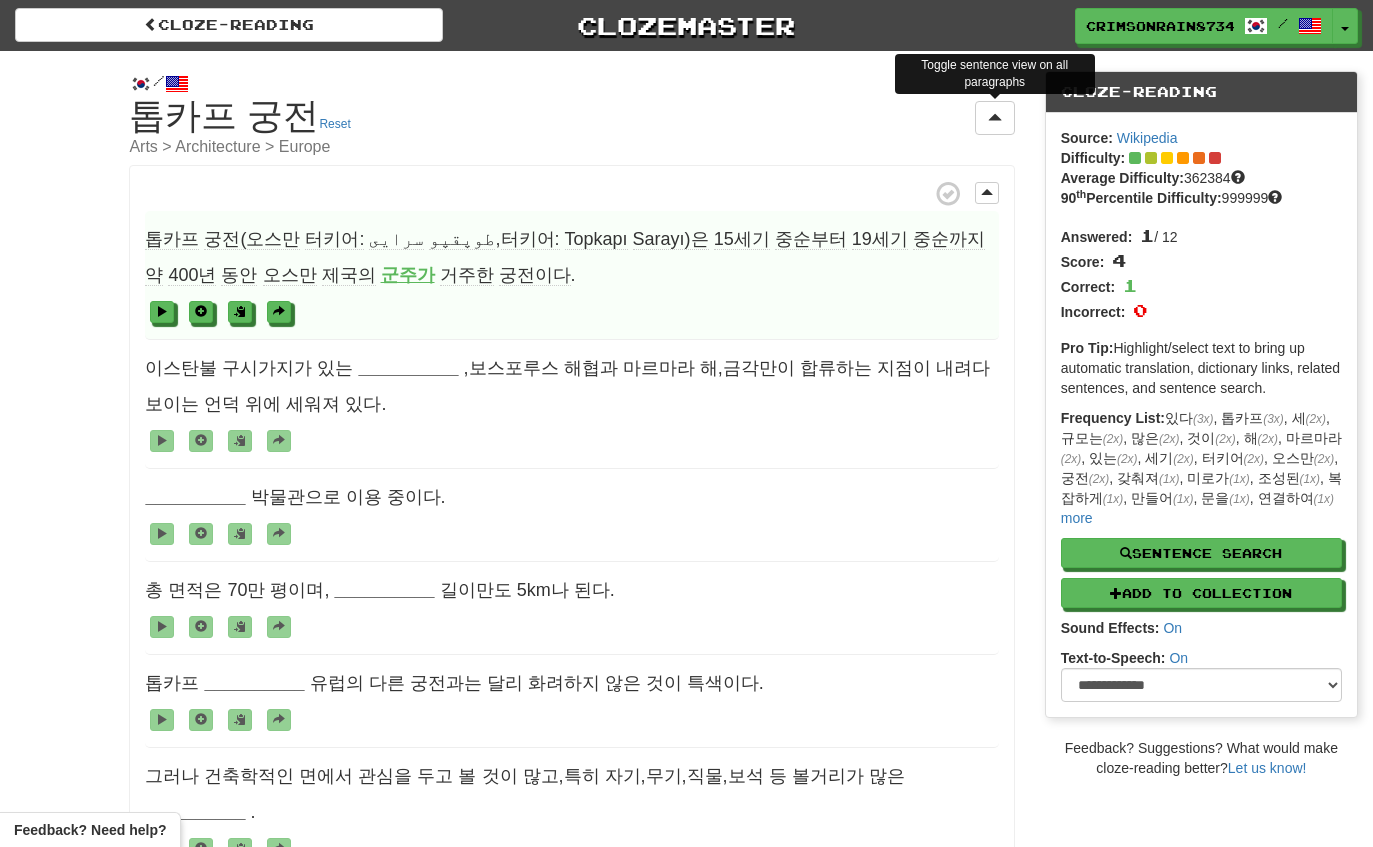 click at bounding box center [995, 118] 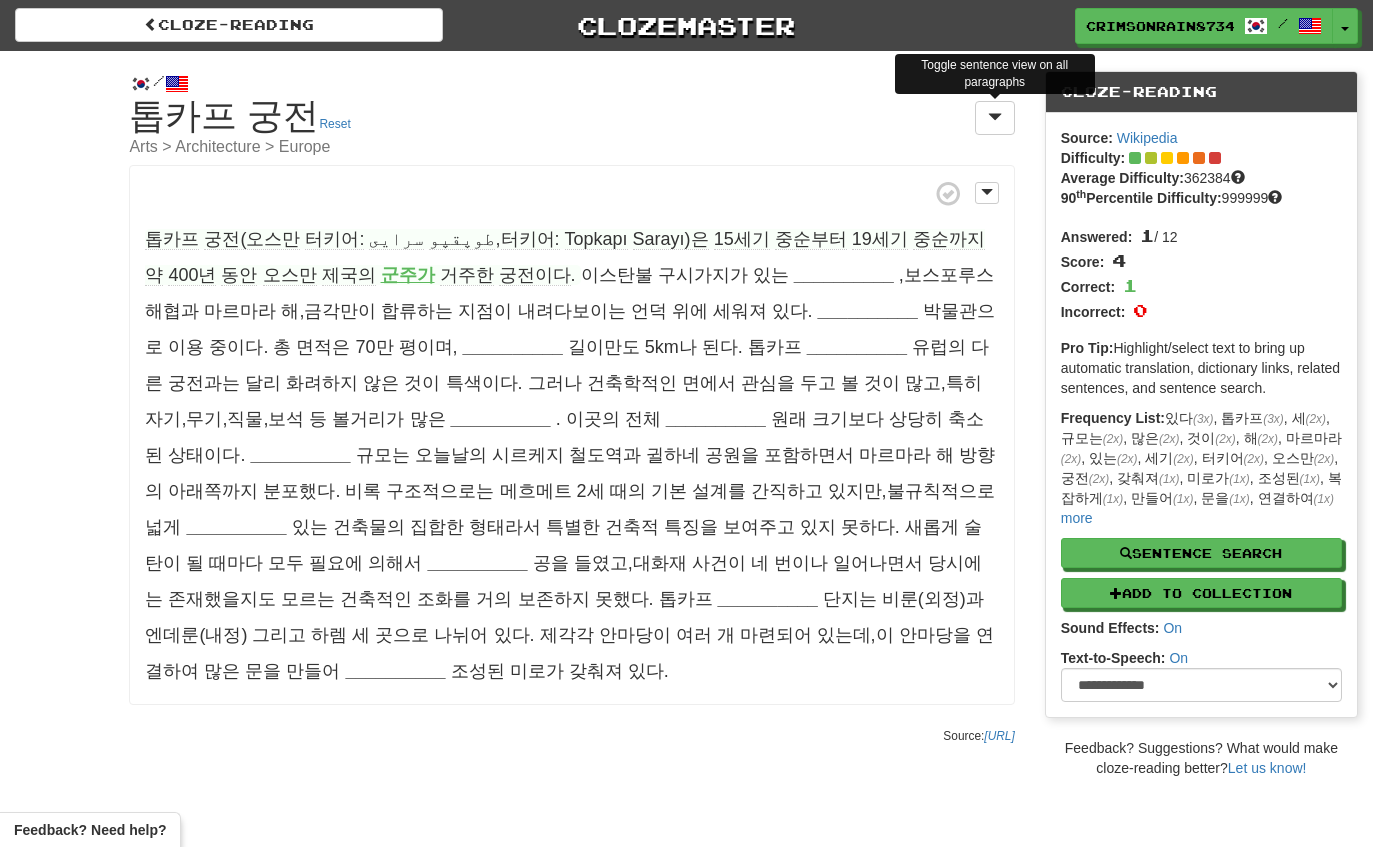 click on "__________" at bounding box center (844, 275) 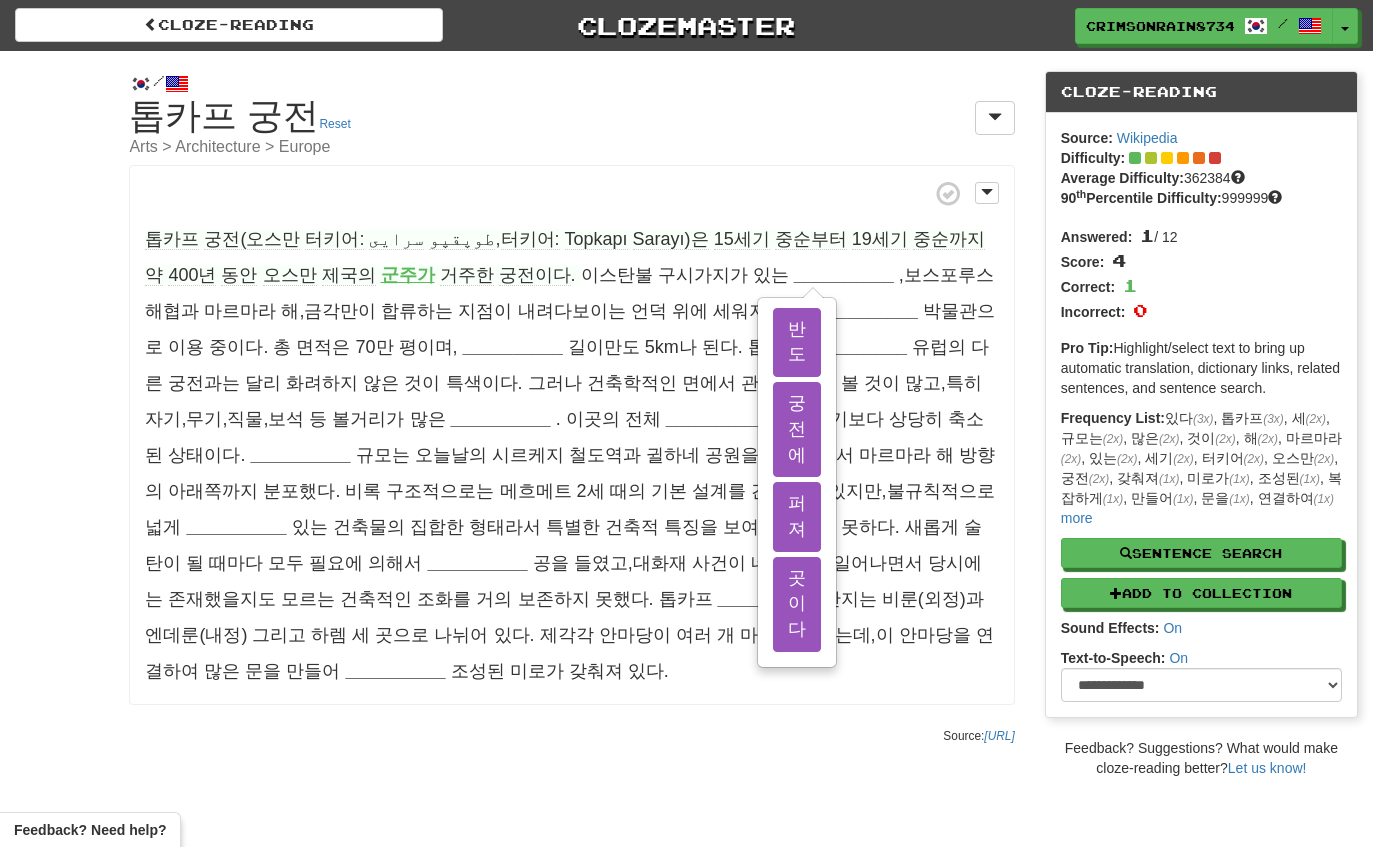 click on "반도" at bounding box center [797, 342] 